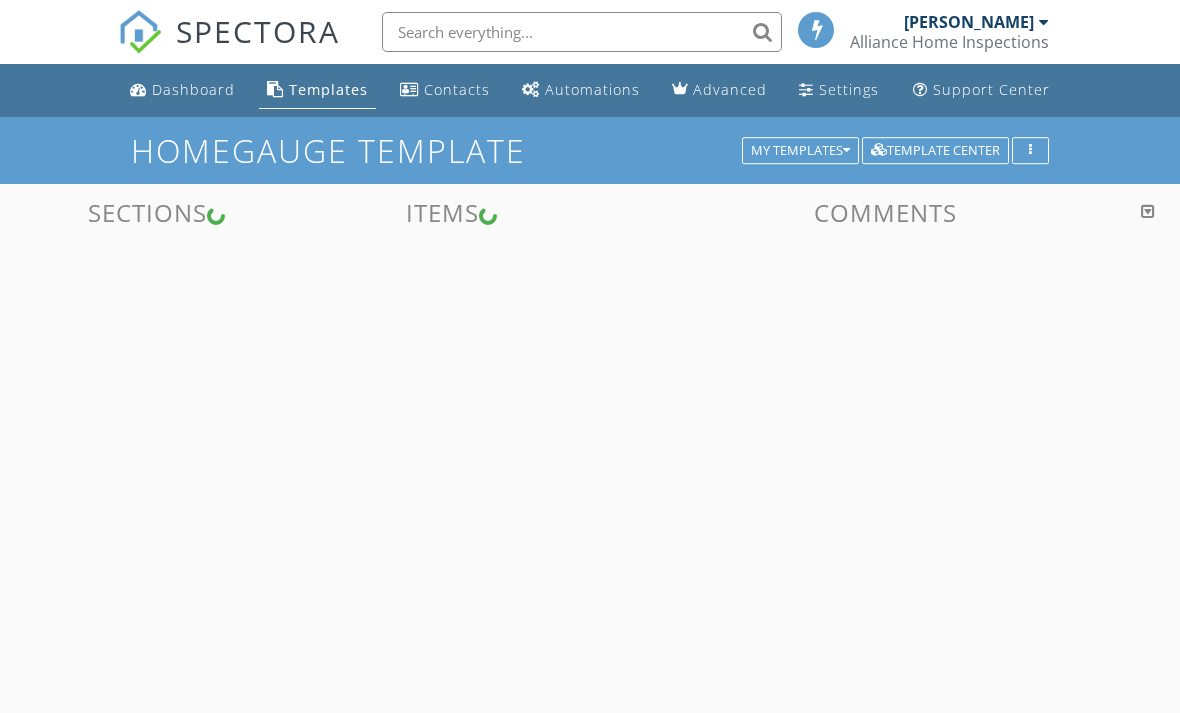 scroll, scrollTop: 0, scrollLeft: 0, axis: both 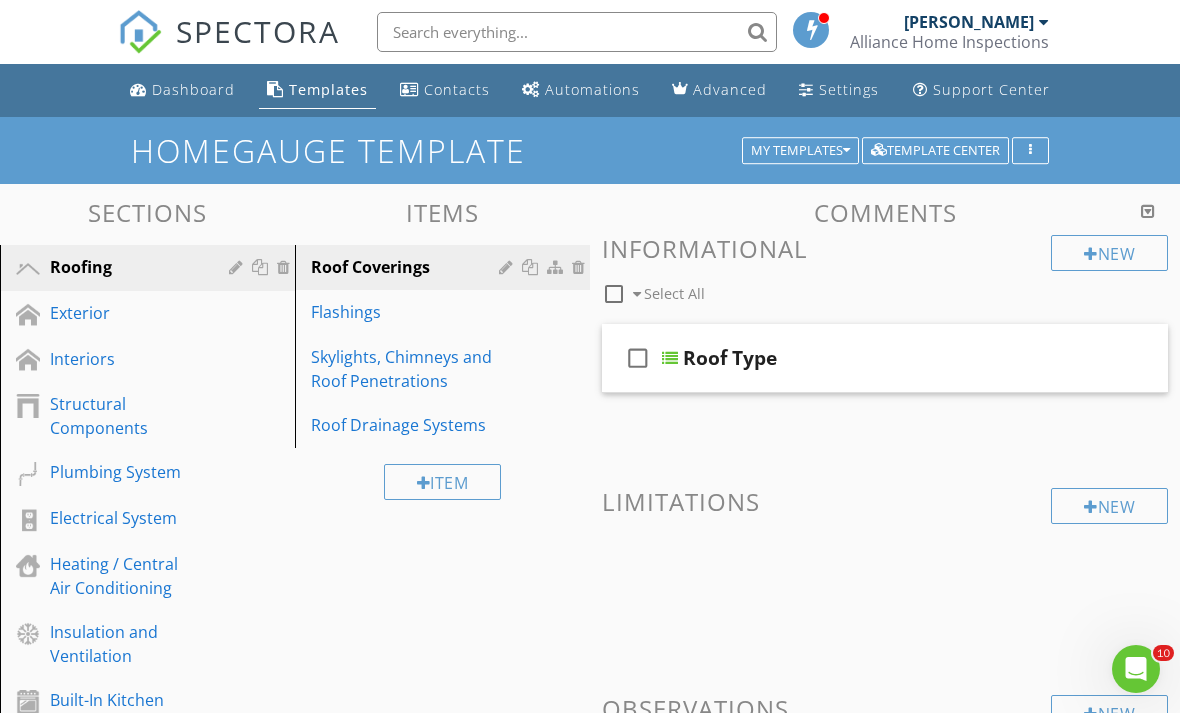 click on "Exterior" at bounding box center (125, 313) 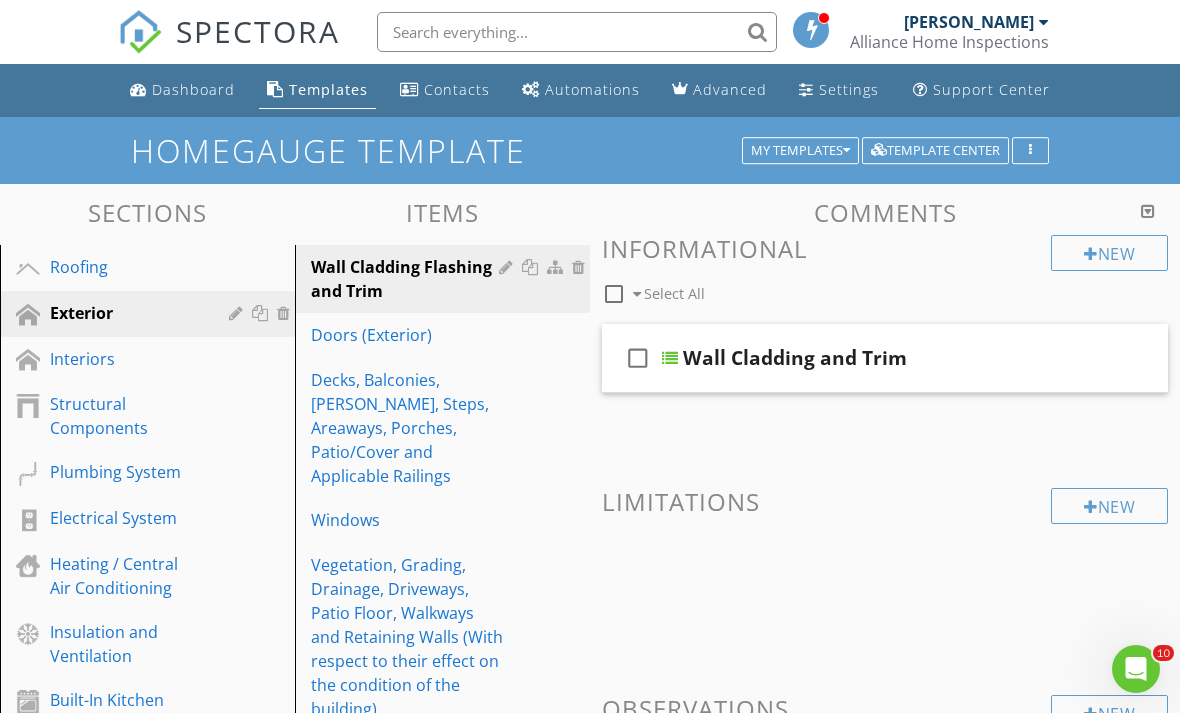 click on "Doors (Exterior)" at bounding box center (408, 335) 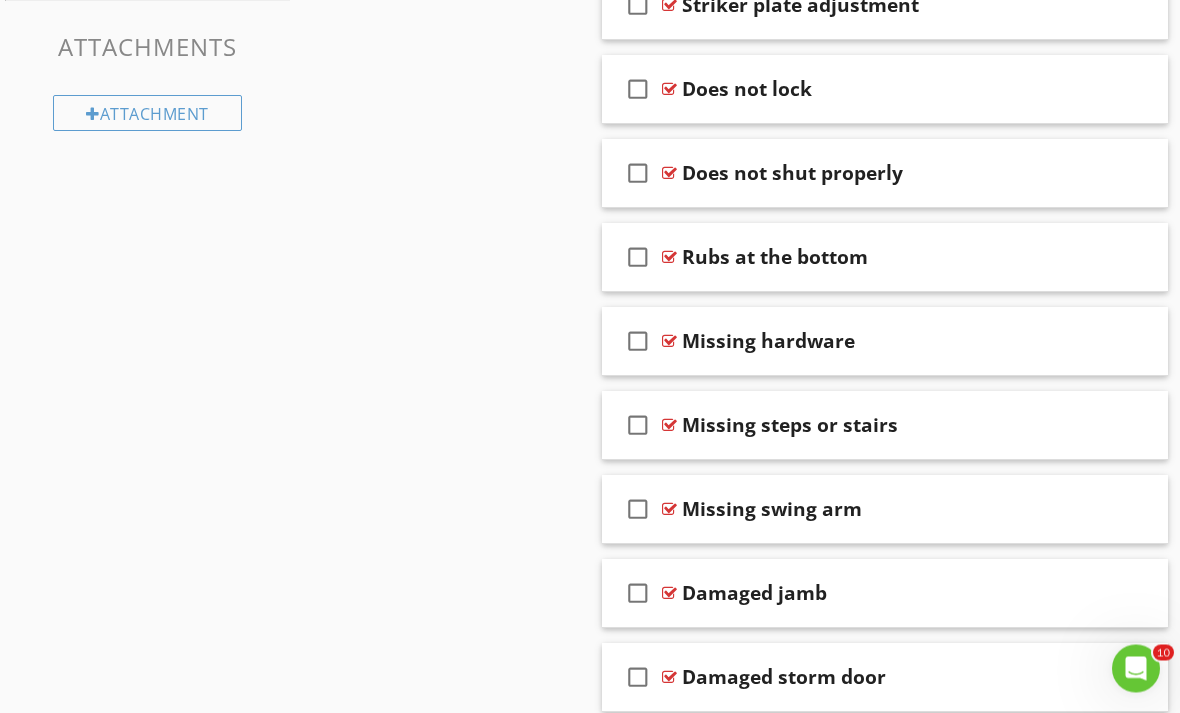scroll, scrollTop: 1251, scrollLeft: 0, axis: vertical 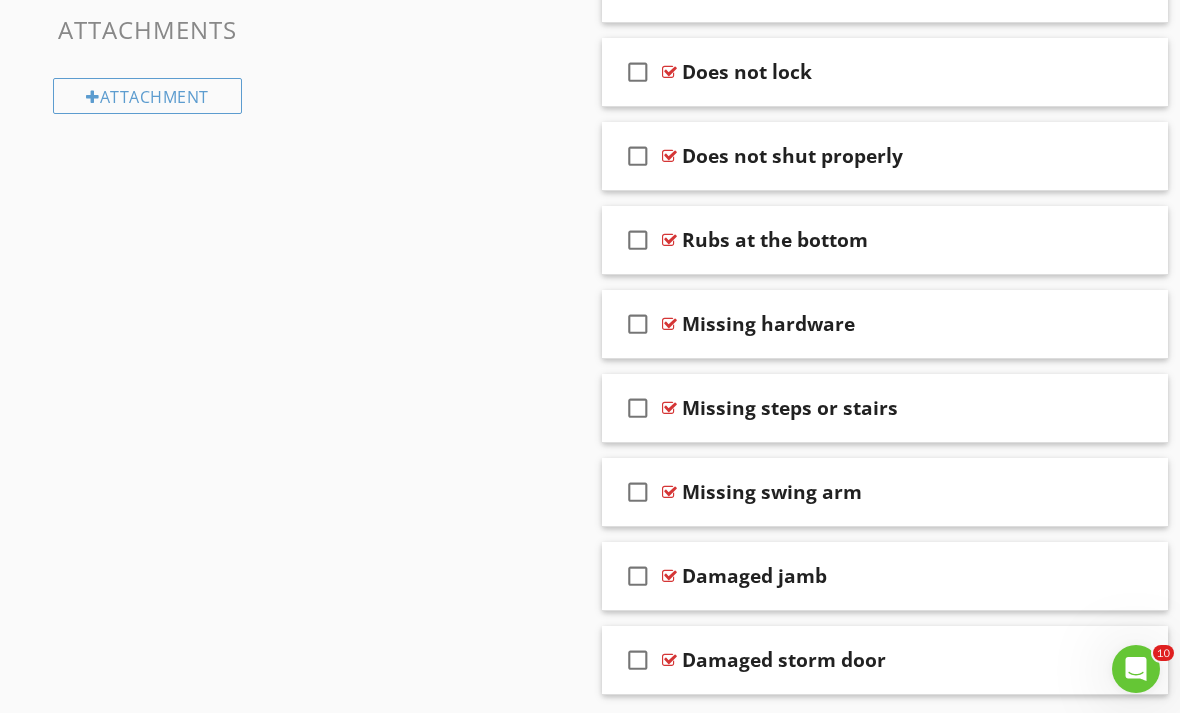 click at bounding box center (1126, 407) 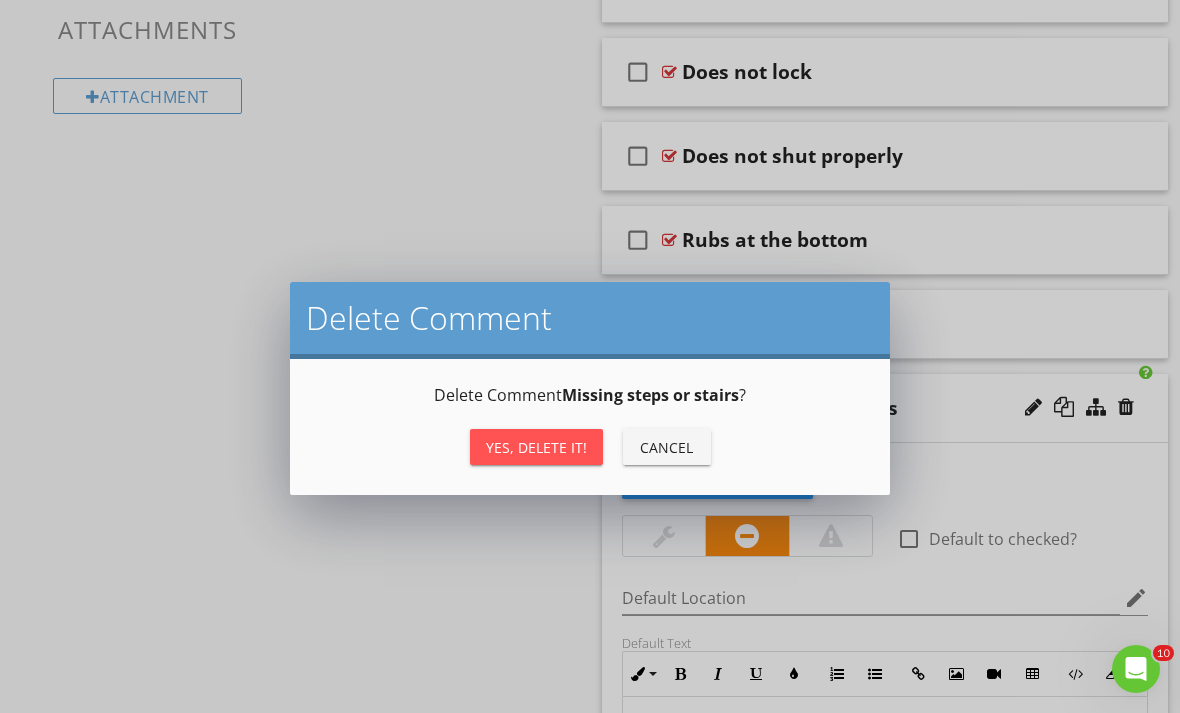 click on "Yes, Delete it!" at bounding box center [536, 447] 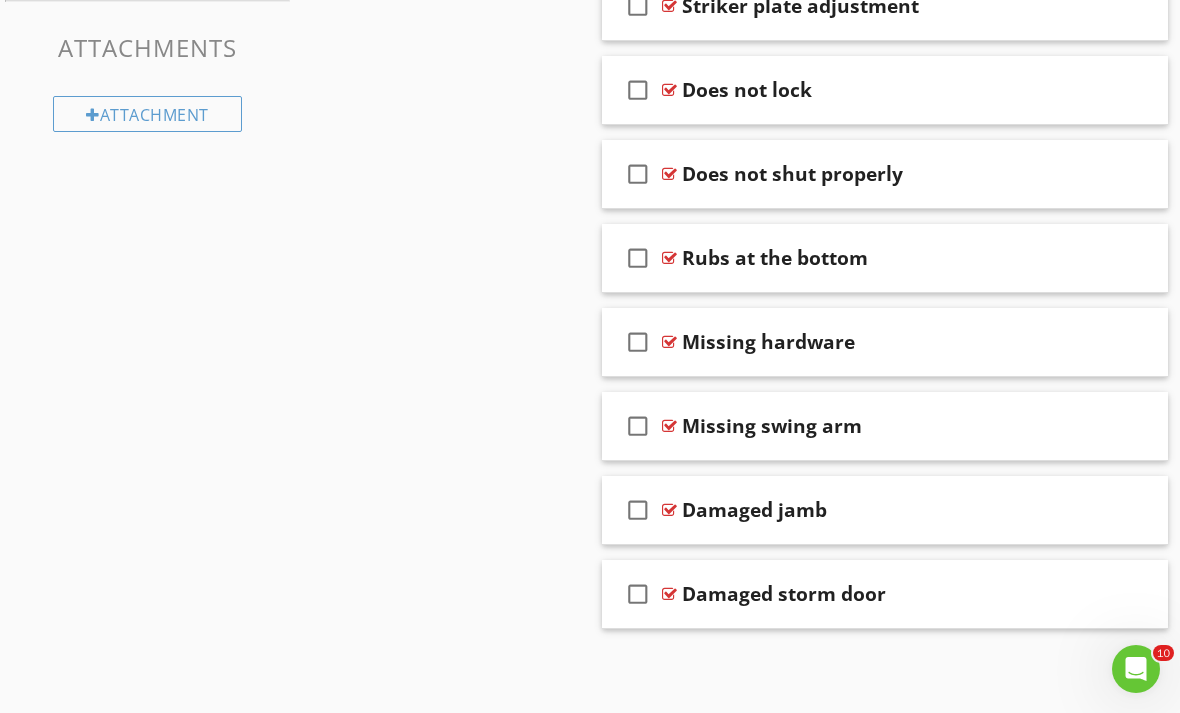 scroll, scrollTop: 1167, scrollLeft: 0, axis: vertical 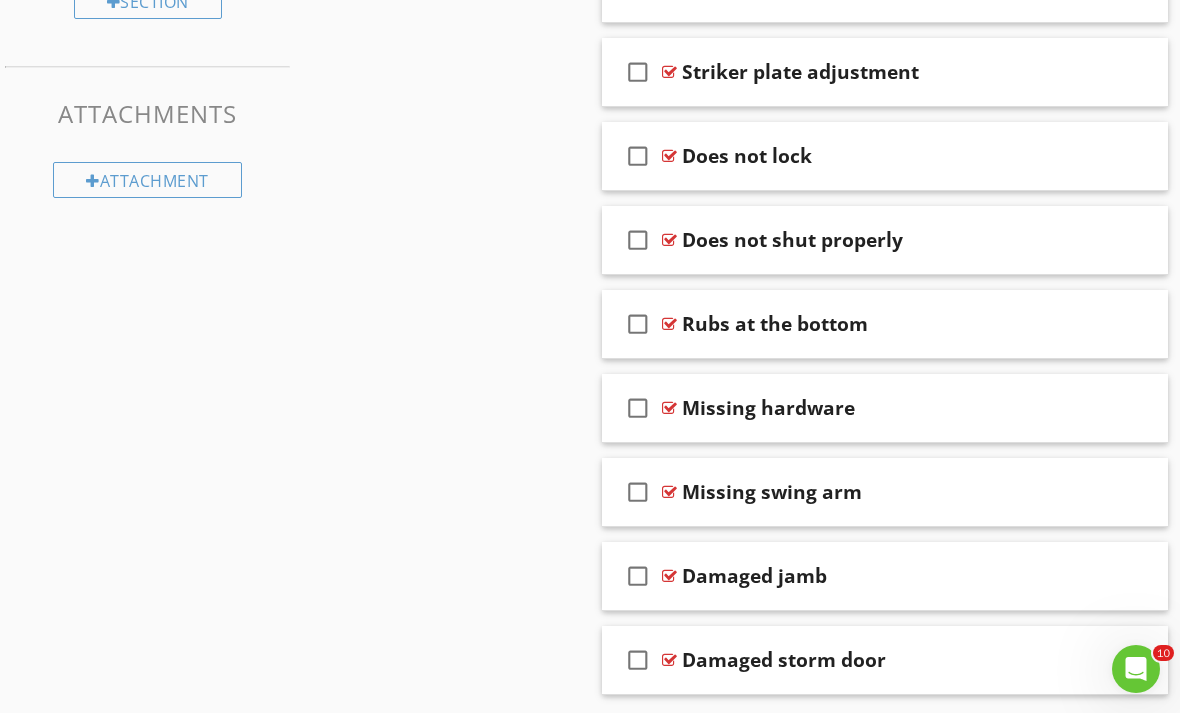 click at bounding box center [1126, 491] 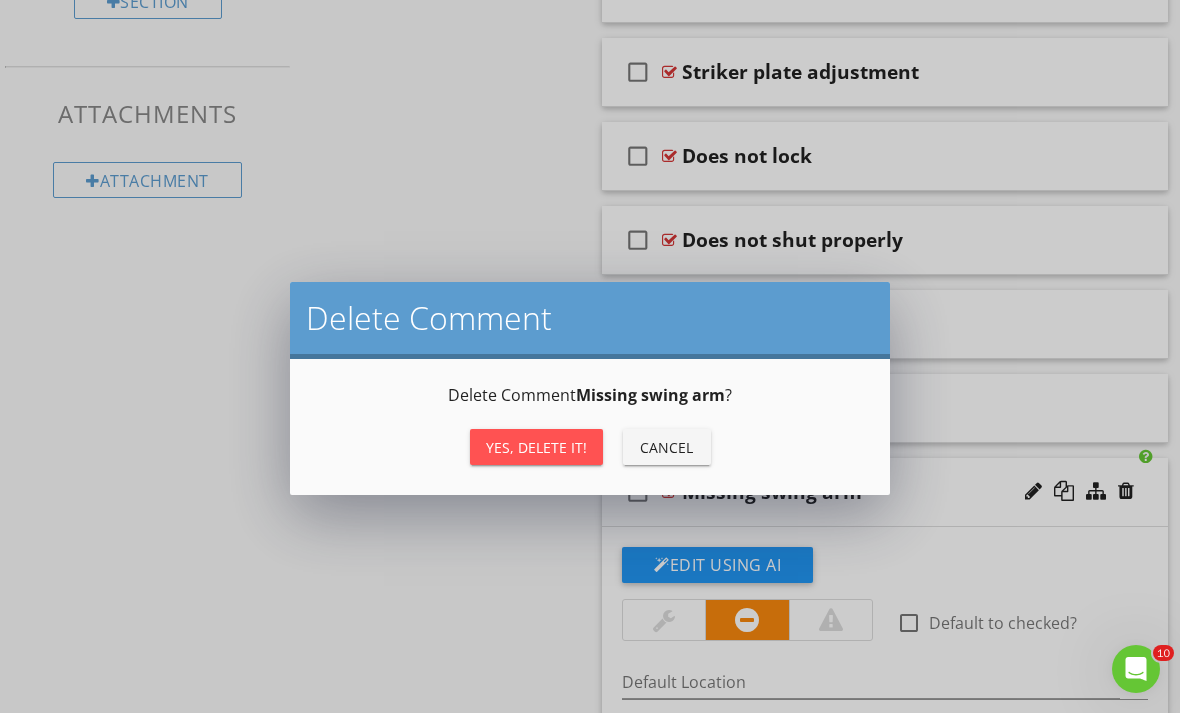 click on "Yes, Delete it!" at bounding box center (536, 447) 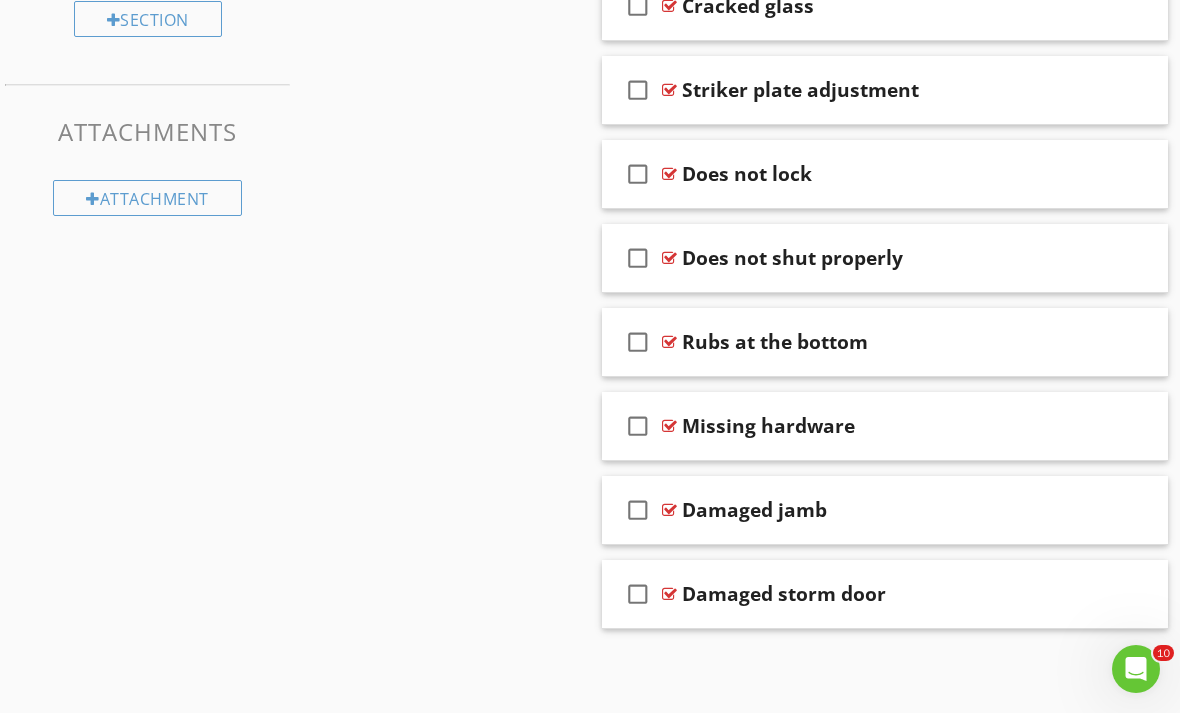 scroll, scrollTop: 1083, scrollLeft: 0, axis: vertical 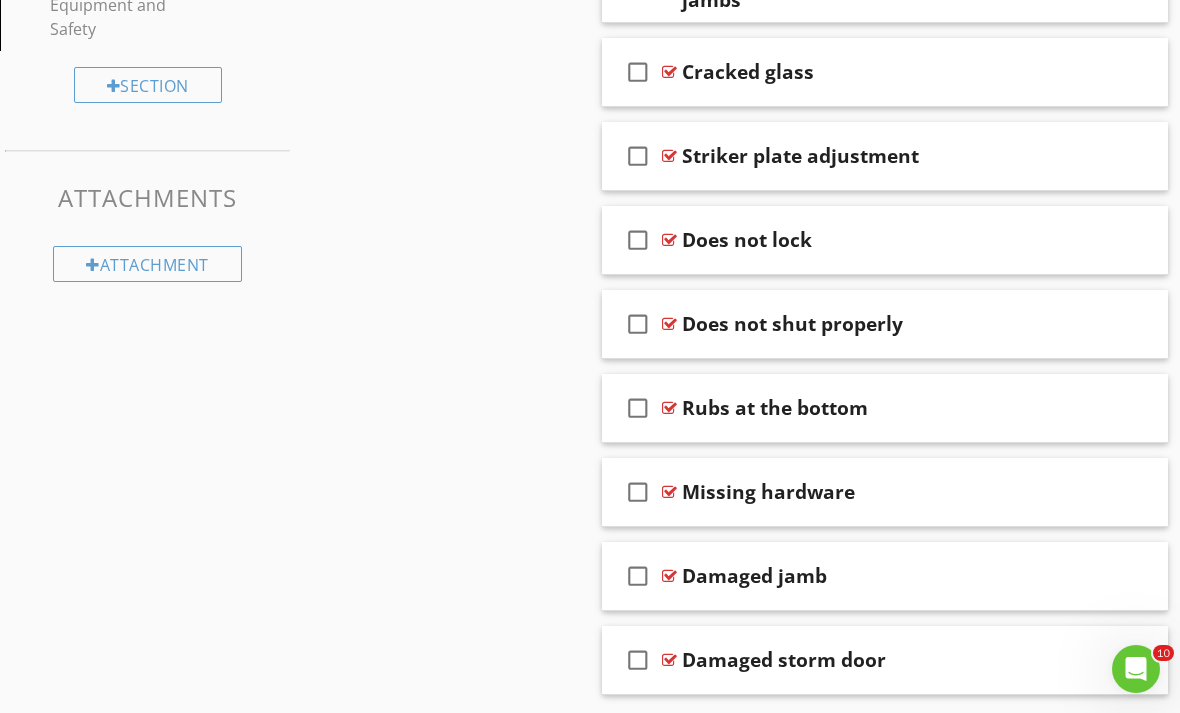 click at bounding box center [1126, 575] 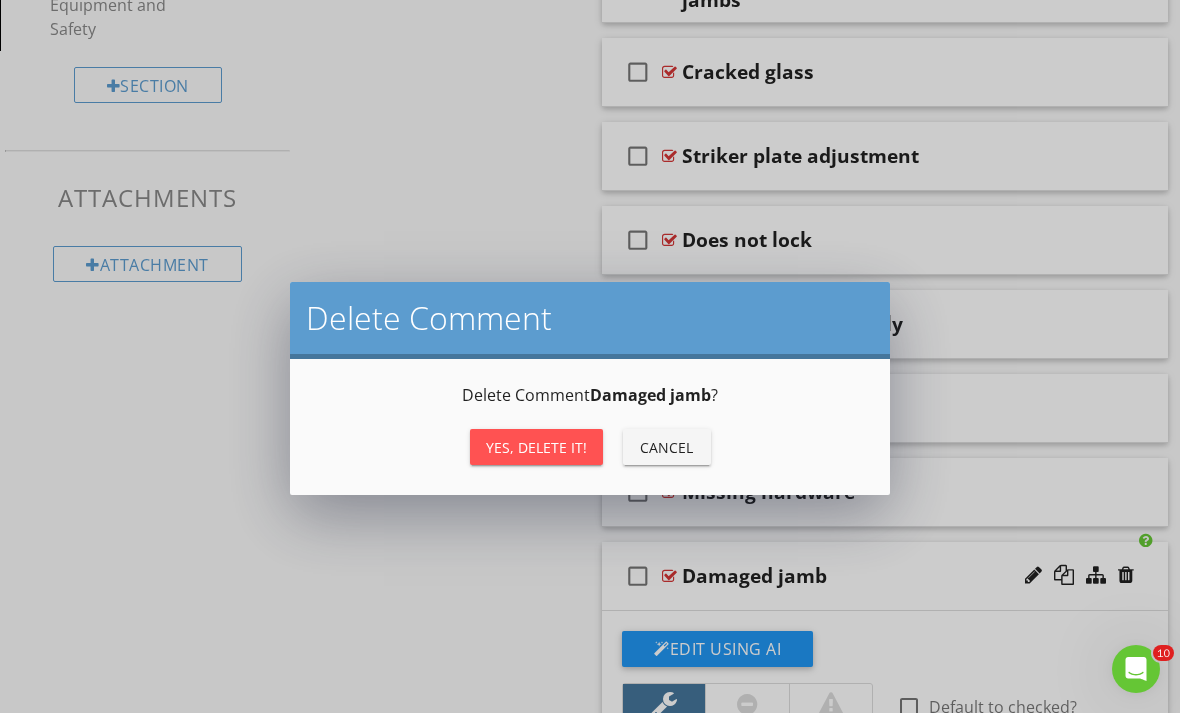 click on "Yes, Delete it!" at bounding box center (536, 447) 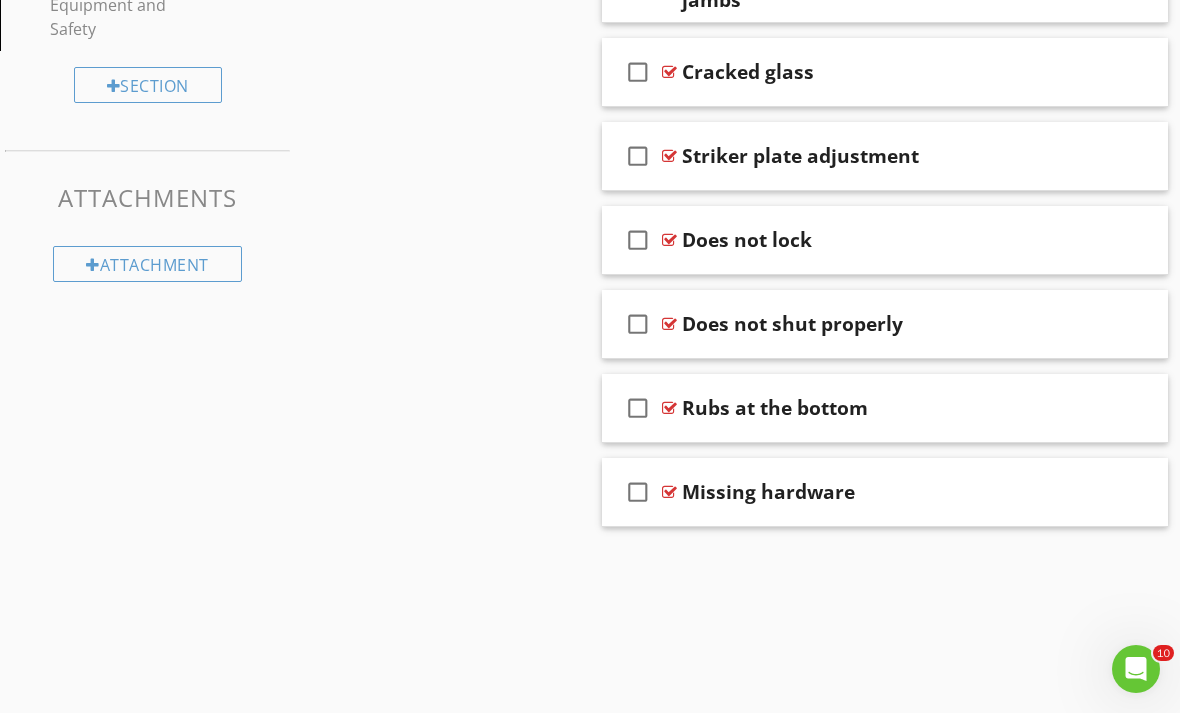 scroll, scrollTop: 999, scrollLeft: 0, axis: vertical 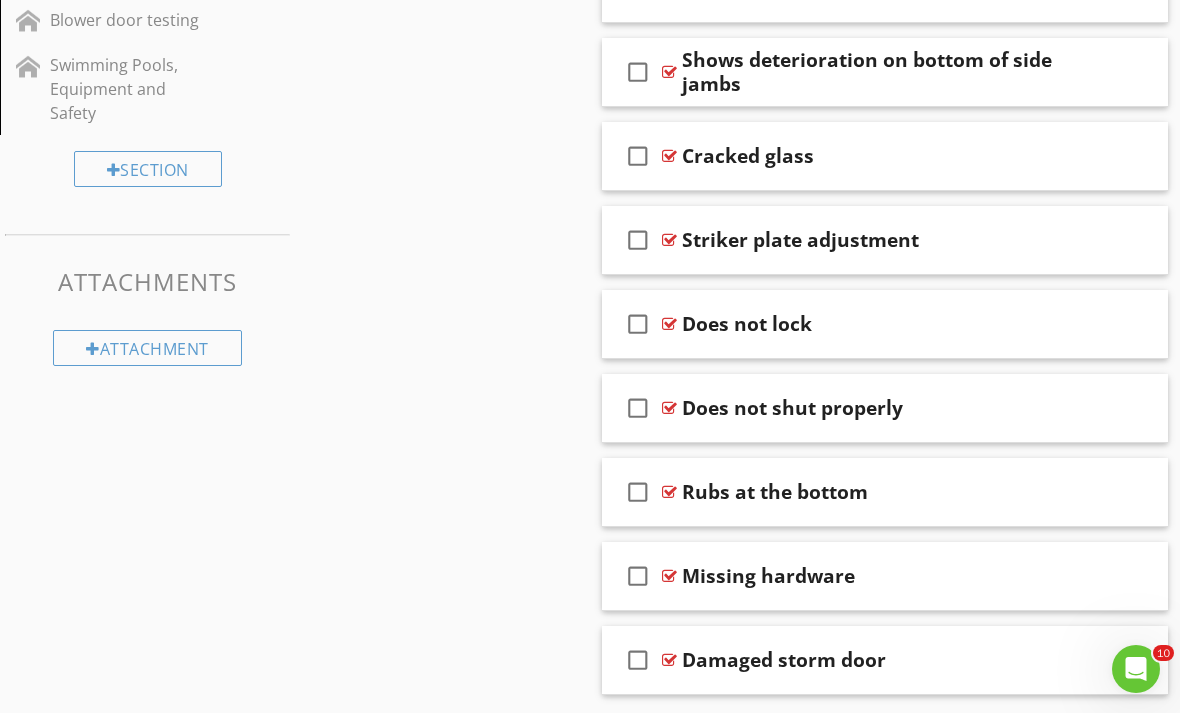 click at bounding box center (1126, 659) 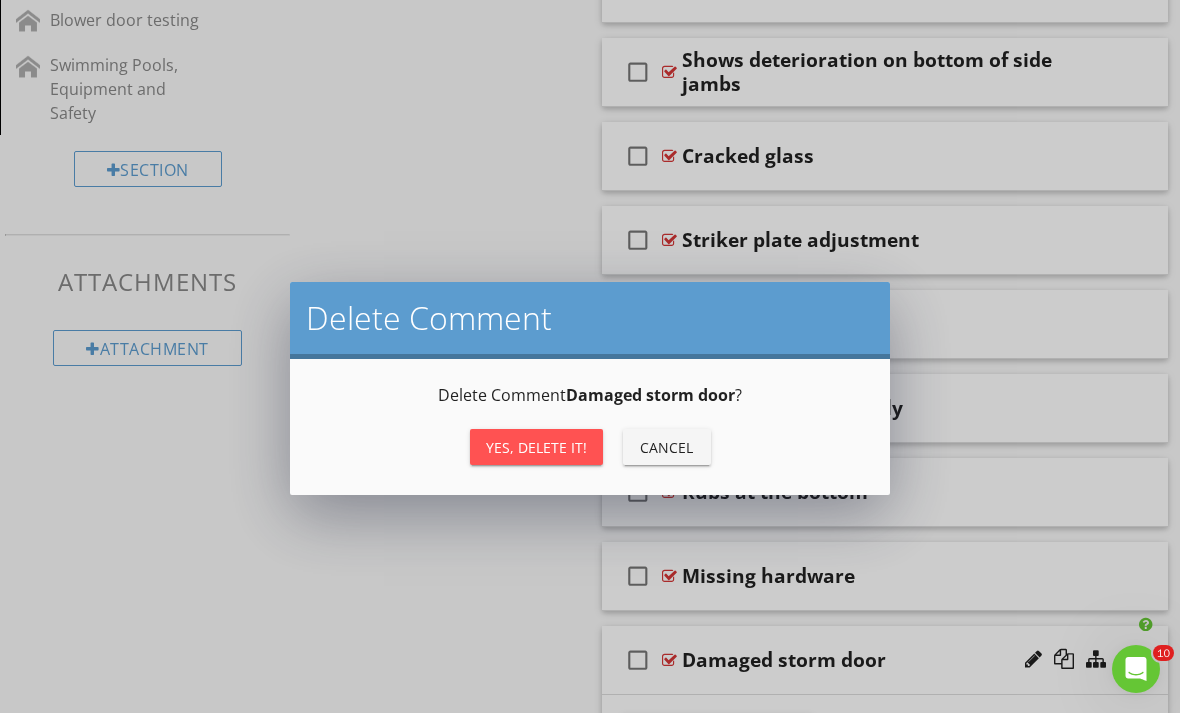 click on "Yes, Delete it!" at bounding box center [536, 447] 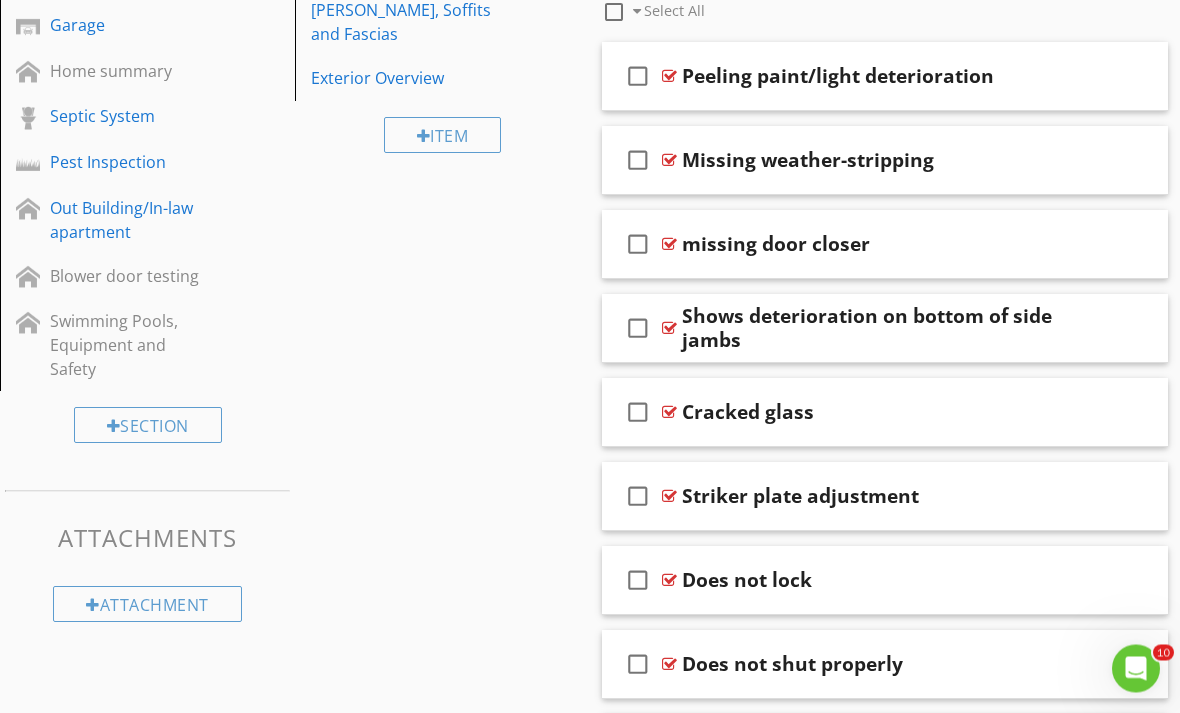 scroll, scrollTop: 670, scrollLeft: 0, axis: vertical 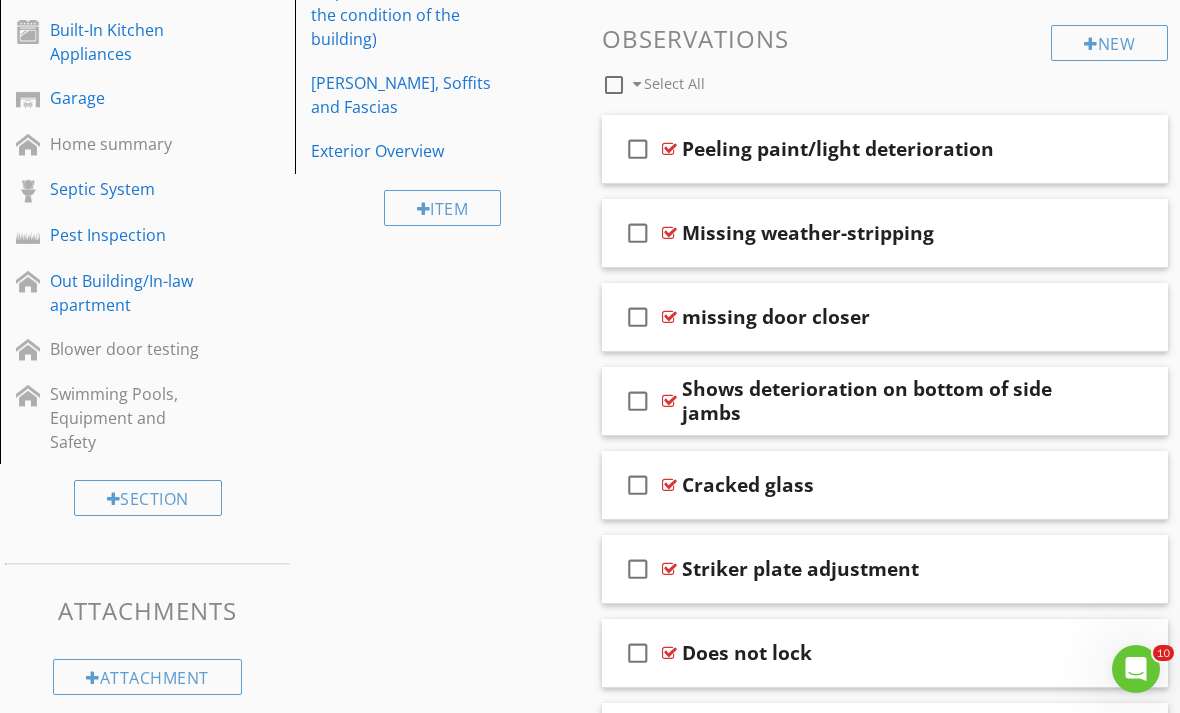 click at bounding box center (1126, 568) 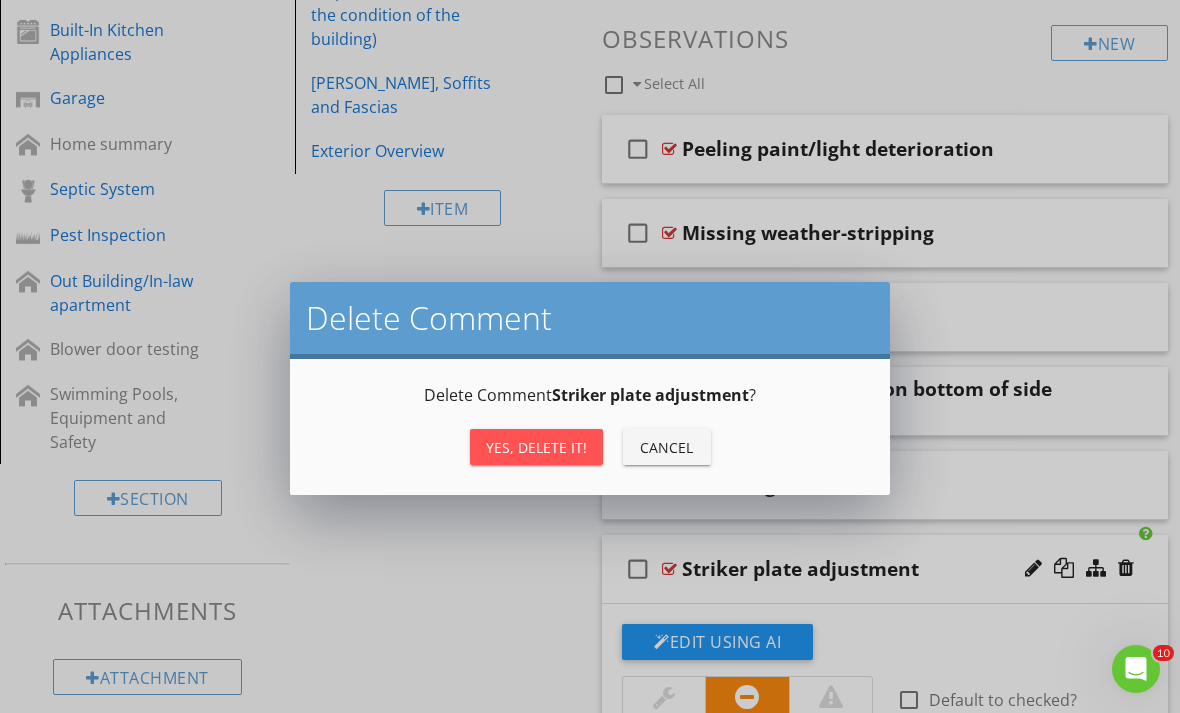 click on "Yes, Delete it!" at bounding box center (536, 447) 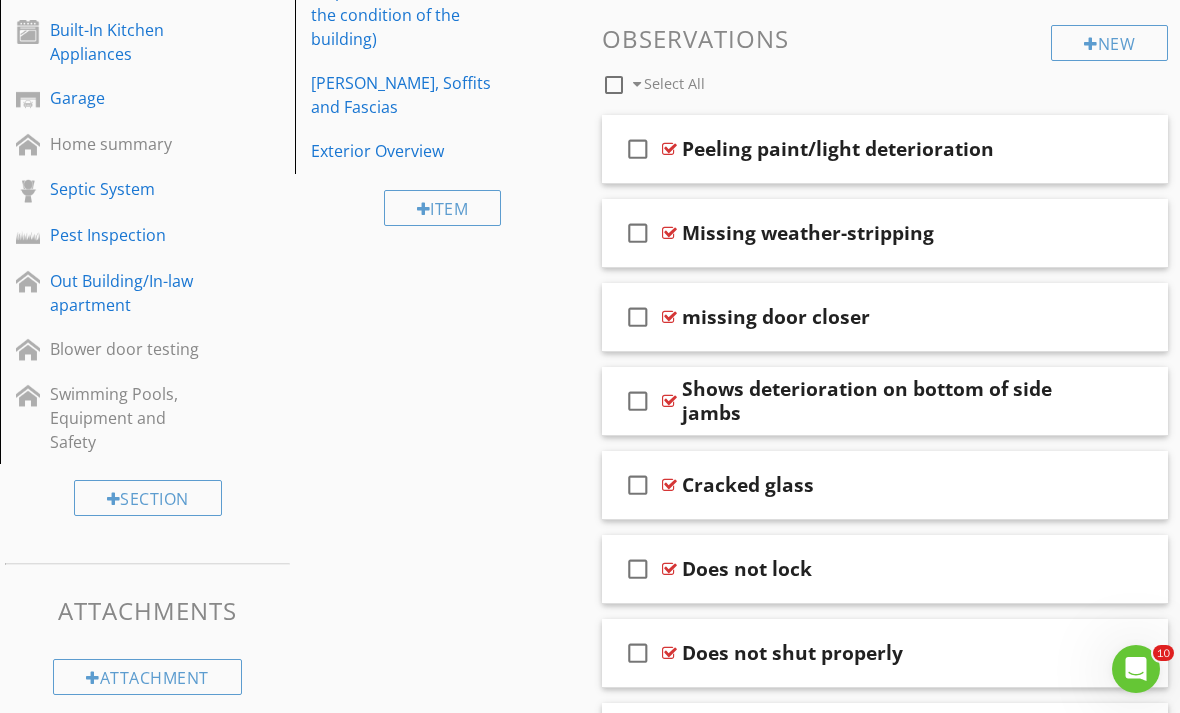 type 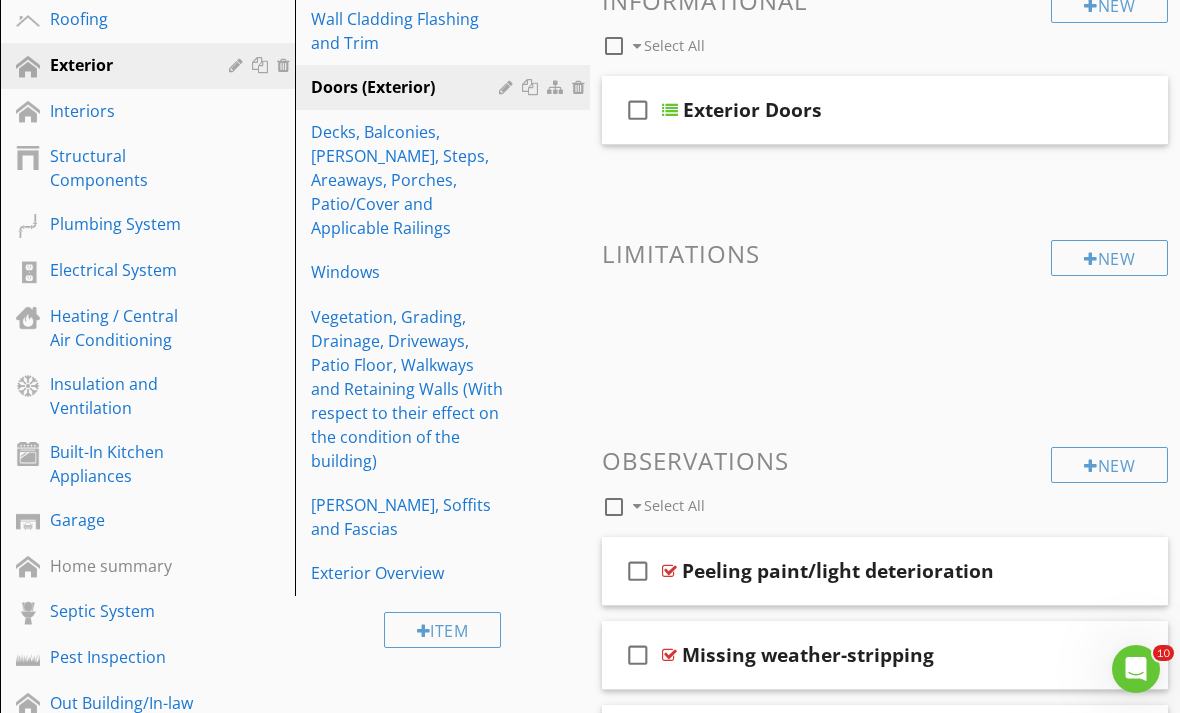 scroll, scrollTop: 235, scrollLeft: 0, axis: vertical 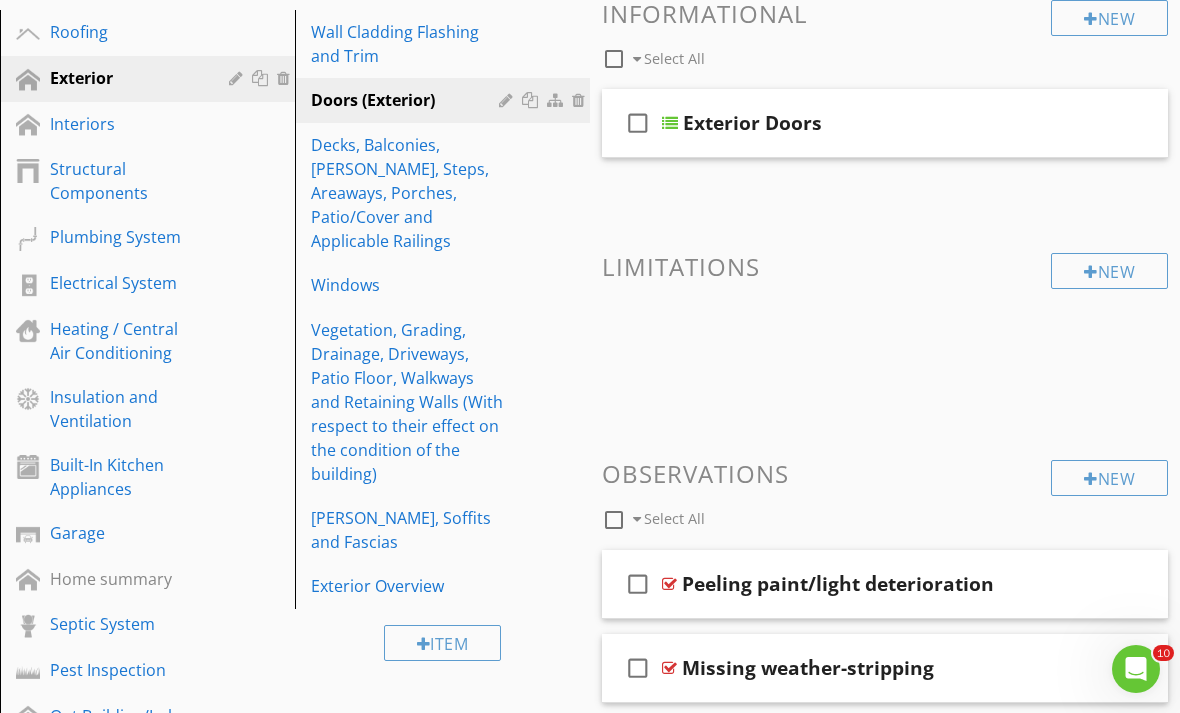 click on "Wall Cladding Flashing and Trim" at bounding box center (408, 44) 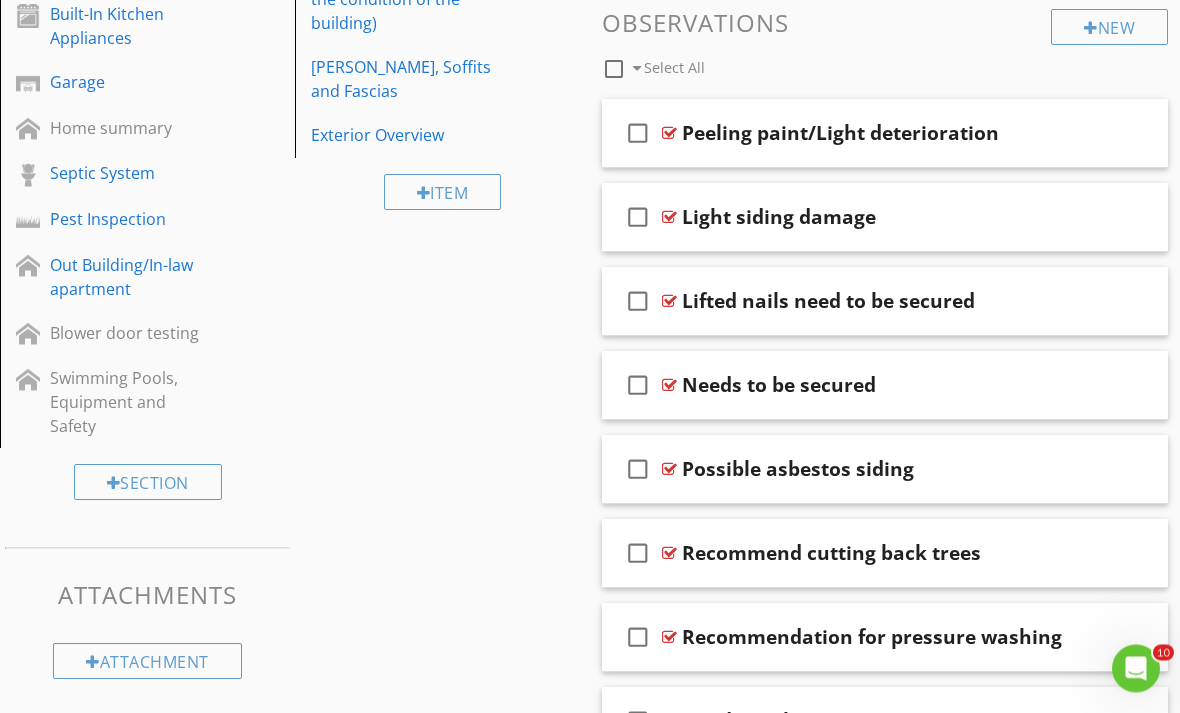 scroll, scrollTop: 831, scrollLeft: 0, axis: vertical 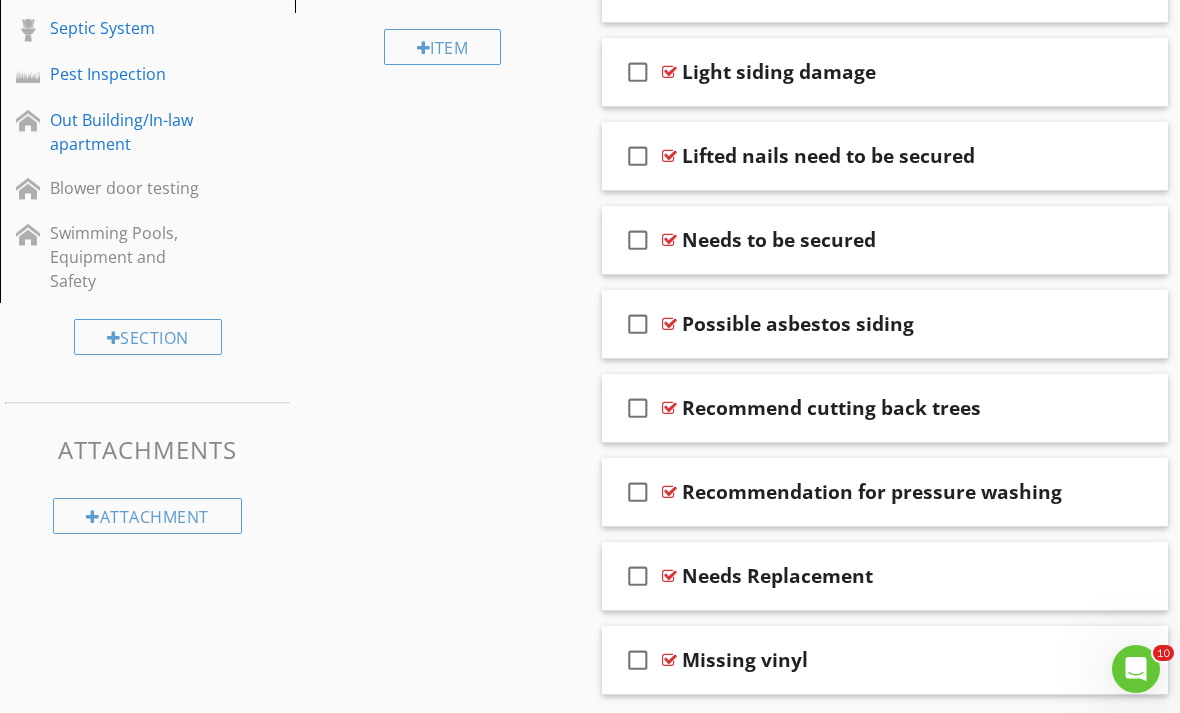 click at bounding box center (1126, 659) 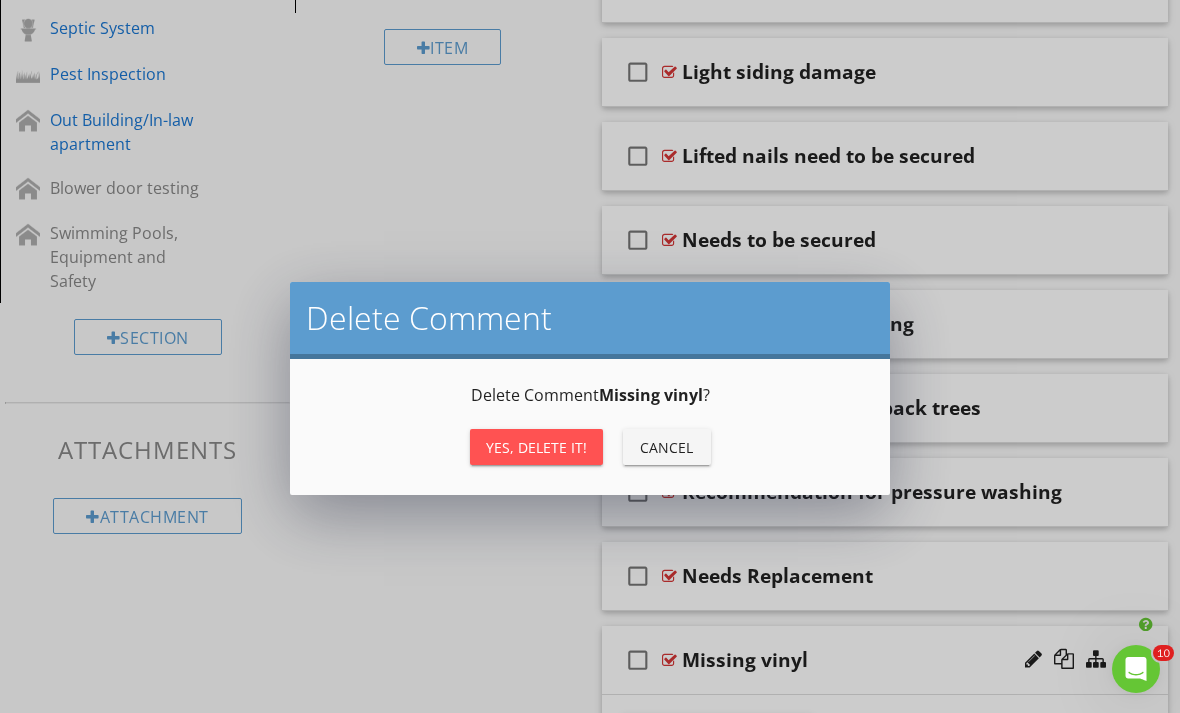click on "Yes, Delete it!" at bounding box center (536, 447) 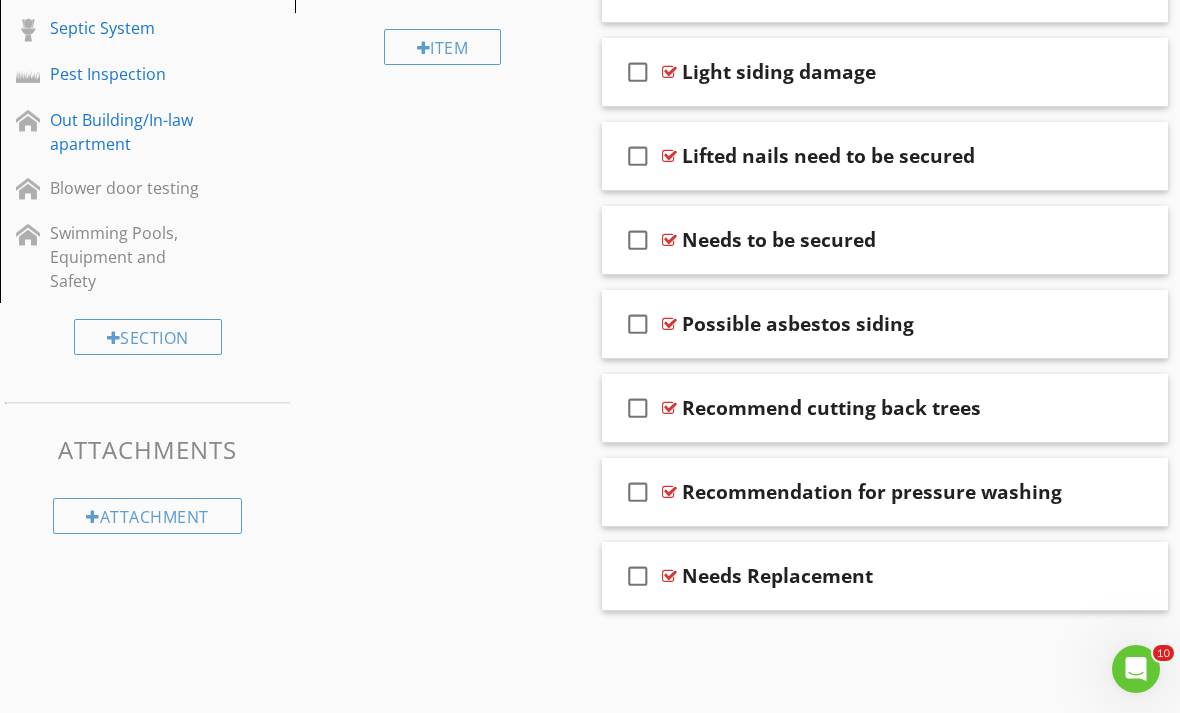 scroll, scrollTop: 747, scrollLeft: 0, axis: vertical 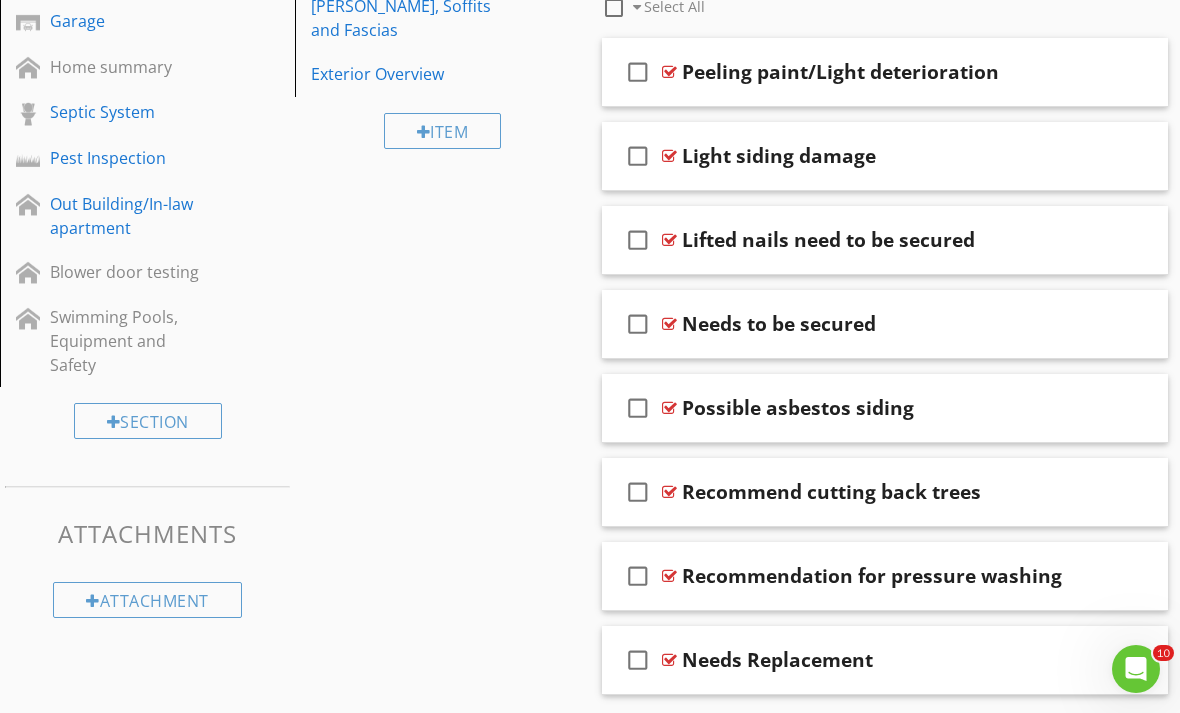 click on "Needs Replacement" at bounding box center [879, 660] 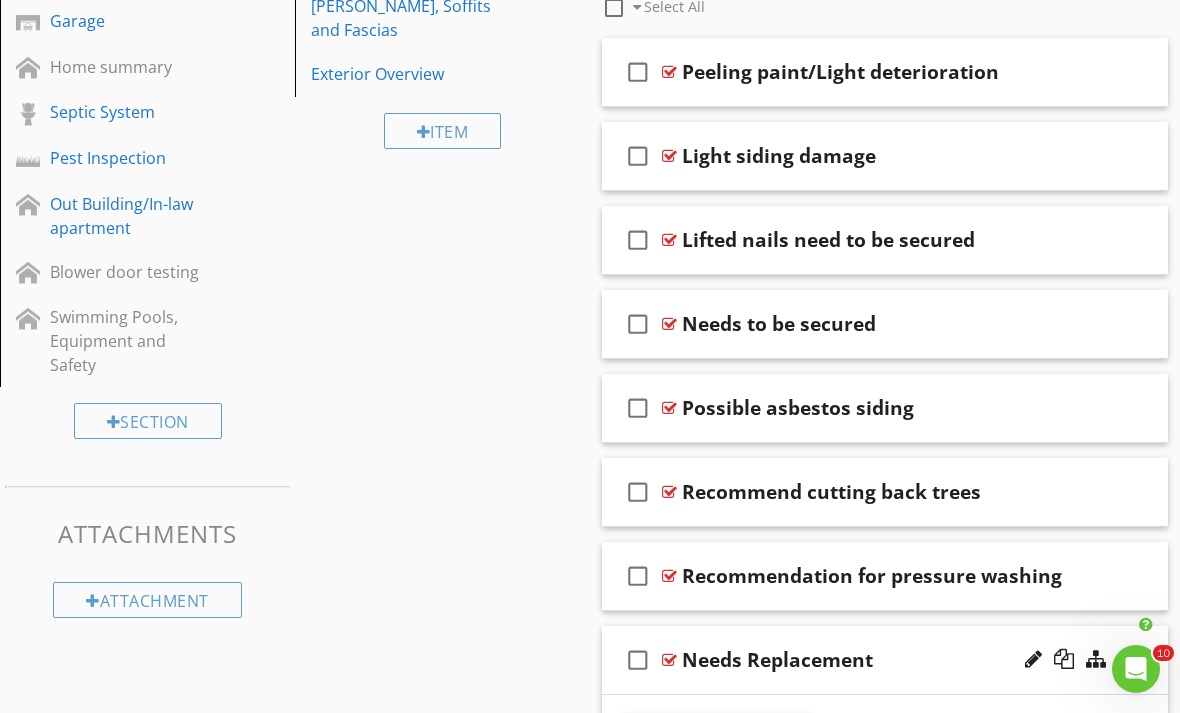 type 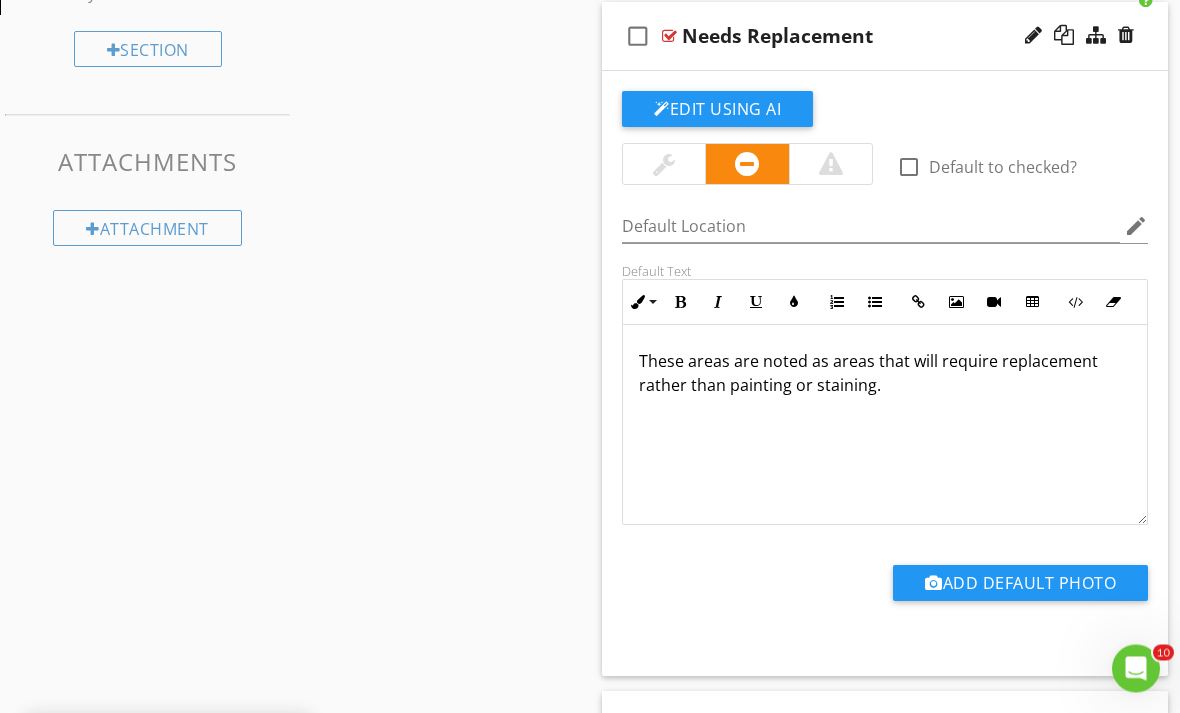 scroll, scrollTop: 1119, scrollLeft: 0, axis: vertical 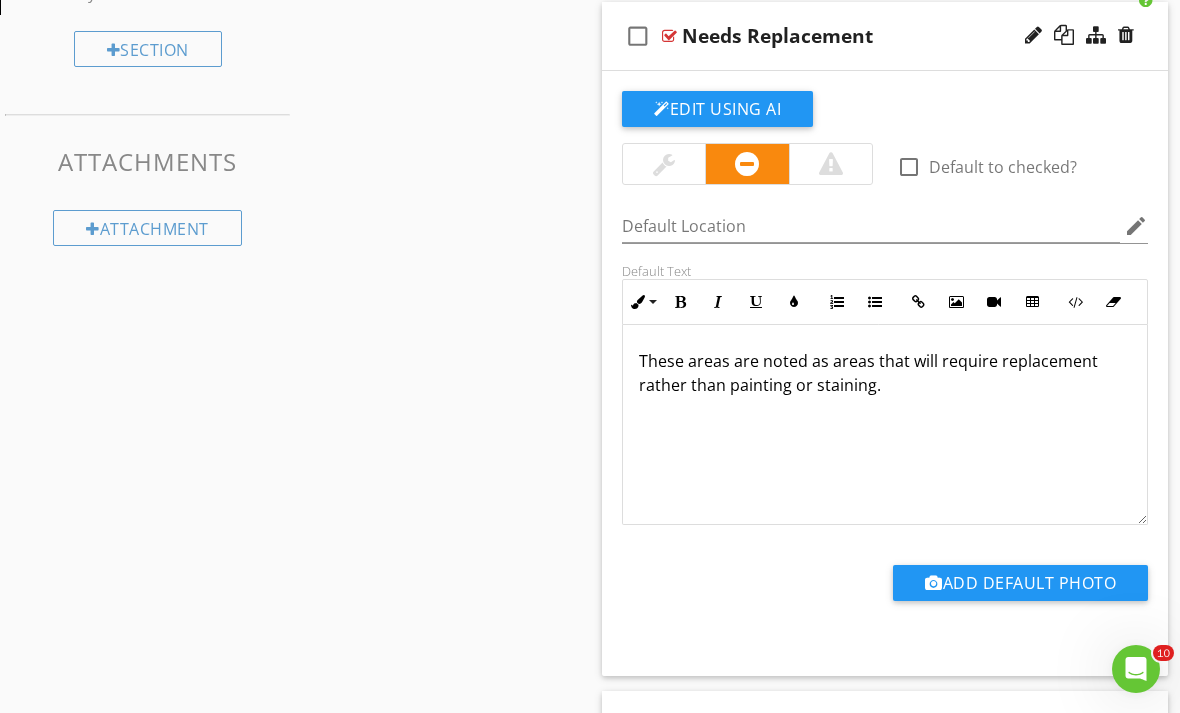 click at bounding box center (1126, 35) 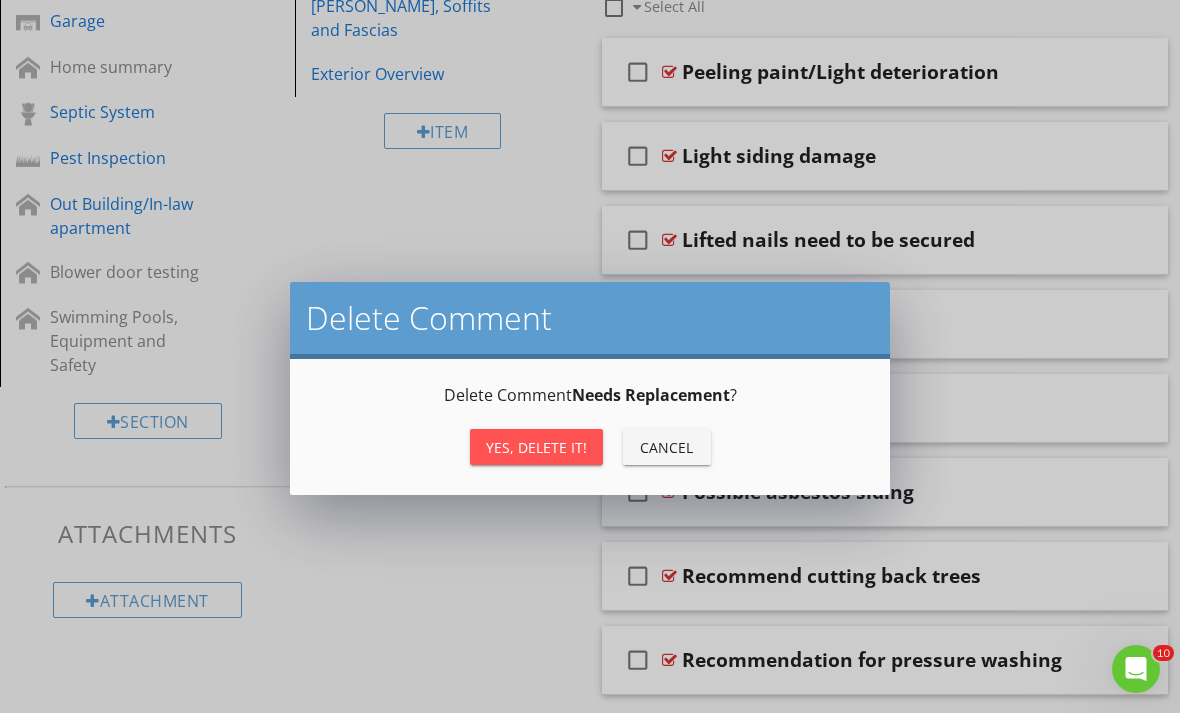 click on "Yes, Delete it!" at bounding box center (536, 447) 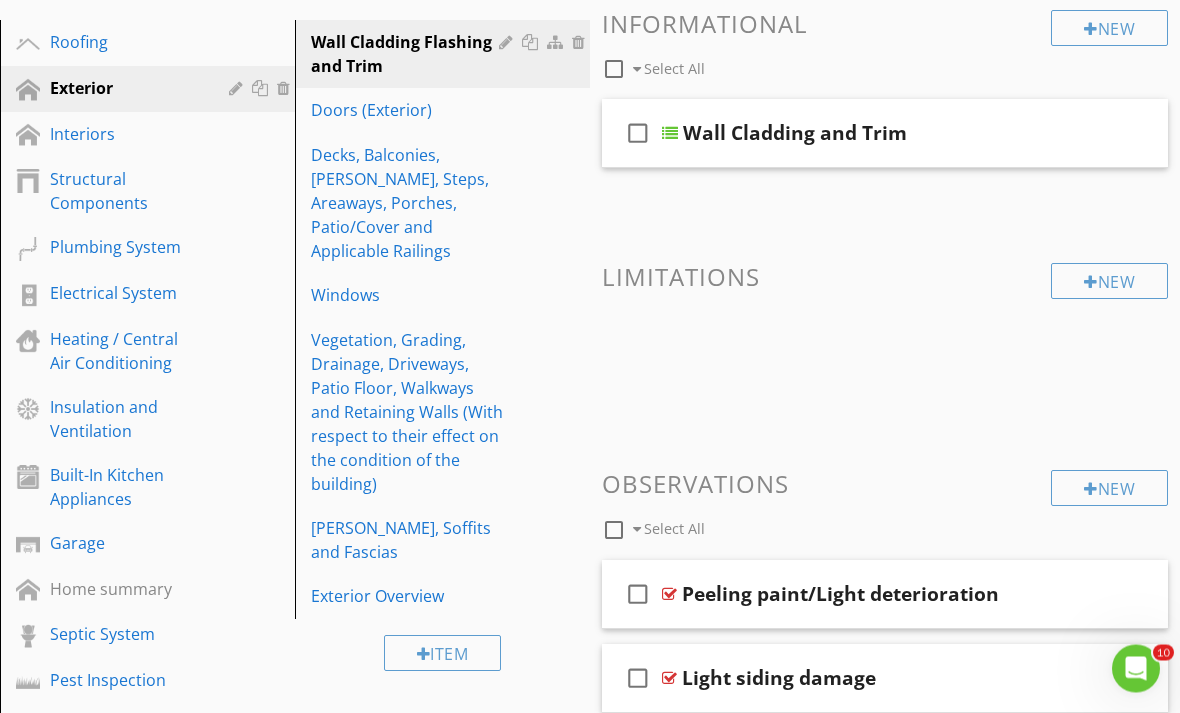 scroll, scrollTop: 207, scrollLeft: 0, axis: vertical 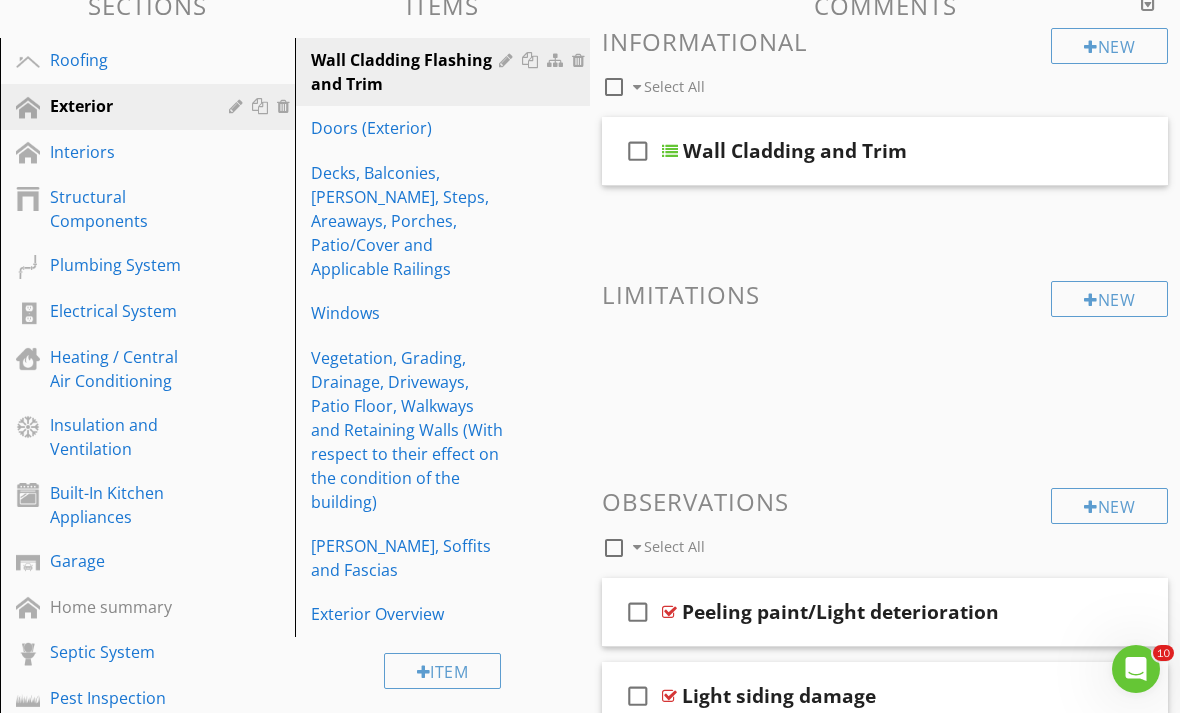 click on "Decks, Balconies, [PERSON_NAME], Steps, Areaways, Porches, Patio/Cover and Applicable Railings" at bounding box center (408, 221) 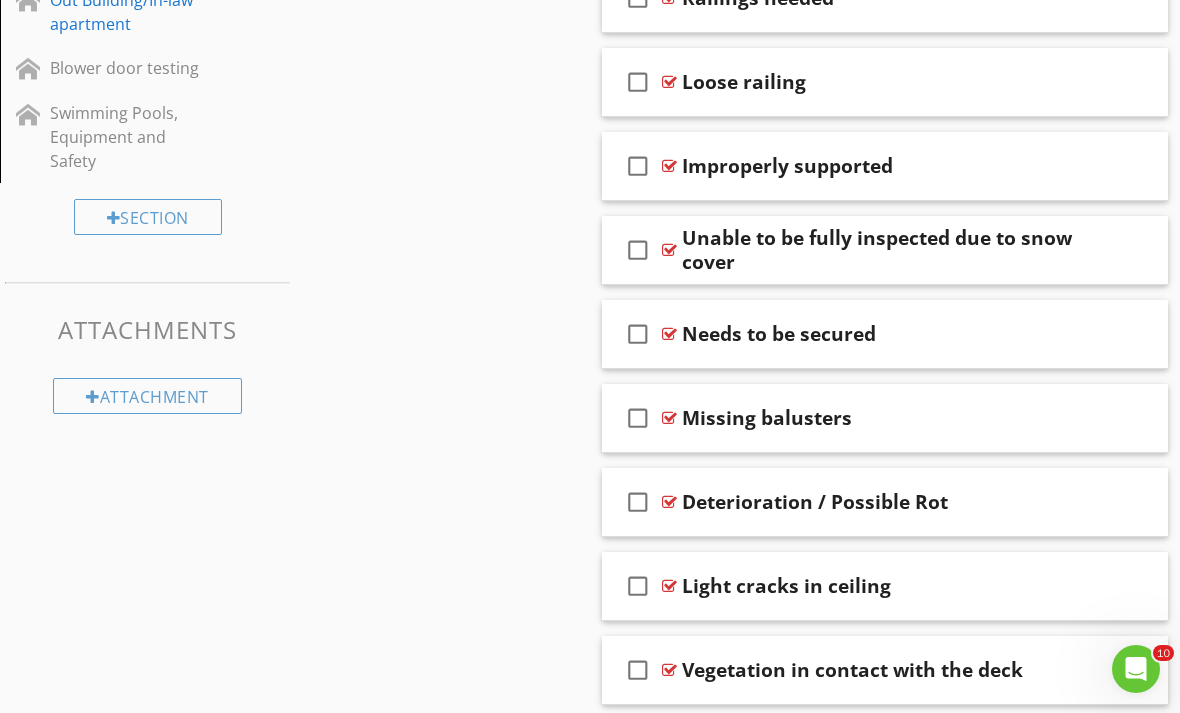 scroll, scrollTop: 961, scrollLeft: 0, axis: vertical 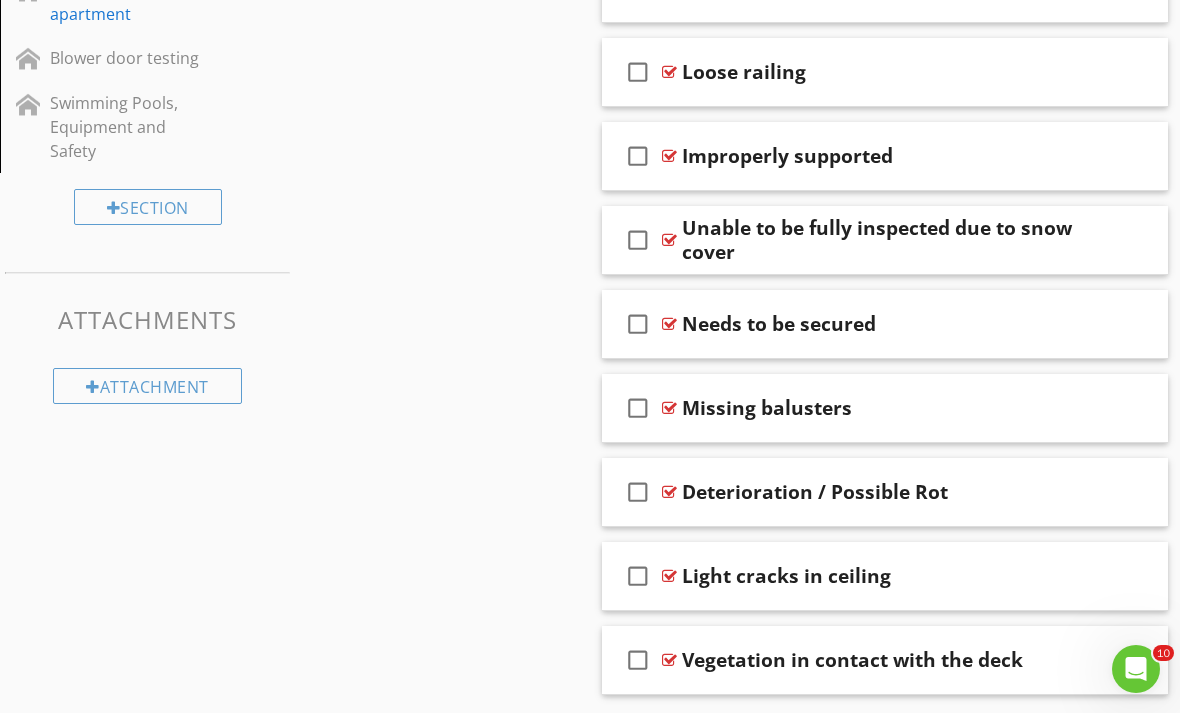 click at bounding box center [1126, 491] 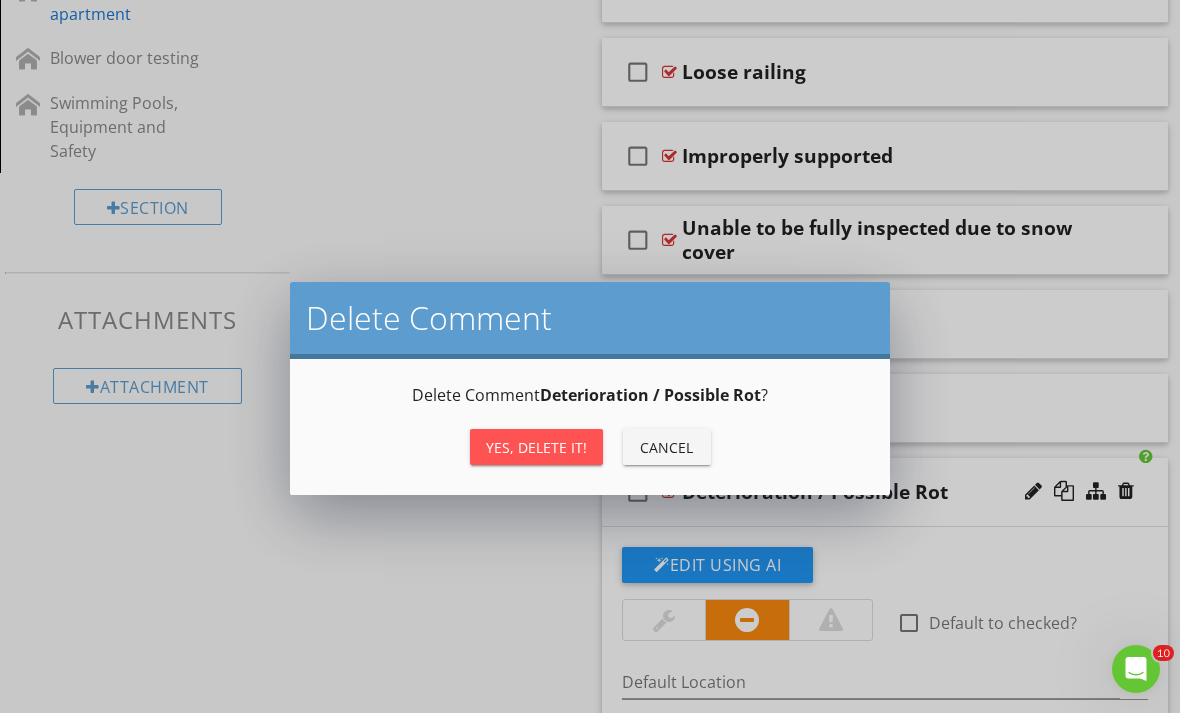 click on "Yes, Delete it!" at bounding box center (536, 447) 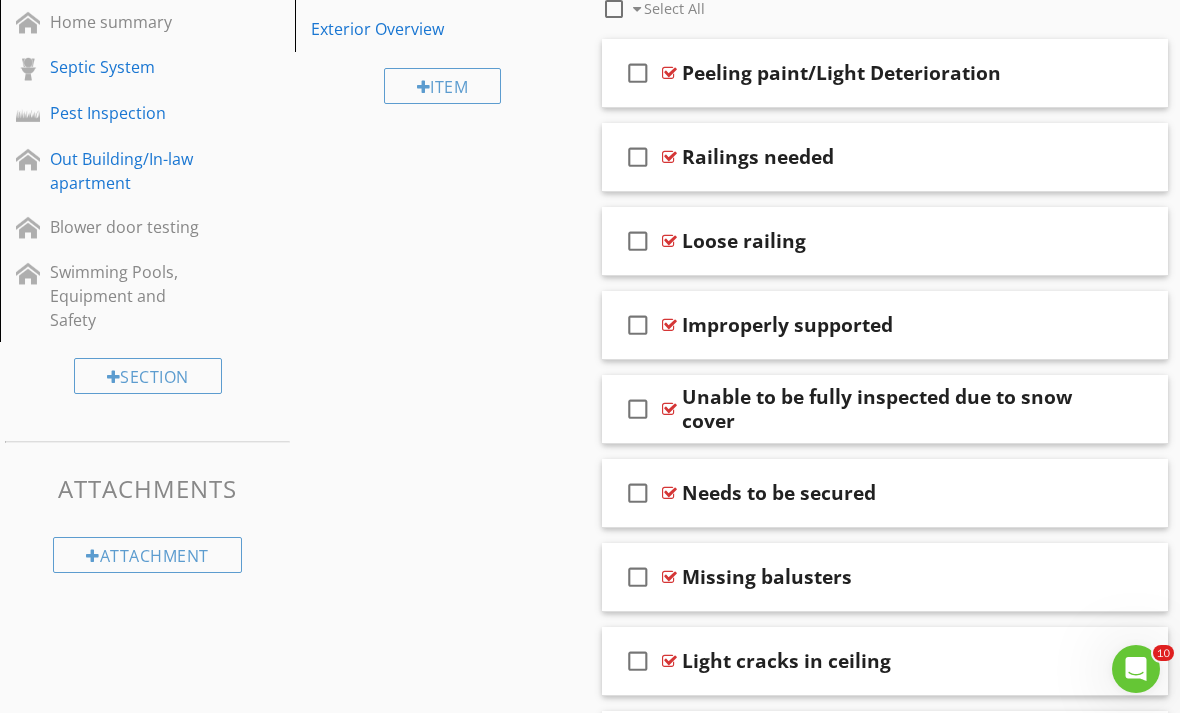scroll, scrollTop: 877, scrollLeft: 0, axis: vertical 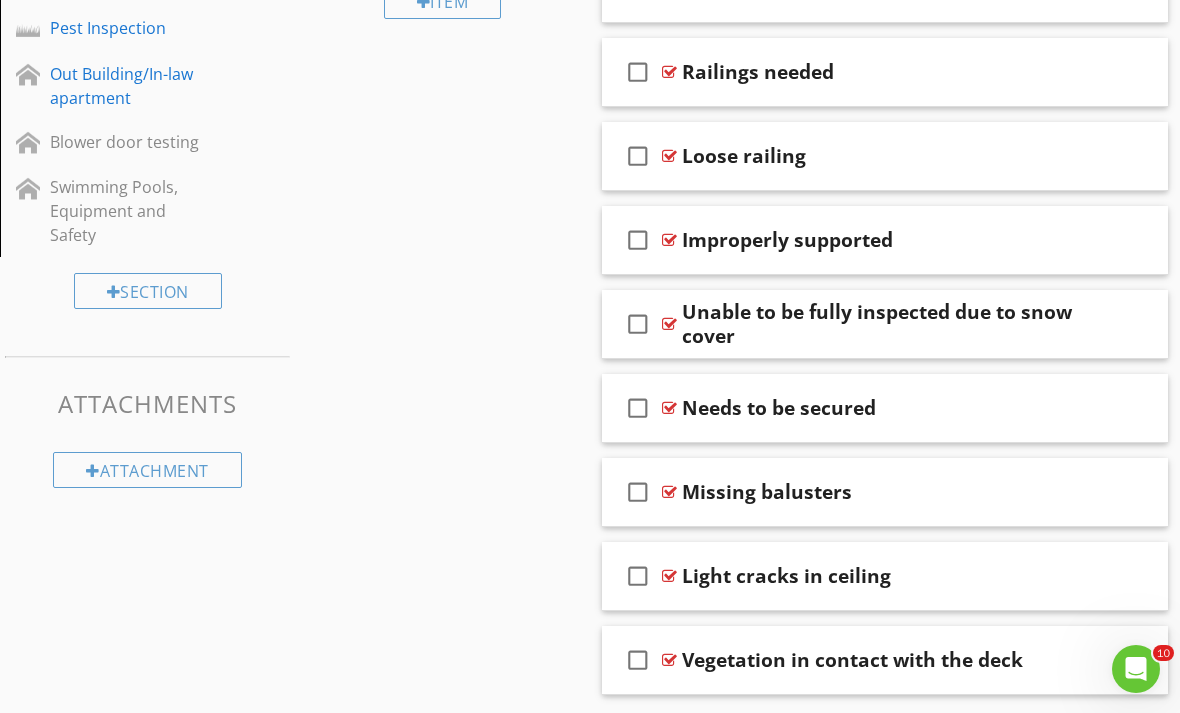 click at bounding box center (1126, 575) 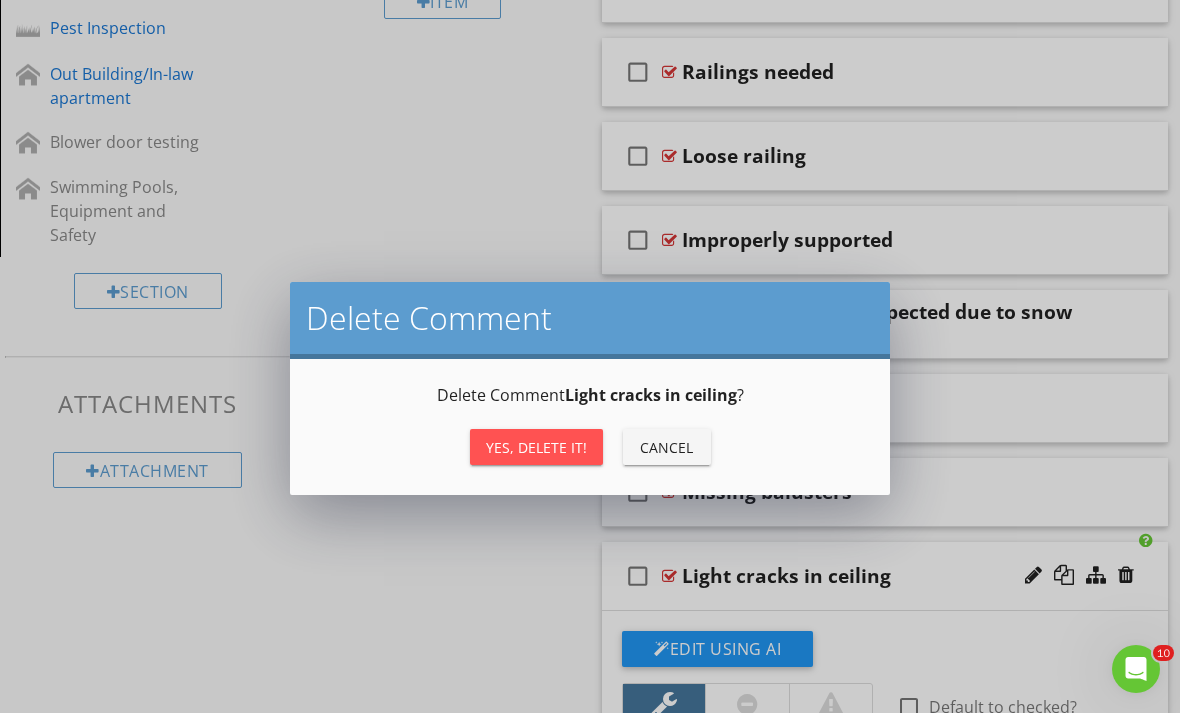 click on "Yes, Delete it!" at bounding box center [536, 447] 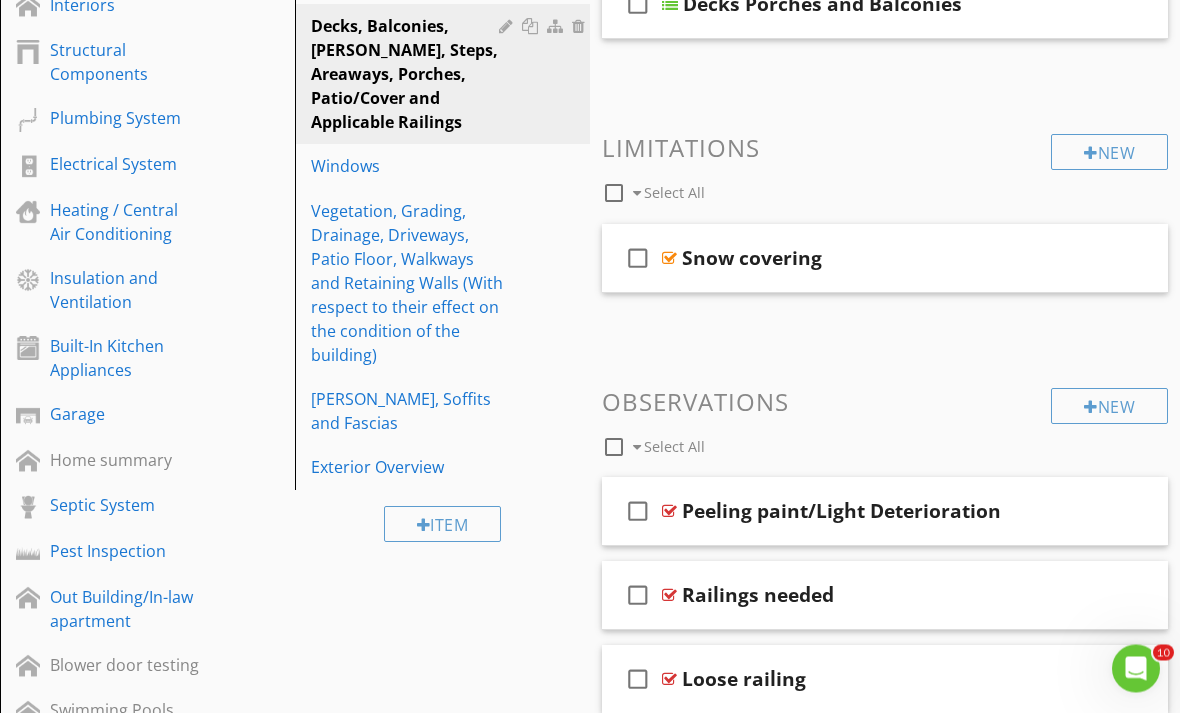 scroll, scrollTop: 354, scrollLeft: 0, axis: vertical 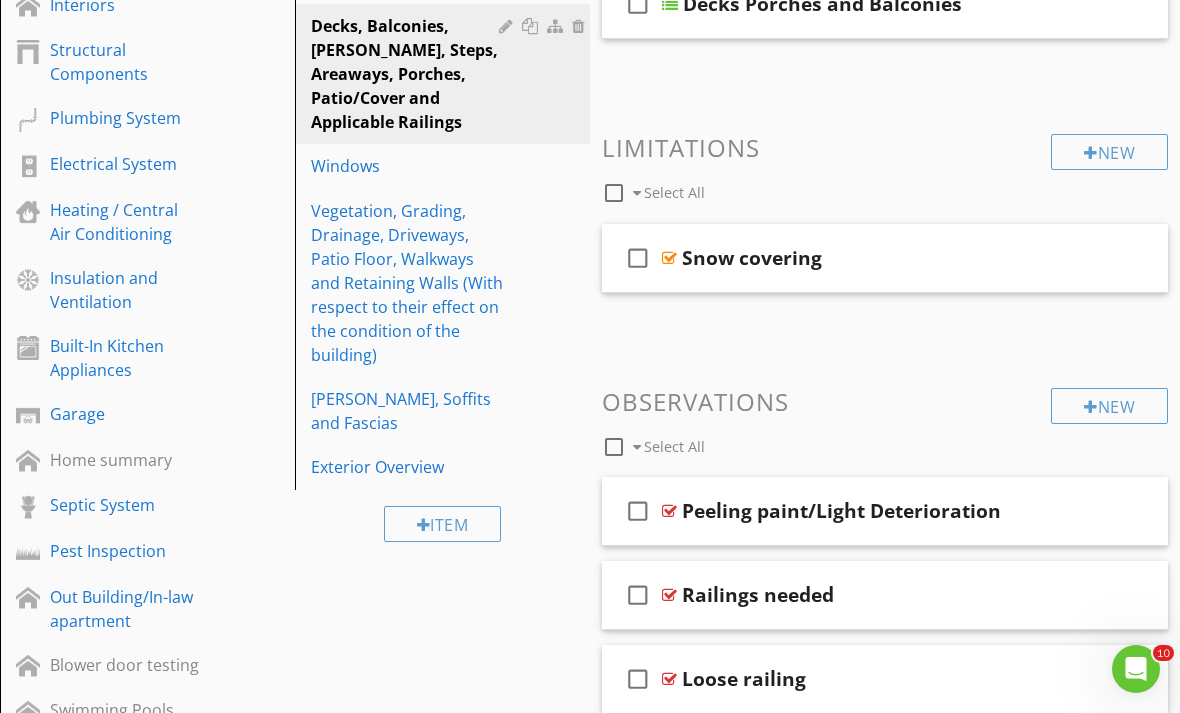 click on "Windows" at bounding box center [408, 166] 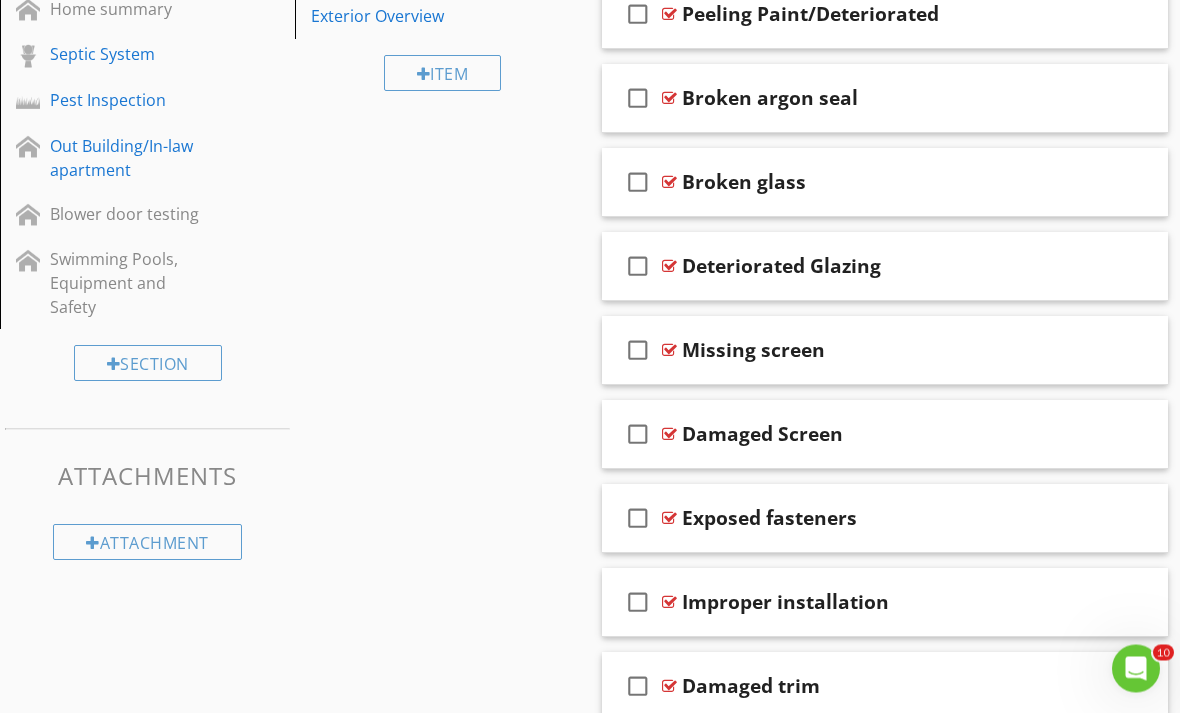 scroll, scrollTop: 831, scrollLeft: 0, axis: vertical 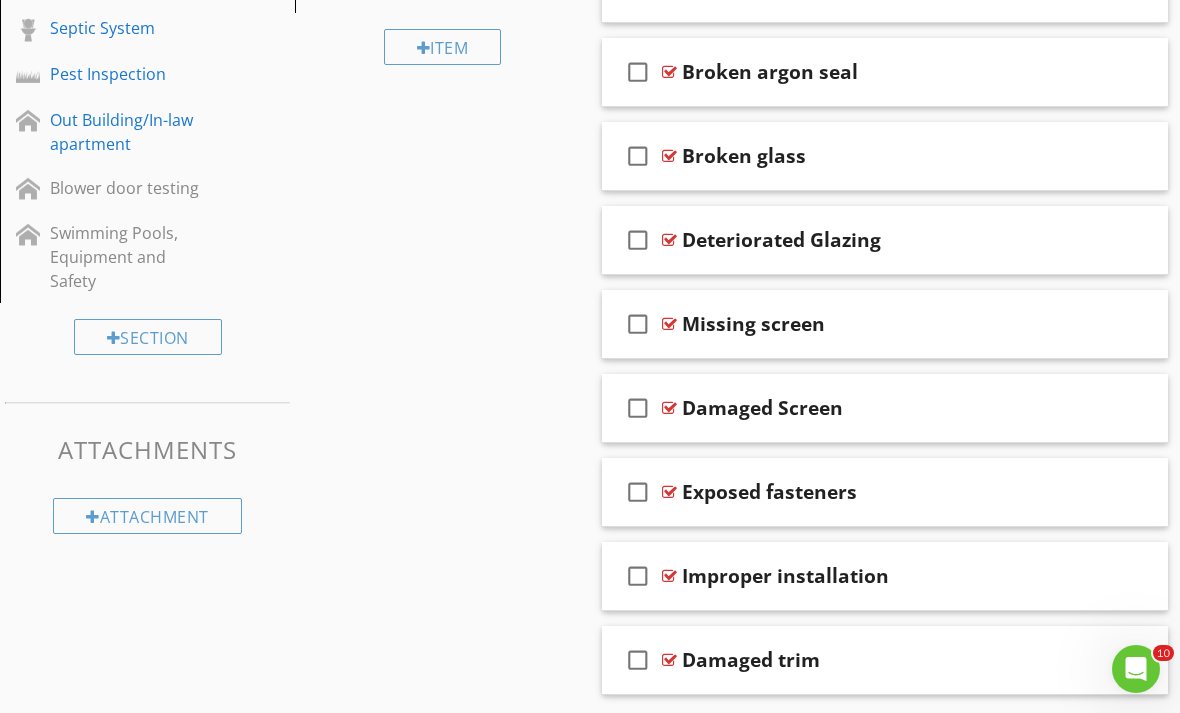 click at bounding box center [1126, 659] 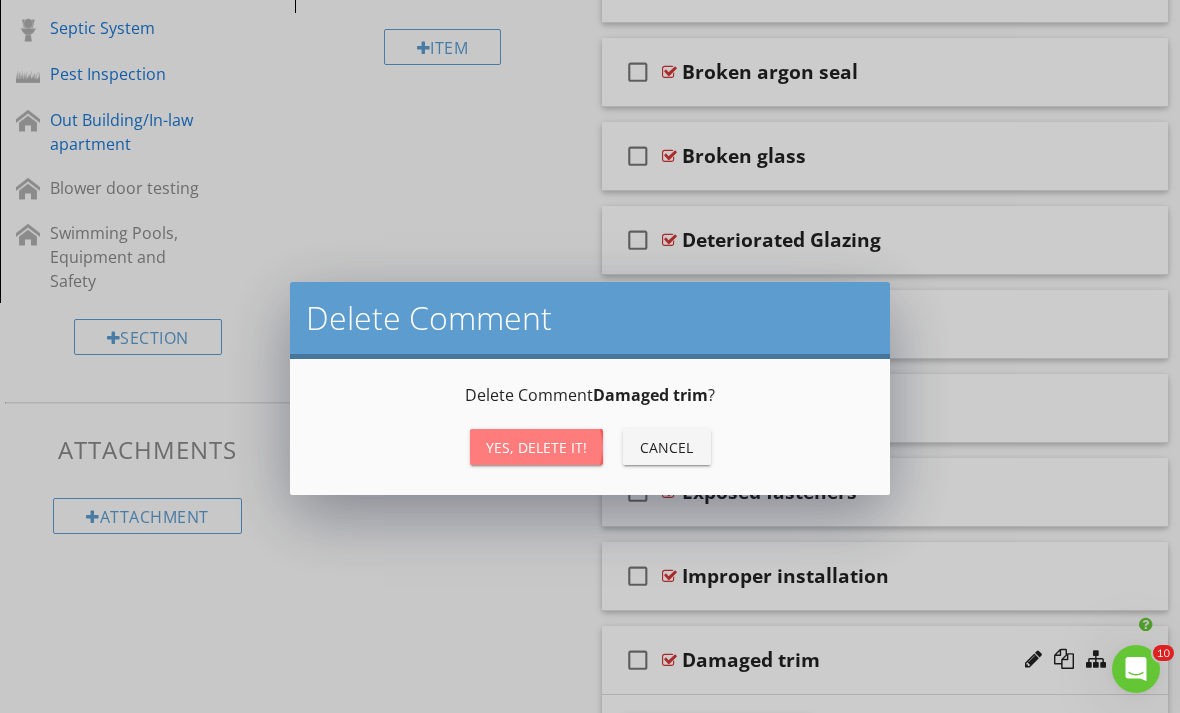 click on "Yes, Delete it!" at bounding box center [536, 447] 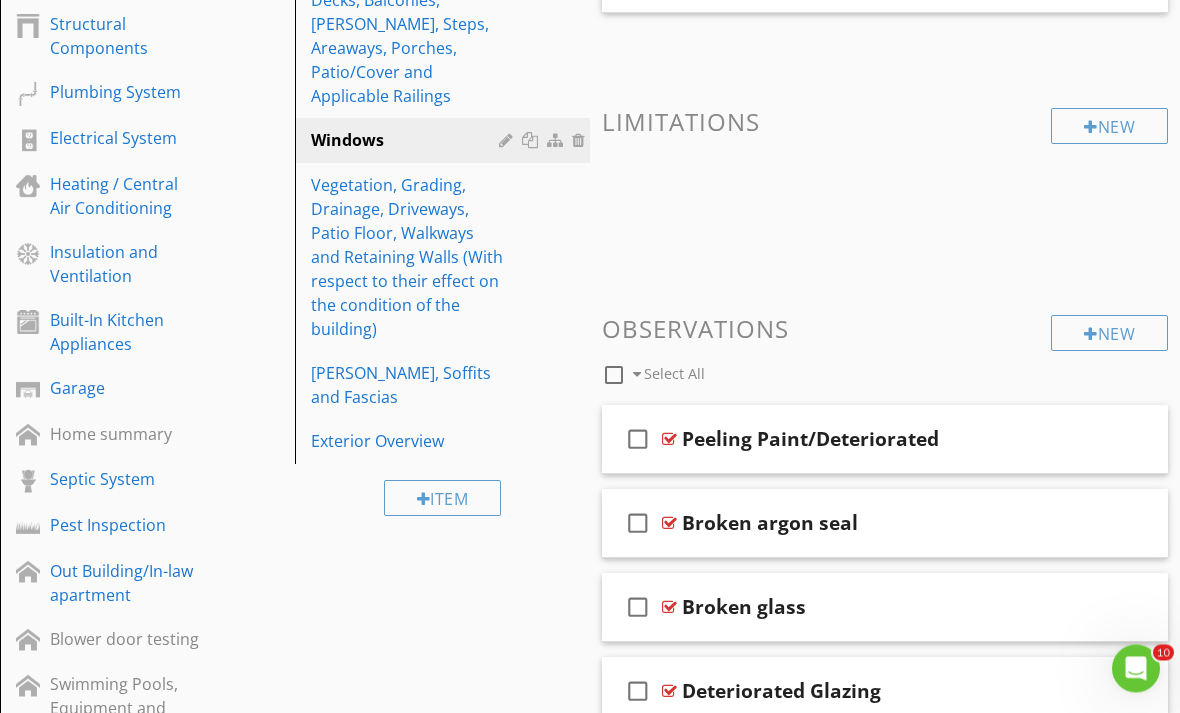 scroll, scrollTop: 380, scrollLeft: 0, axis: vertical 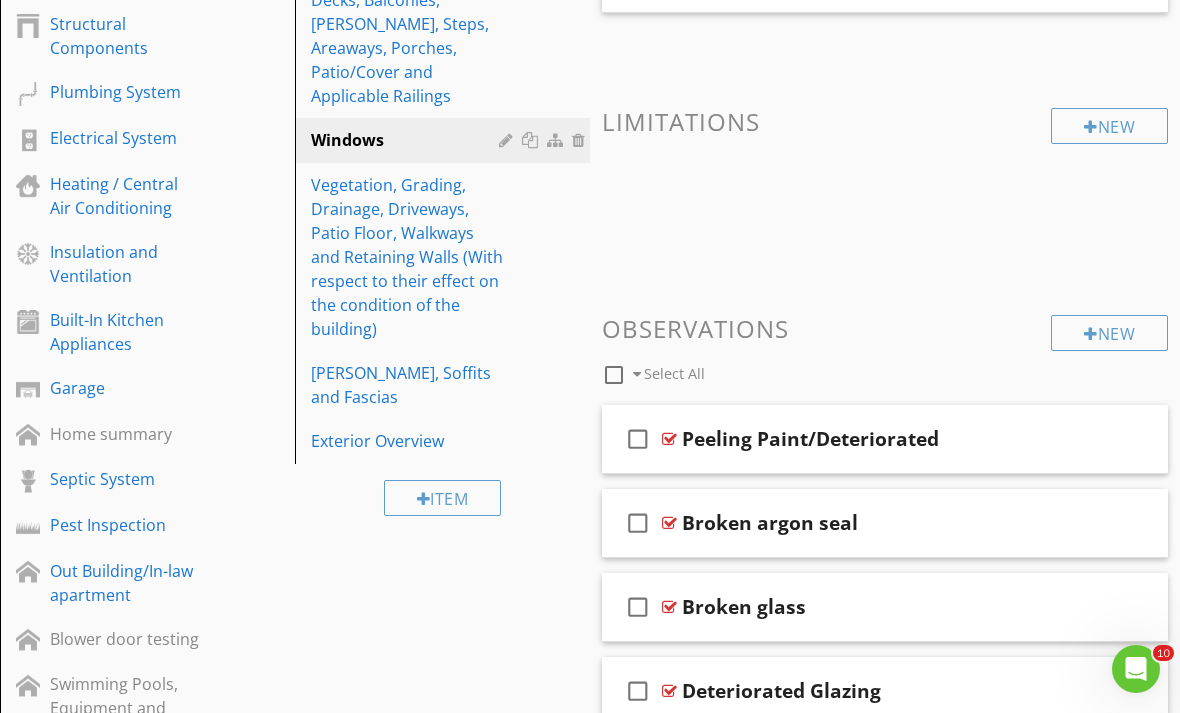 click on "Vegetation, Grading, Drainage, Driveways, Patio Floor, Walkways and Retaining Walls (With respect to their effect on the condition of the building)" at bounding box center (408, 257) 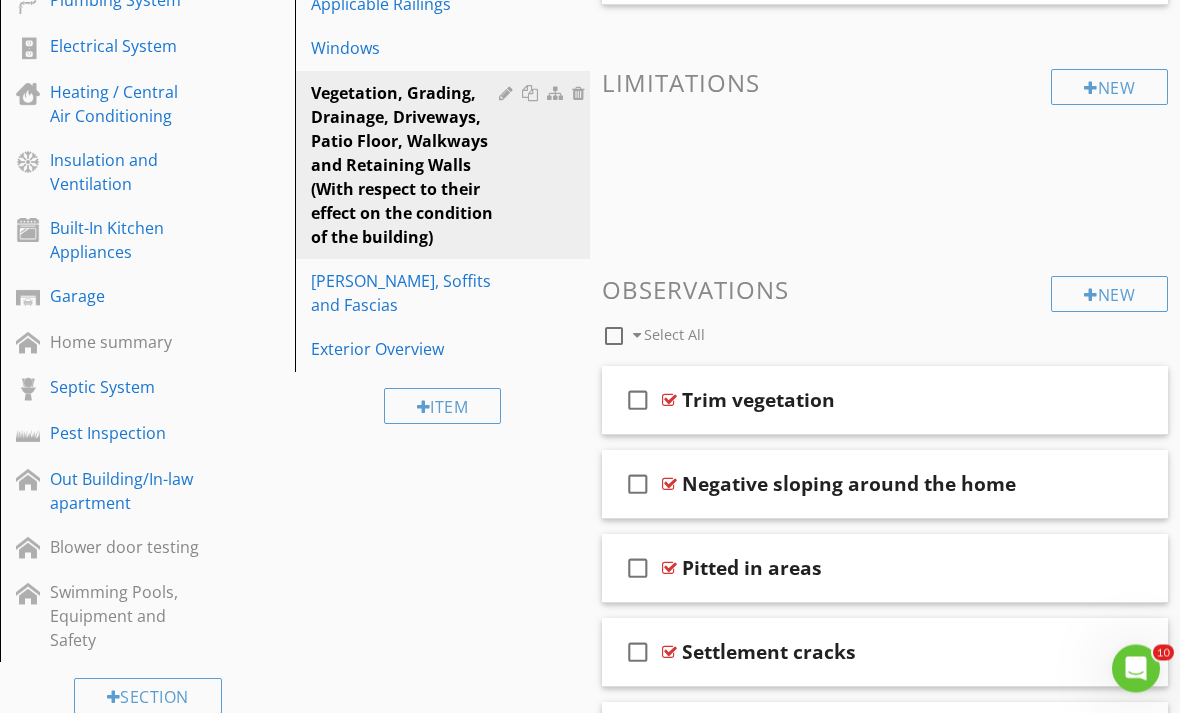 scroll, scrollTop: 471, scrollLeft: 0, axis: vertical 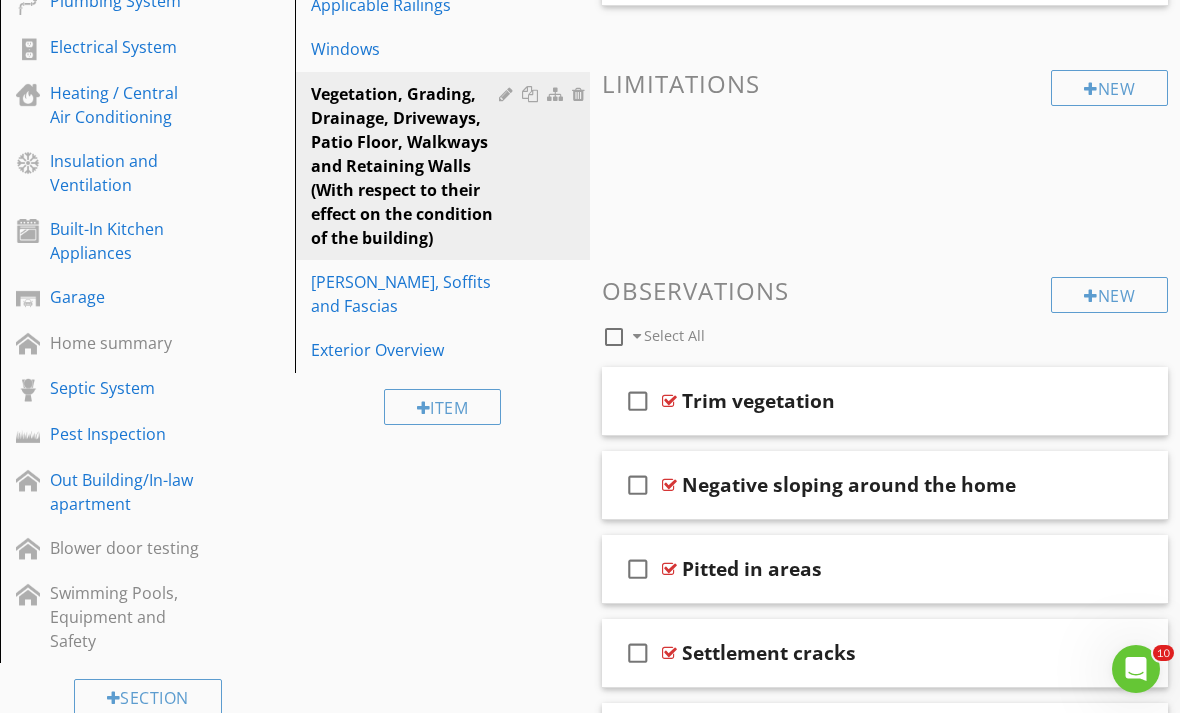 click on "[PERSON_NAME], Soffits and Fascias" at bounding box center [408, 294] 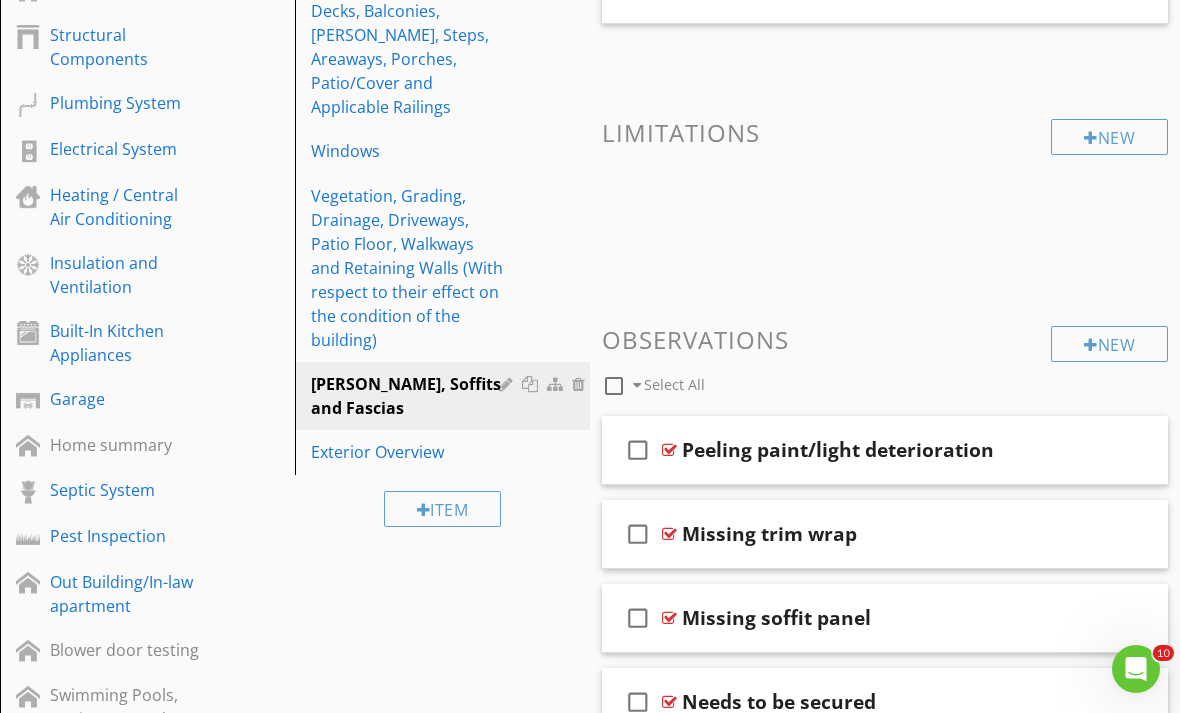 scroll, scrollTop: 293, scrollLeft: 0, axis: vertical 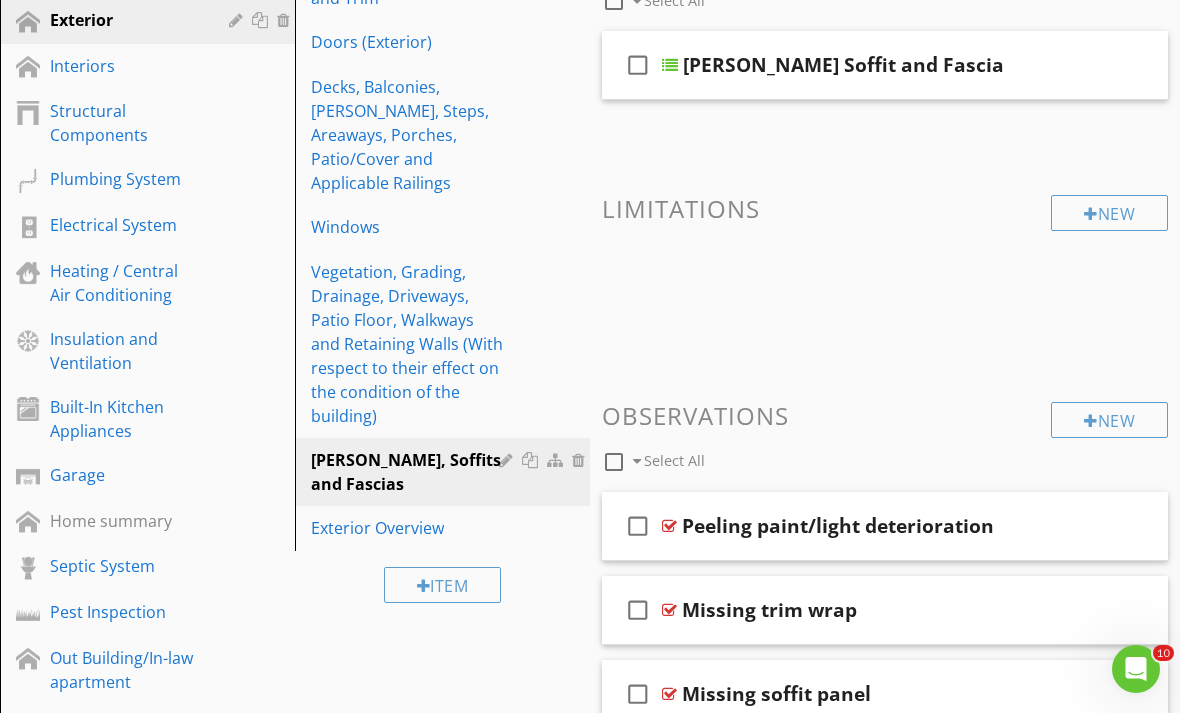 click on "Interiors" at bounding box center [125, 66] 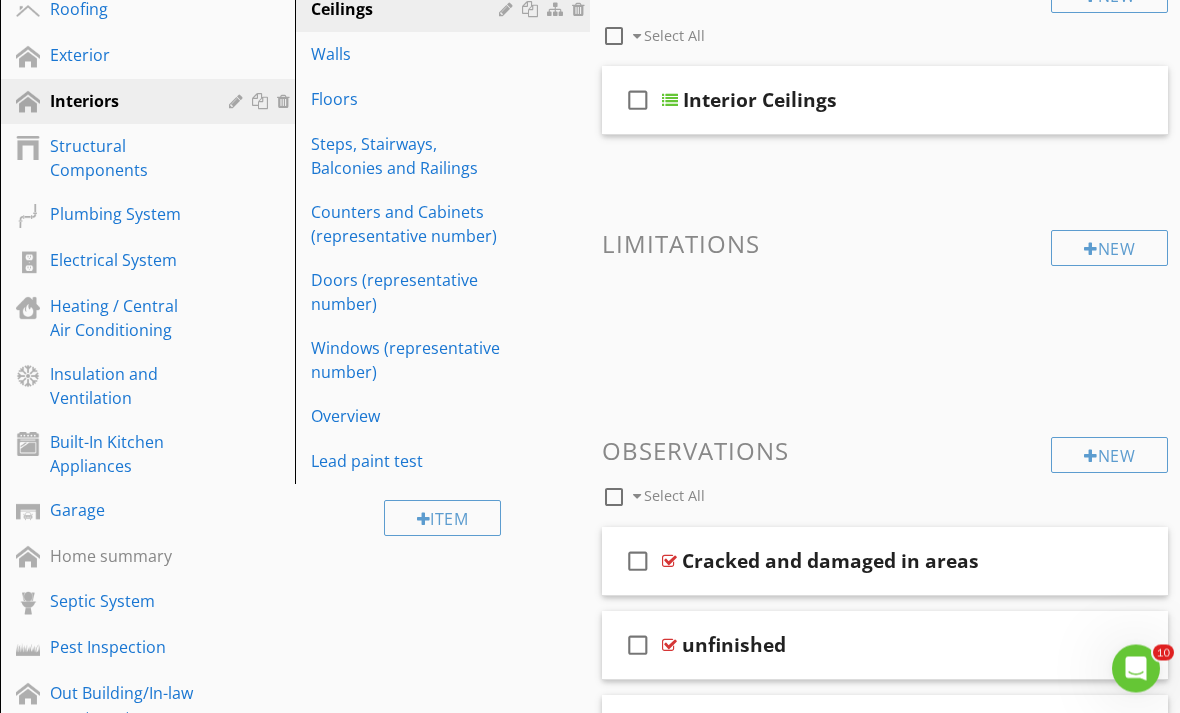 scroll, scrollTop: 252, scrollLeft: 0, axis: vertical 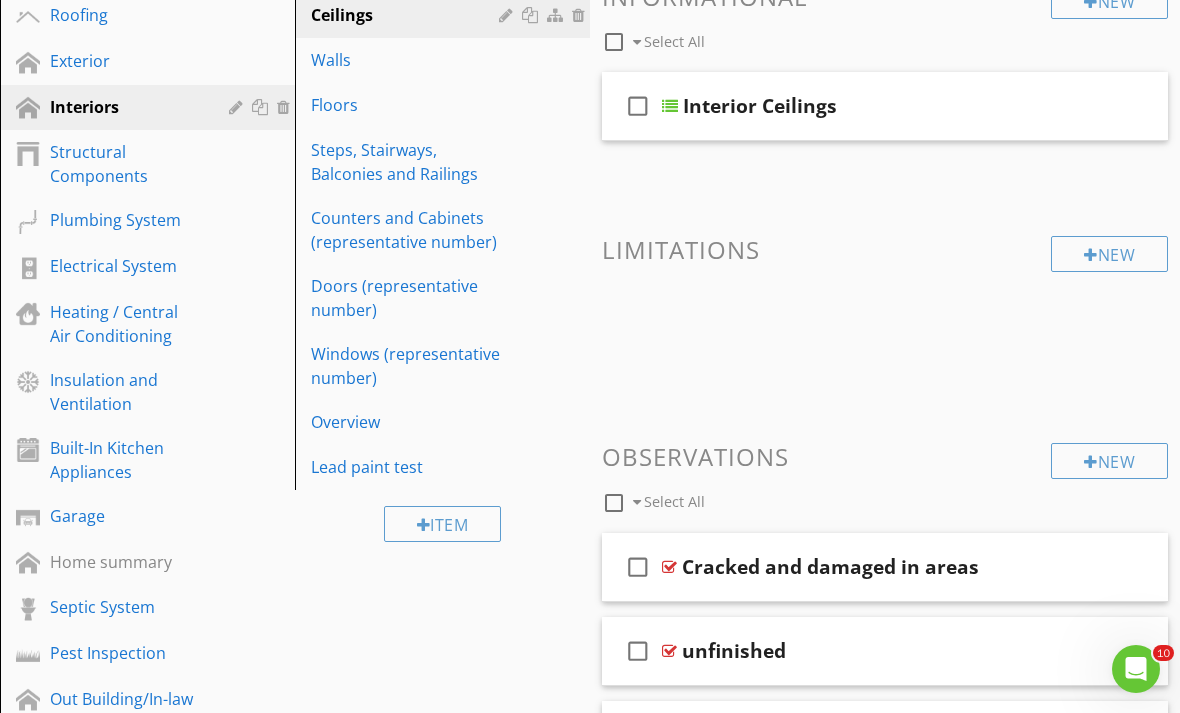 click on "Walls" at bounding box center [408, 60] 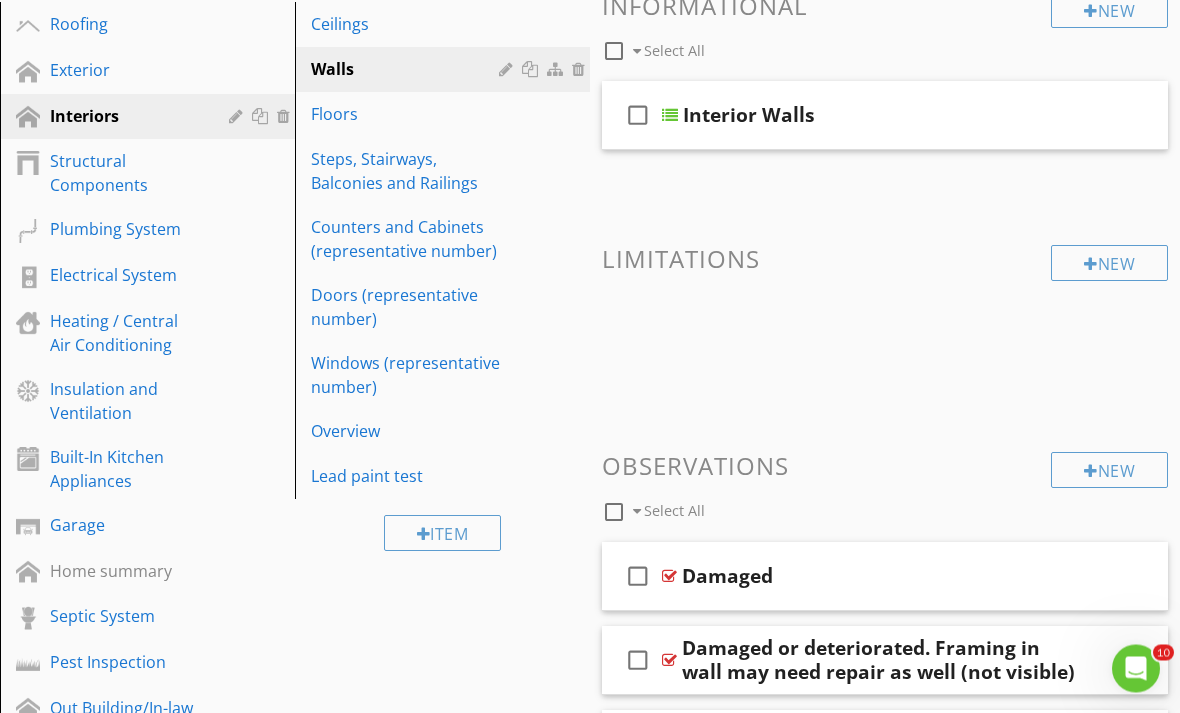 scroll, scrollTop: 243, scrollLeft: 0, axis: vertical 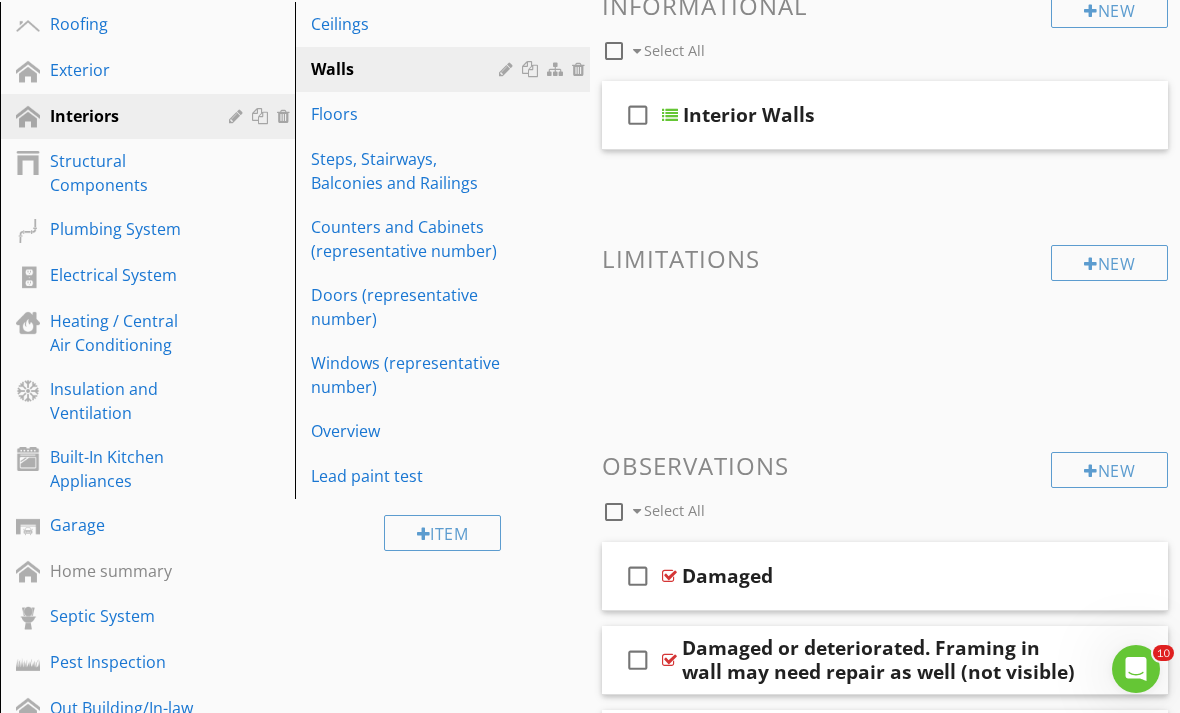 click on "Floors" at bounding box center [408, 114] 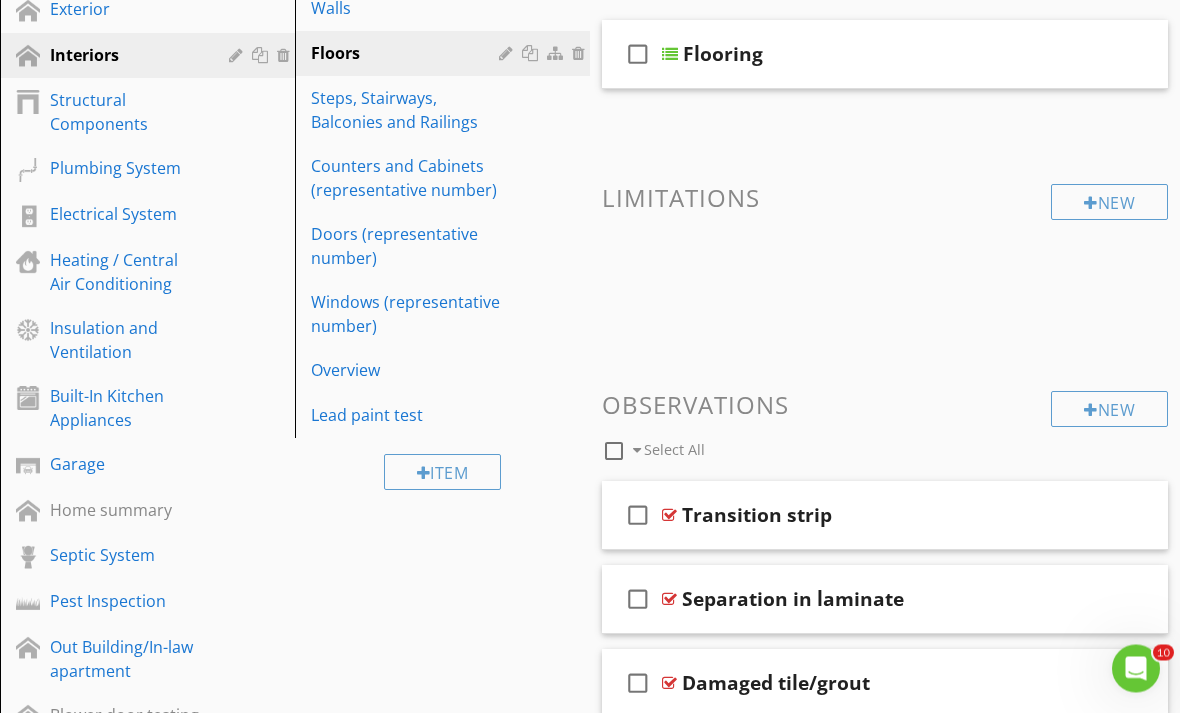 scroll, scrollTop: 304, scrollLeft: 0, axis: vertical 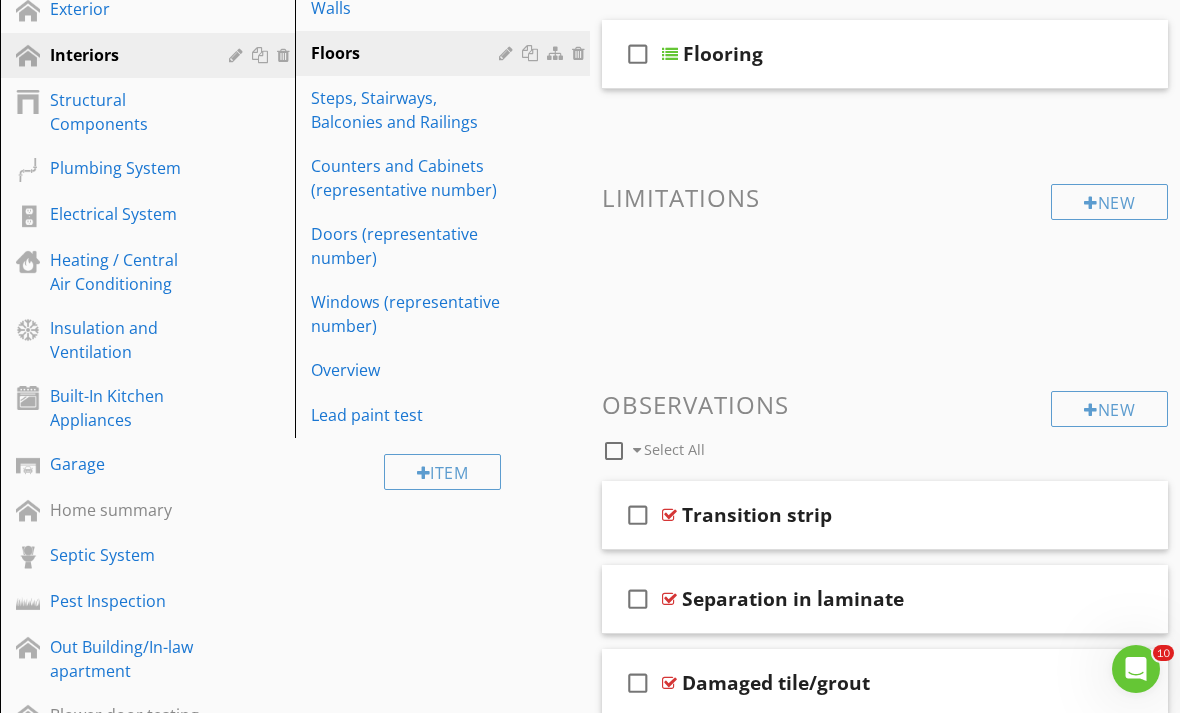 click on "Steps, Stairways, Balconies and Railings" at bounding box center (408, 110) 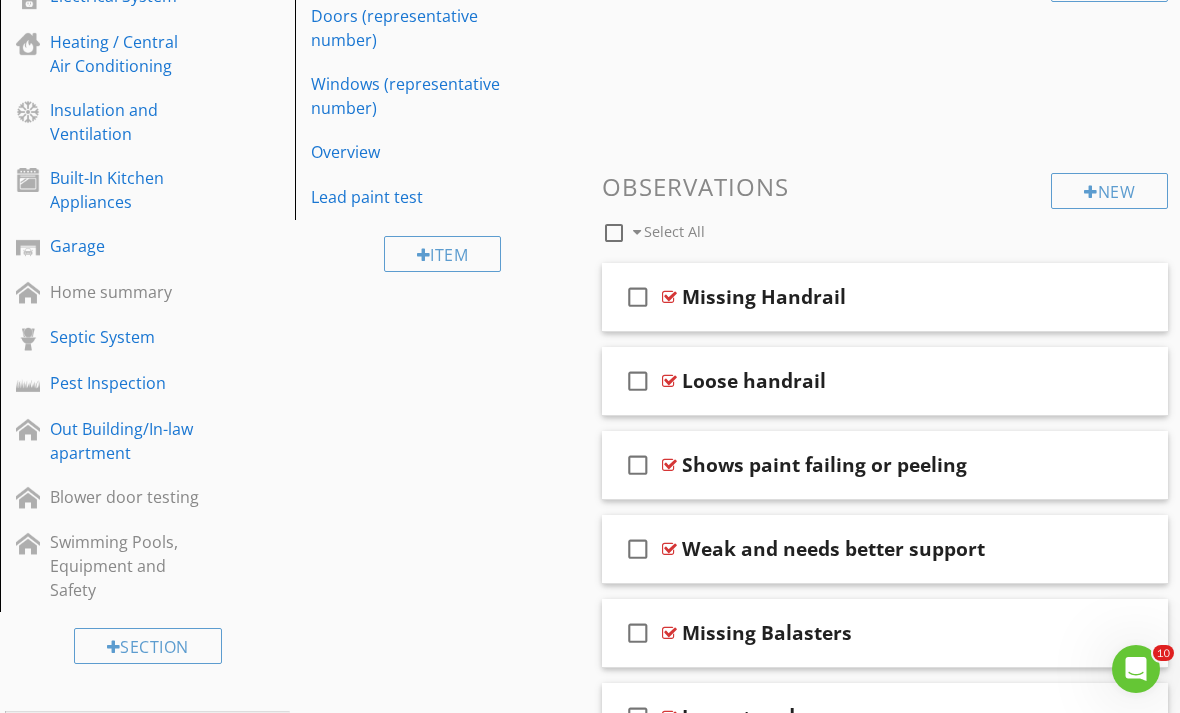 scroll, scrollTop: 344, scrollLeft: 0, axis: vertical 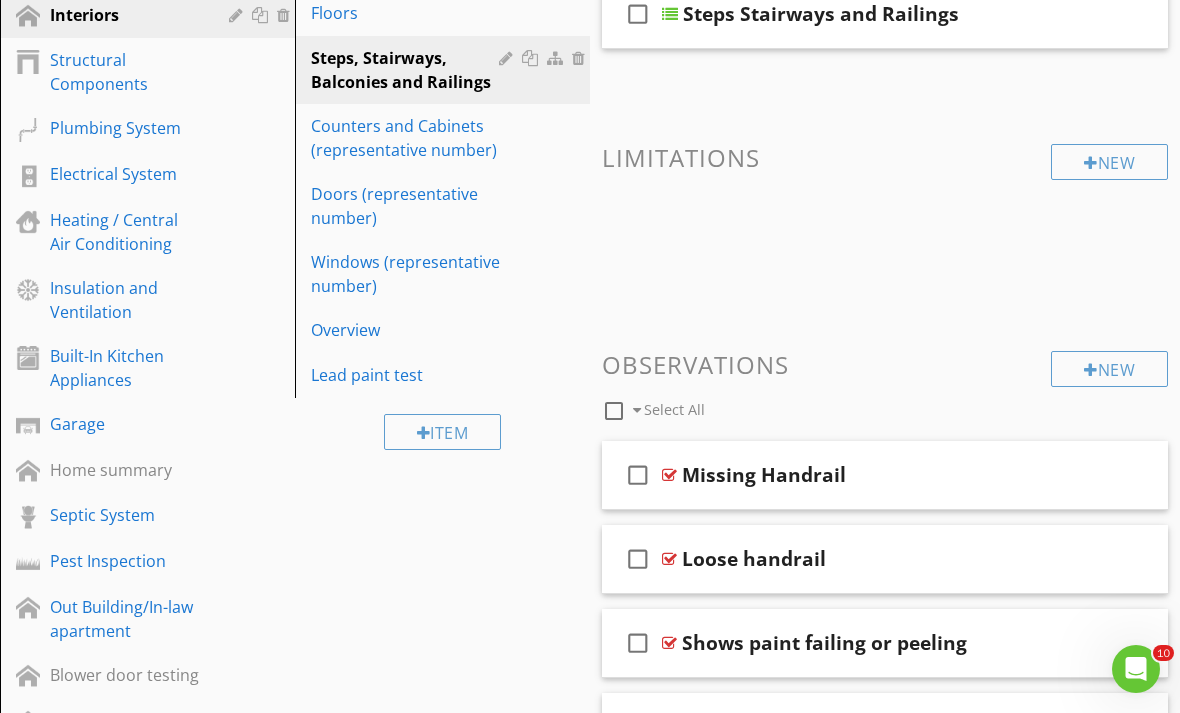click on "Counters and Cabinets (representative number)" at bounding box center (408, 138) 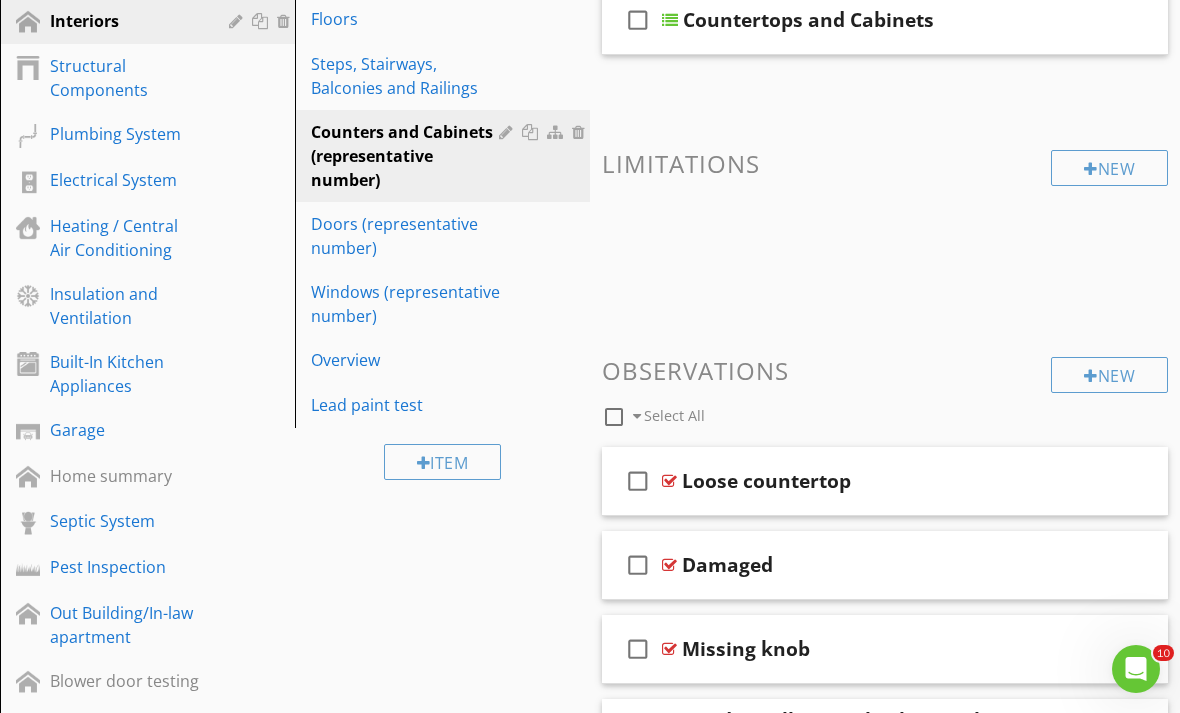 scroll, scrollTop: 336, scrollLeft: 0, axis: vertical 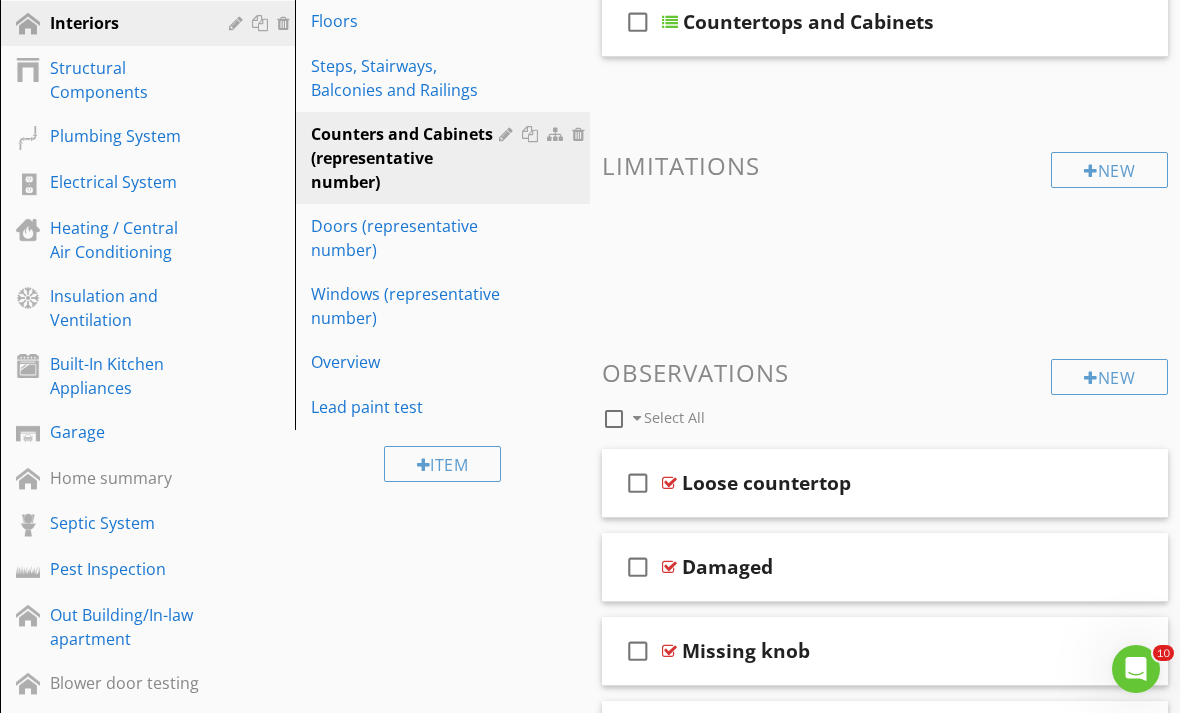 click on "Doors (representative number)" at bounding box center (408, 238) 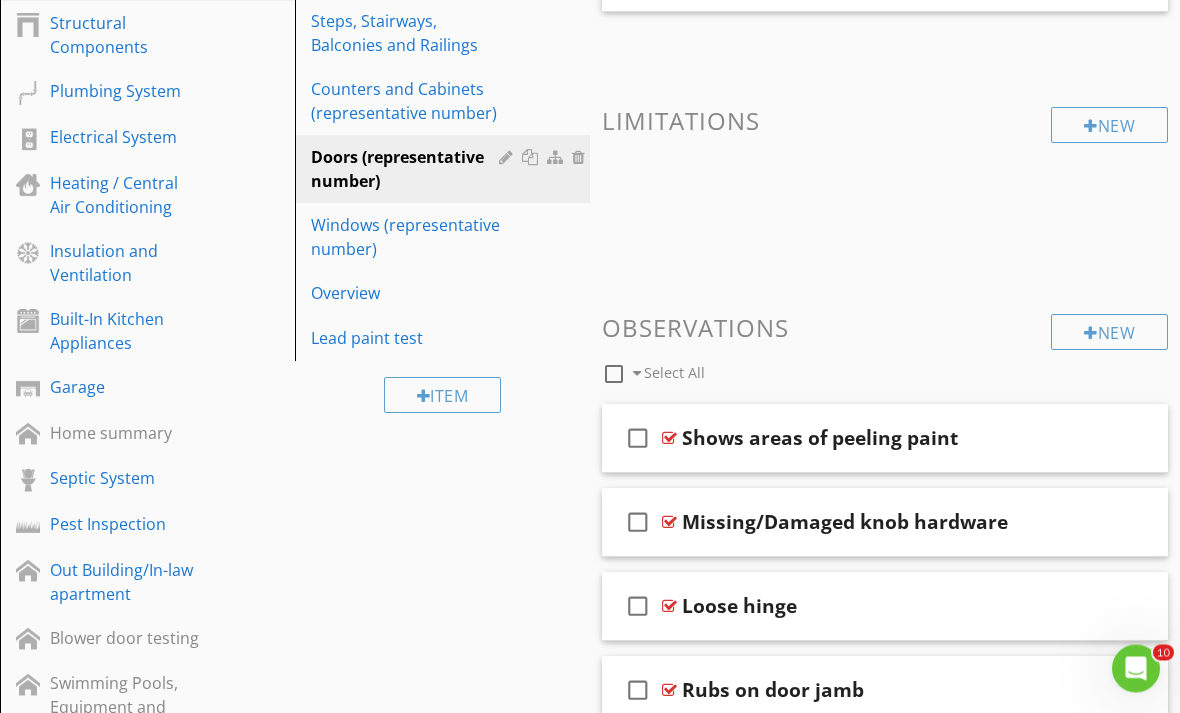scroll, scrollTop: 368, scrollLeft: 0, axis: vertical 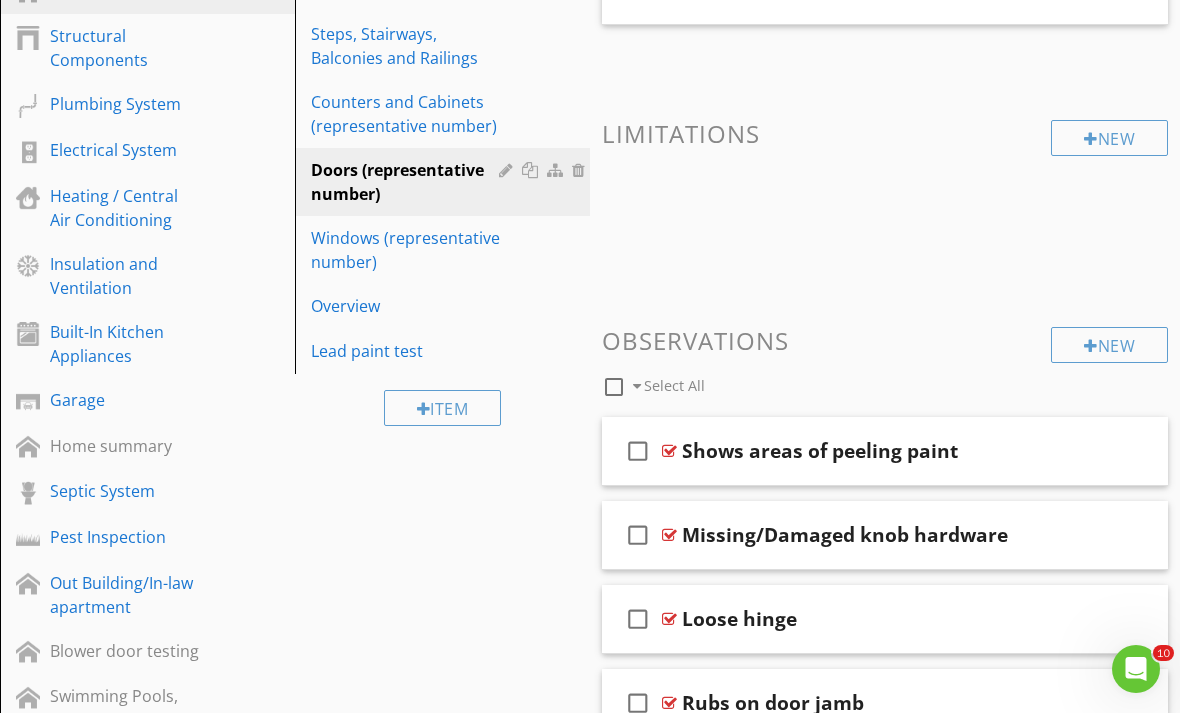 click on "Windows (representative number)" at bounding box center [408, 250] 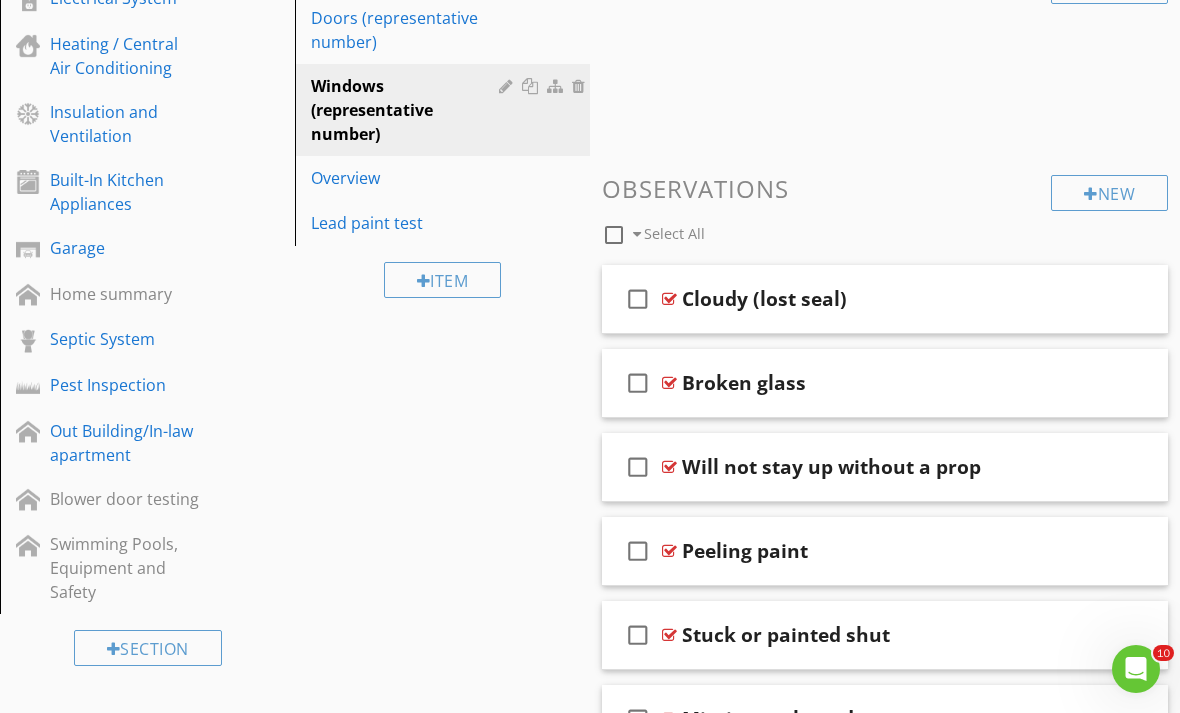 scroll, scrollTop: 518, scrollLeft: 0, axis: vertical 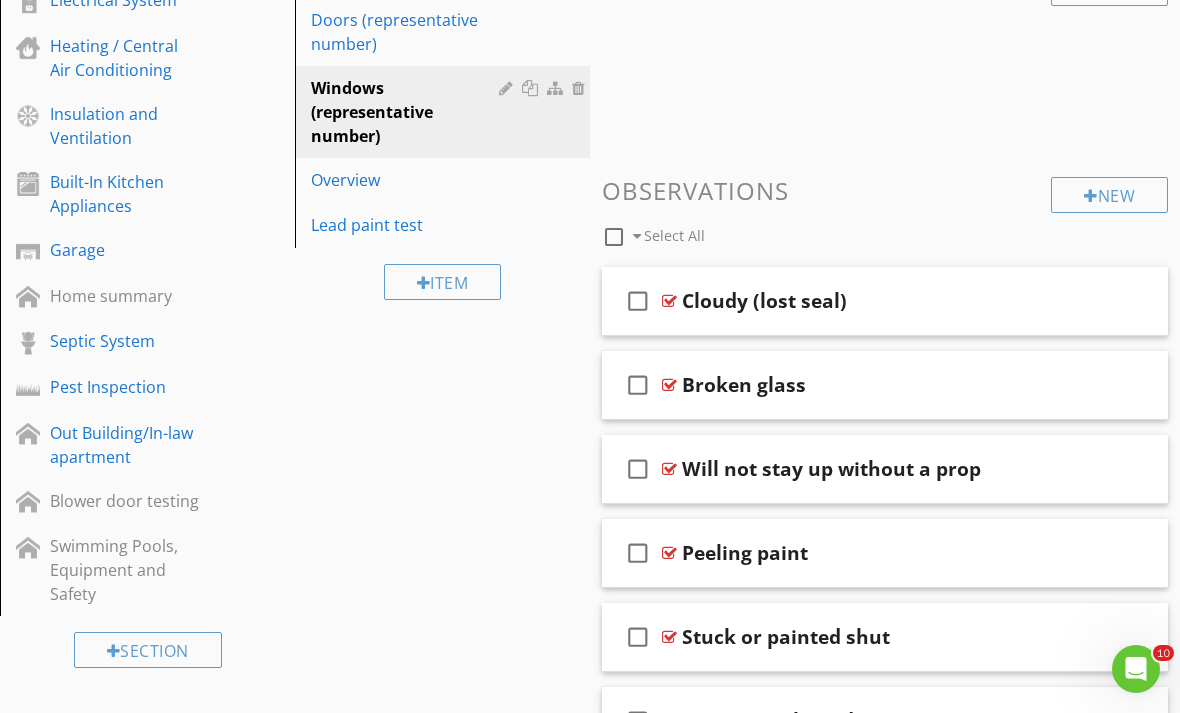 click on "Overview" at bounding box center (408, 180) 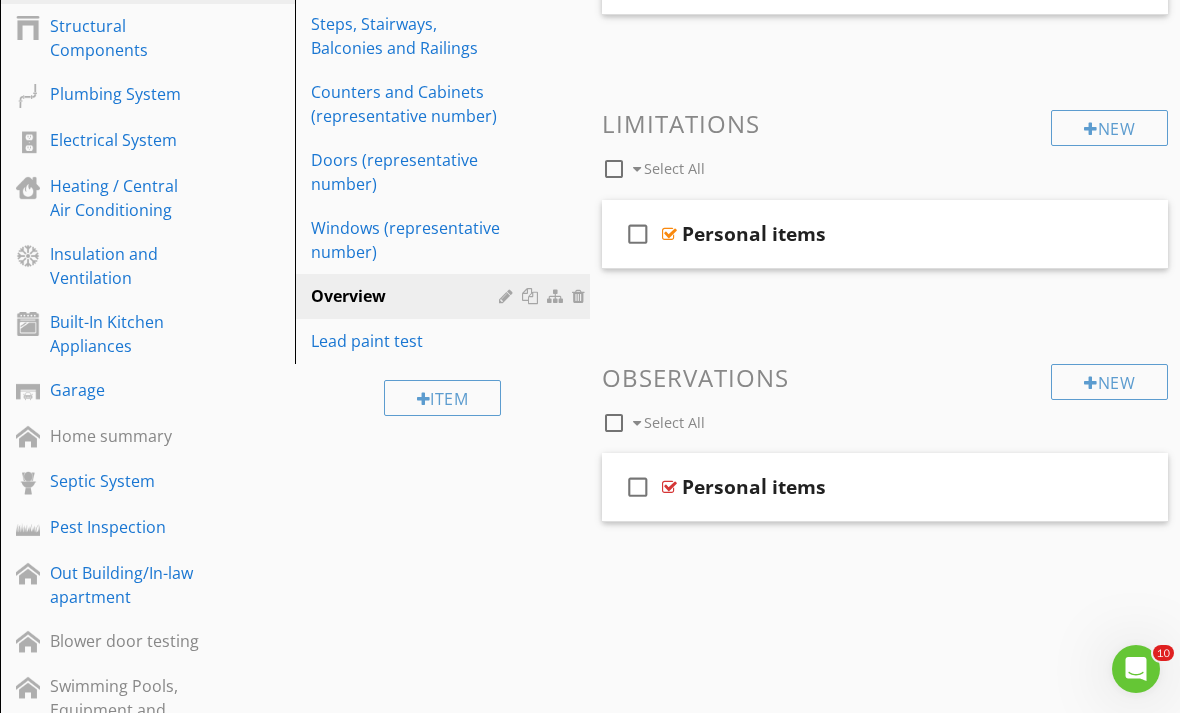 scroll, scrollTop: 377, scrollLeft: 0, axis: vertical 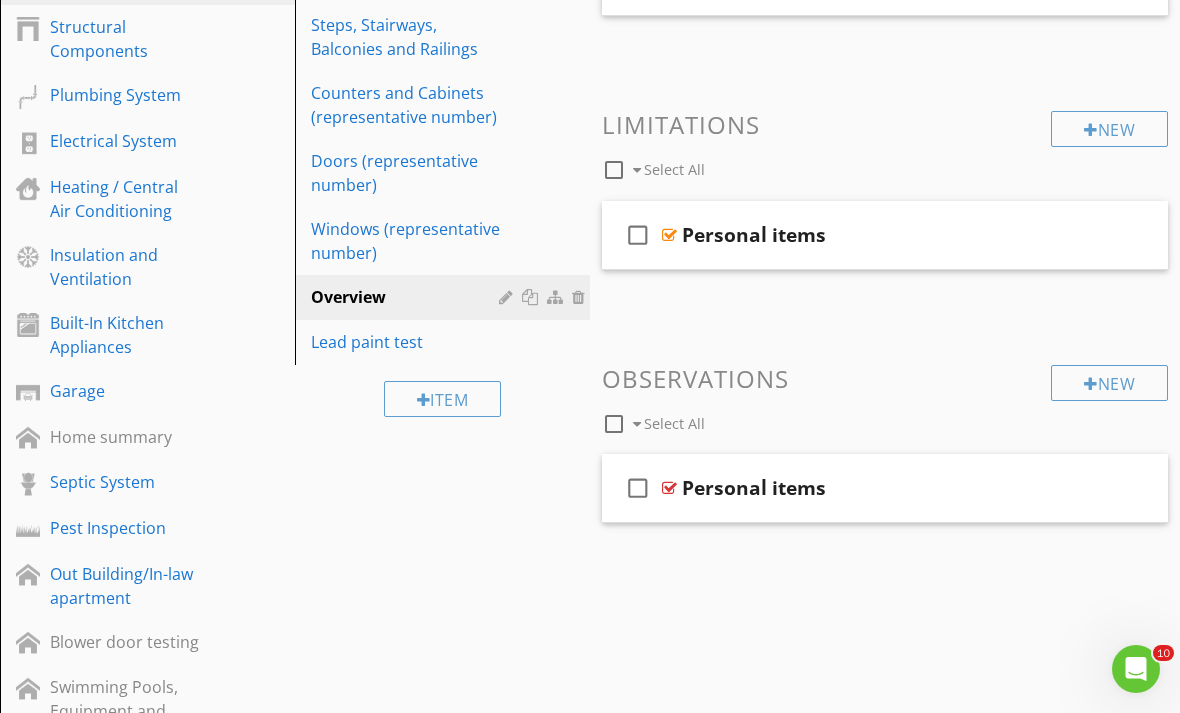 click on "Structural Components" at bounding box center (125, 39) 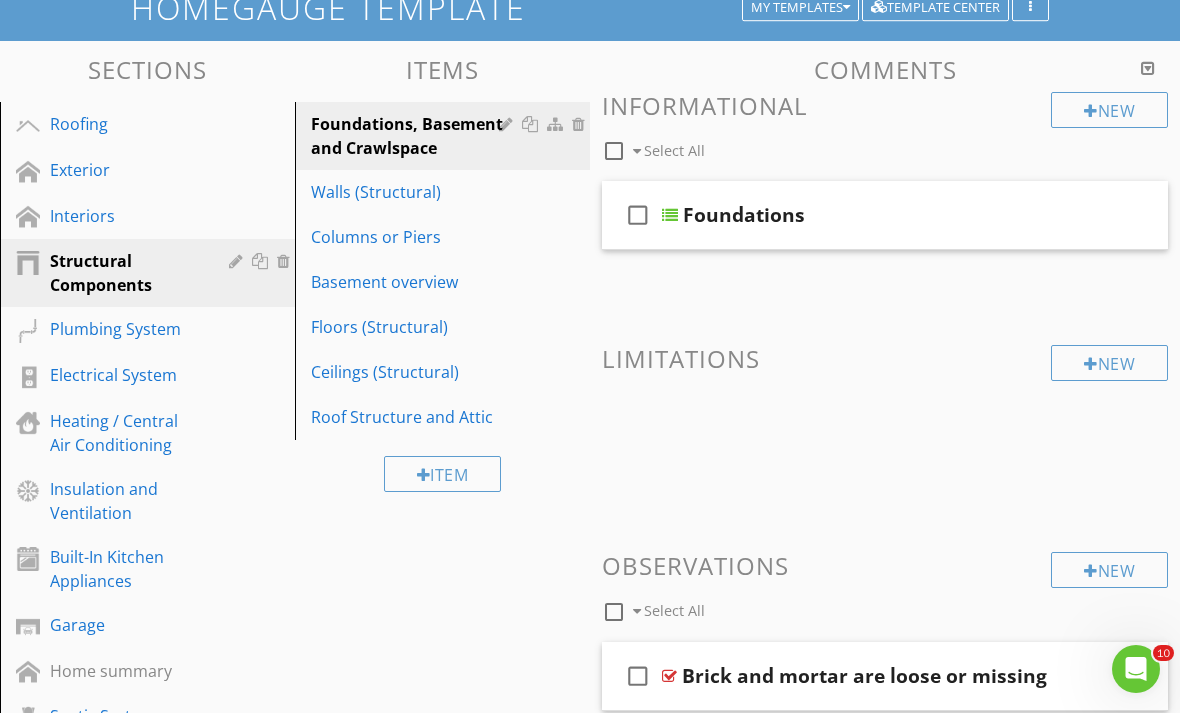 scroll, scrollTop: 142, scrollLeft: 0, axis: vertical 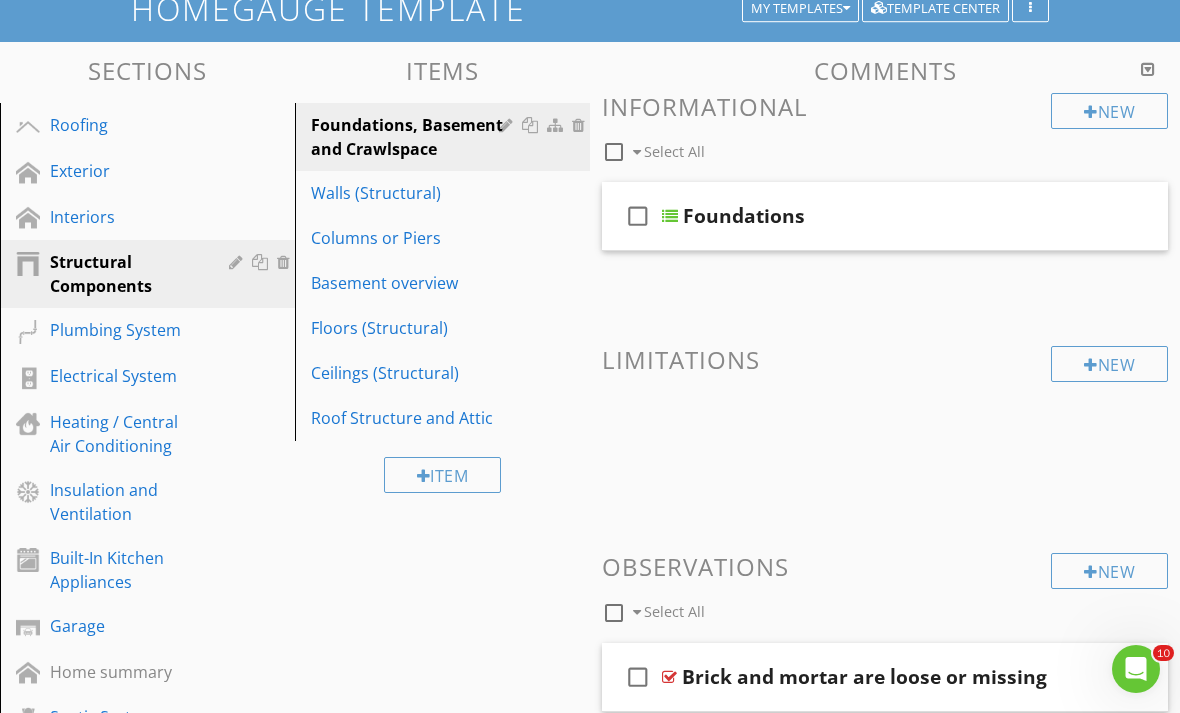 click on "Walls (Structural)" at bounding box center [408, 193] 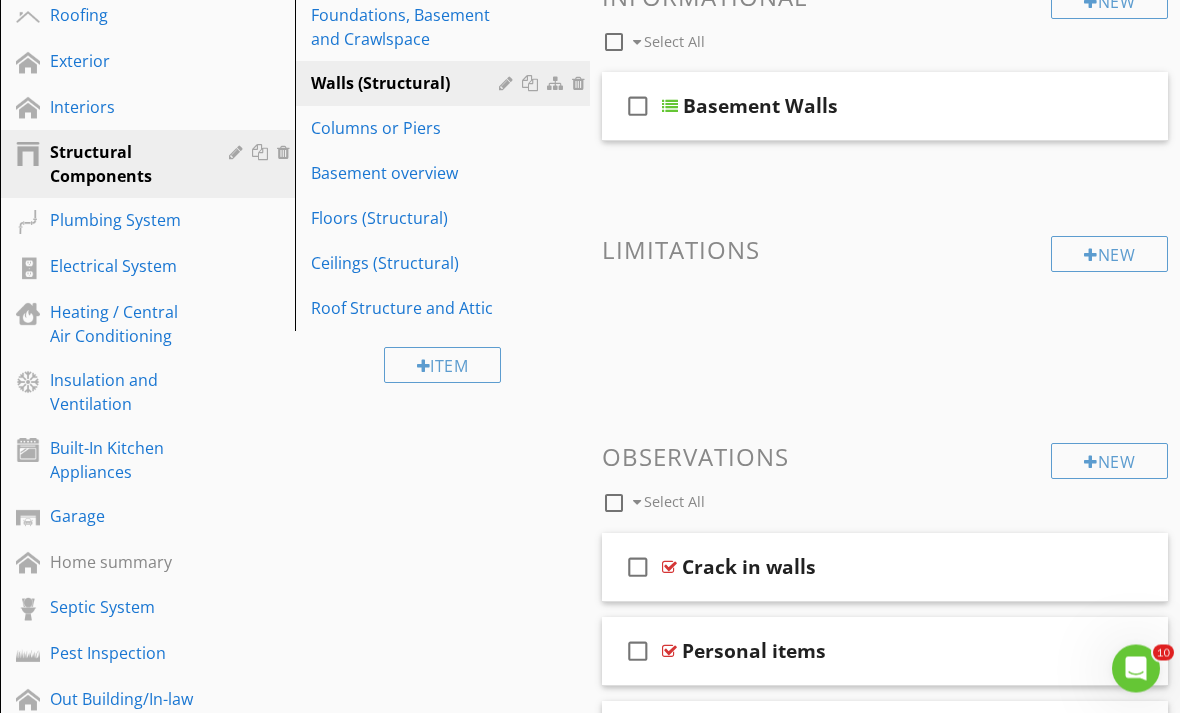 scroll, scrollTop: 252, scrollLeft: 0, axis: vertical 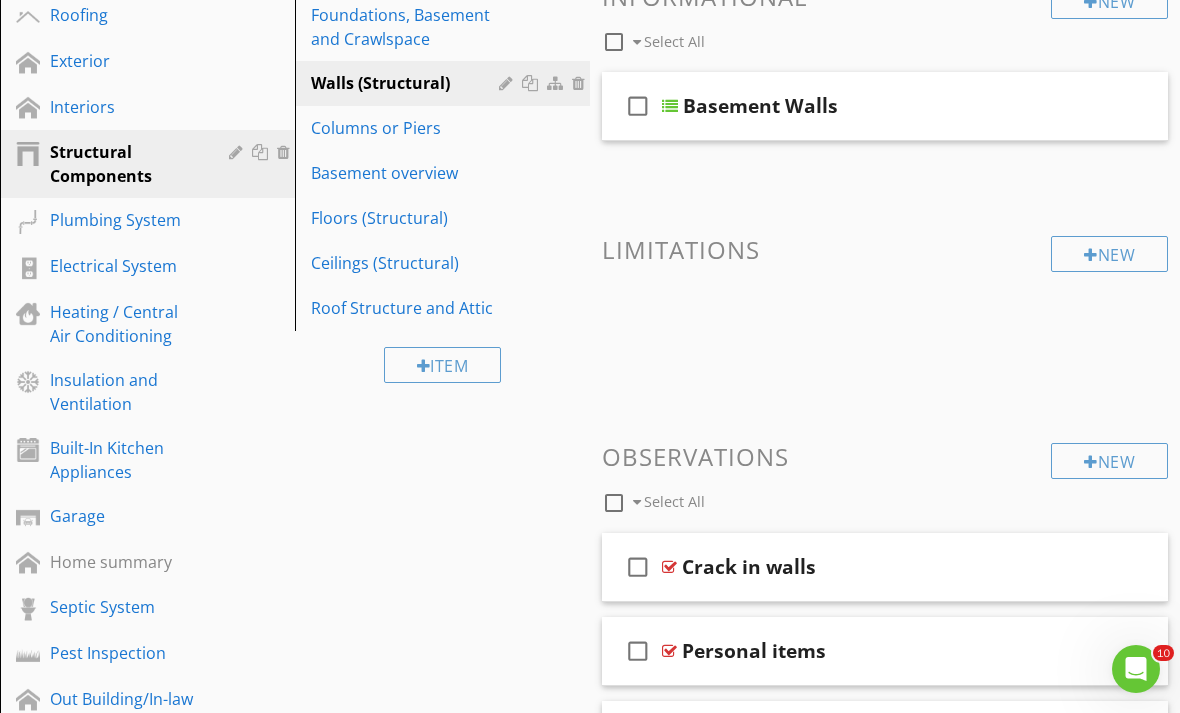 click on "Columns or Piers" at bounding box center [408, 128] 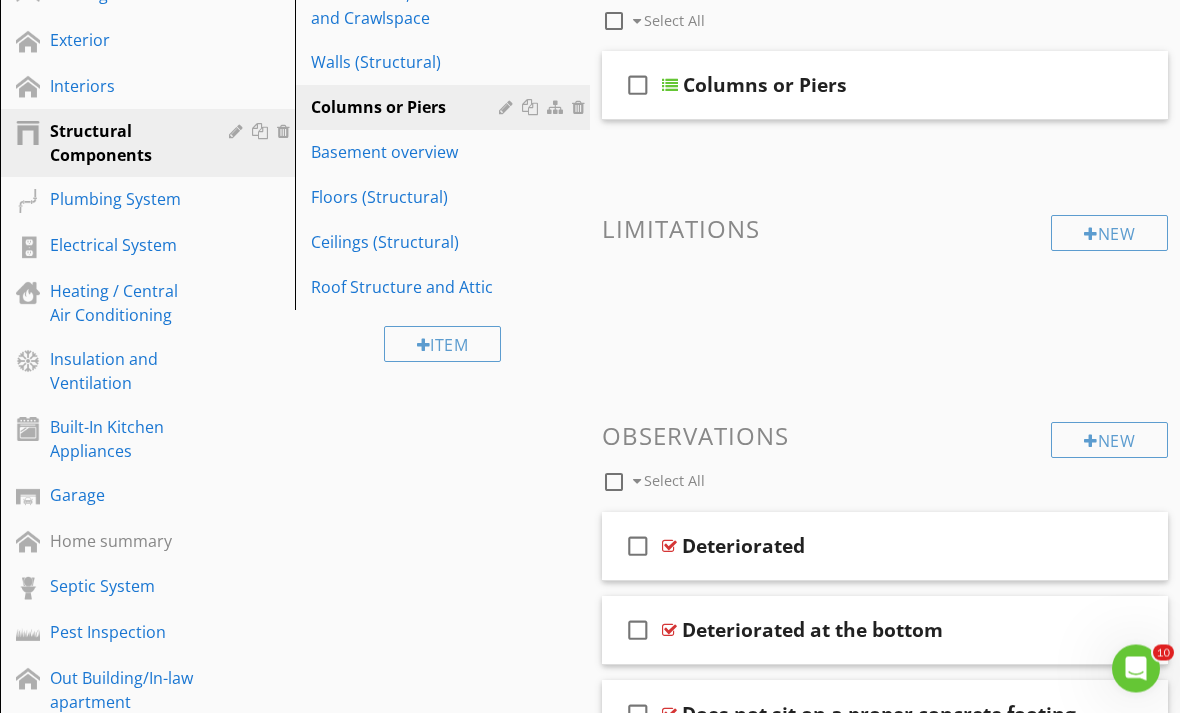 scroll, scrollTop: 273, scrollLeft: 0, axis: vertical 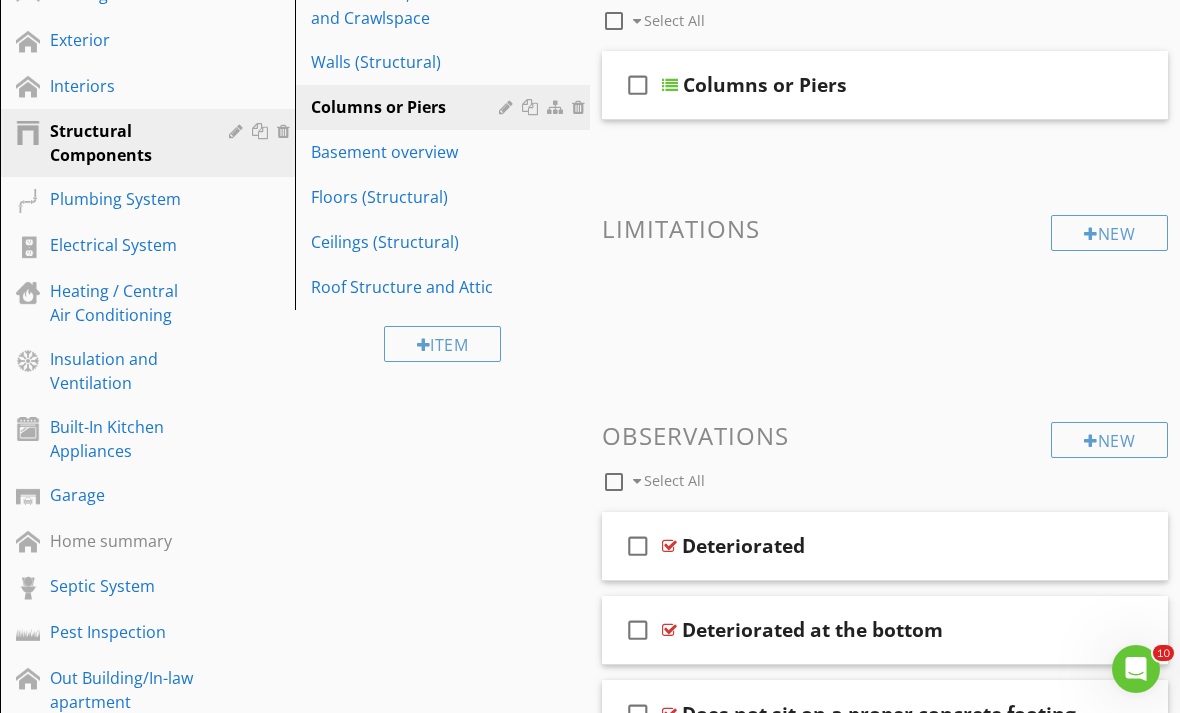 click on "Basement overview" at bounding box center [408, 152] 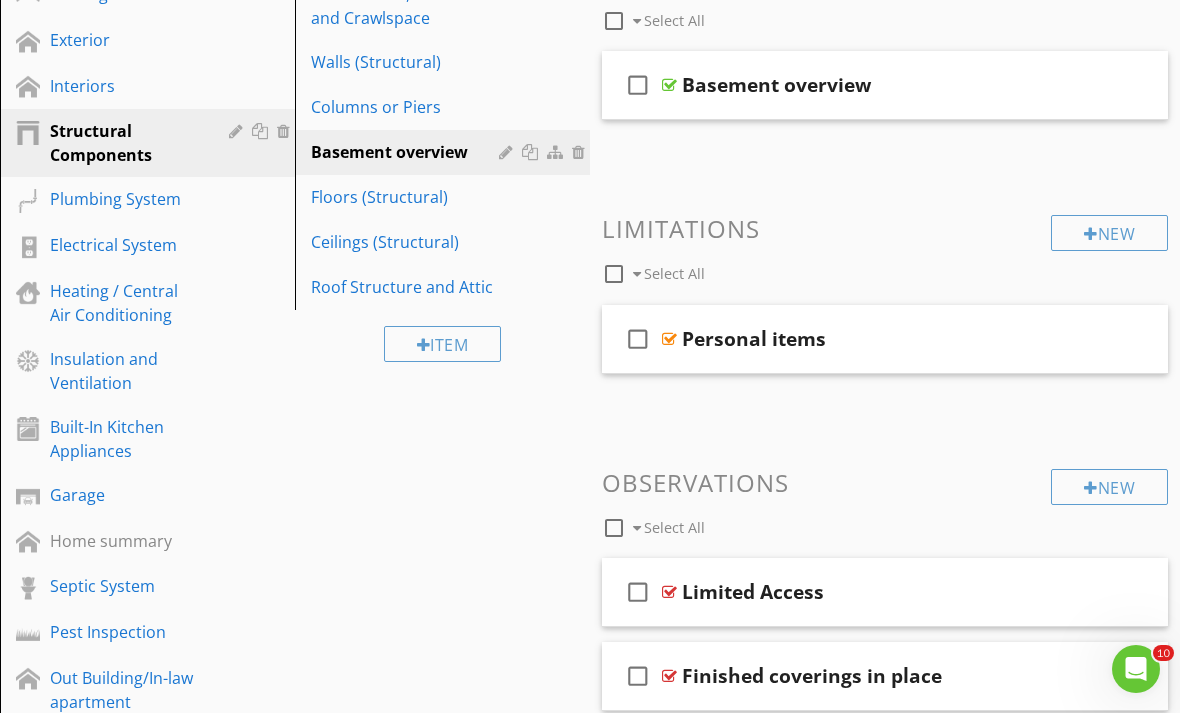 click on "Floors (Structural)" at bounding box center (408, 197) 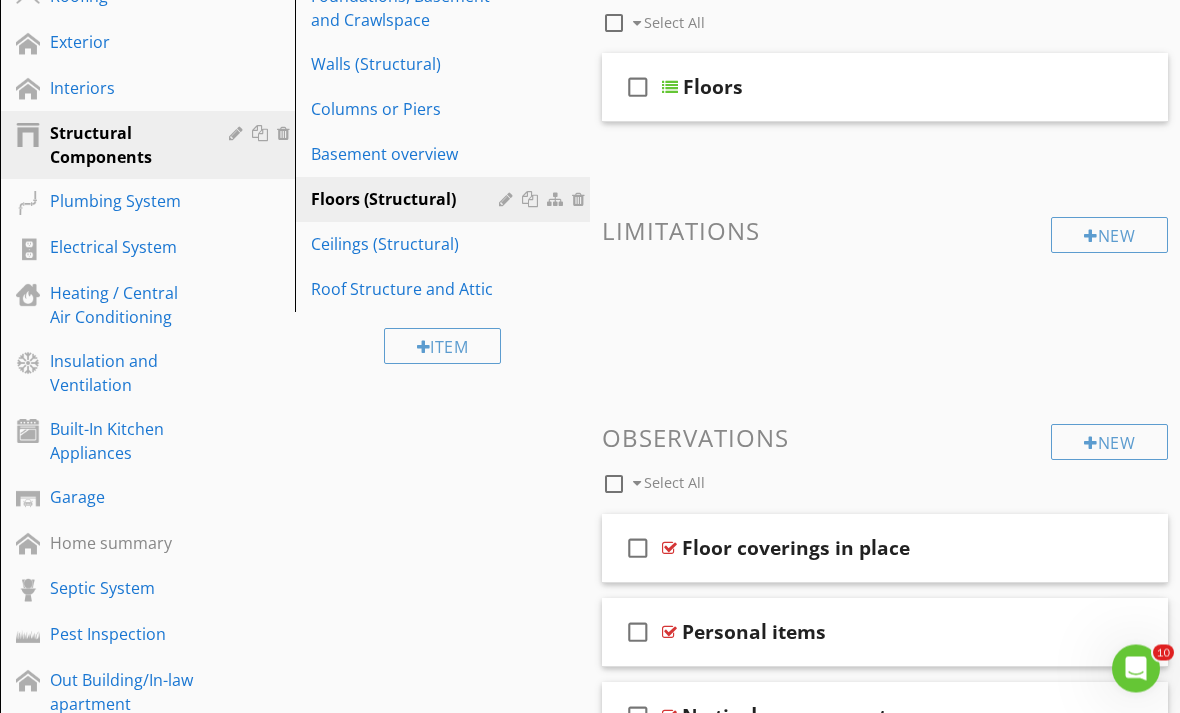 scroll, scrollTop: 260, scrollLeft: 0, axis: vertical 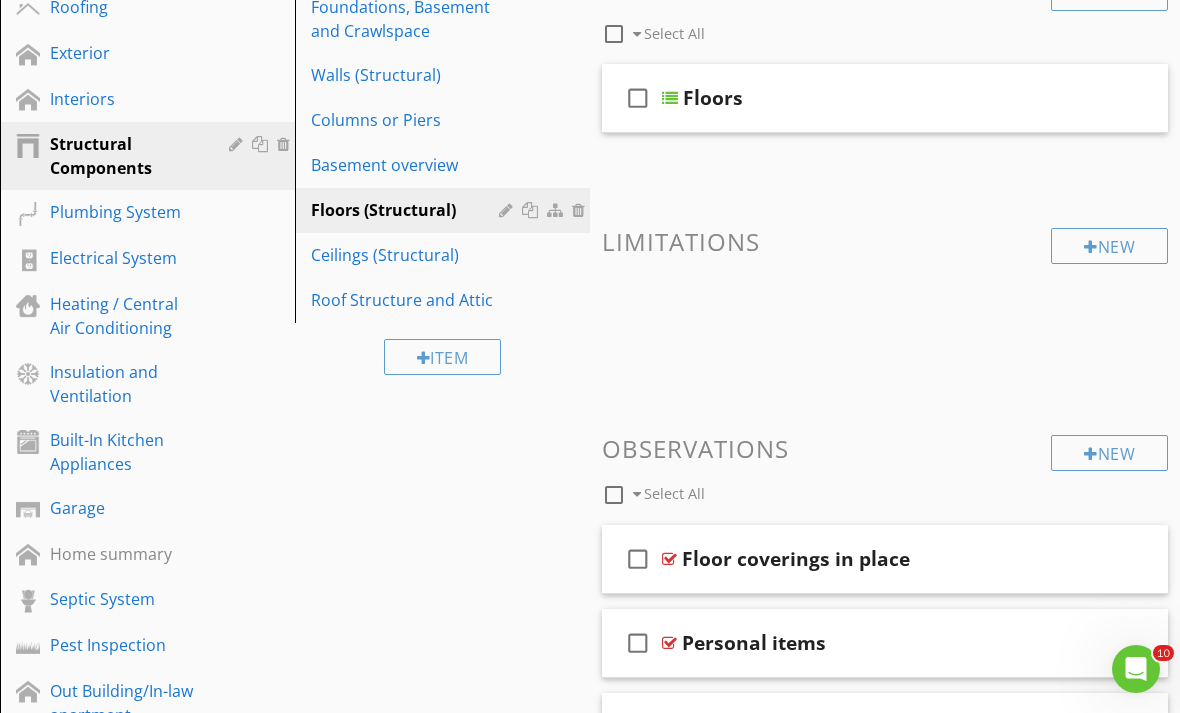 click on "Ceilings (Structural)" at bounding box center [408, 255] 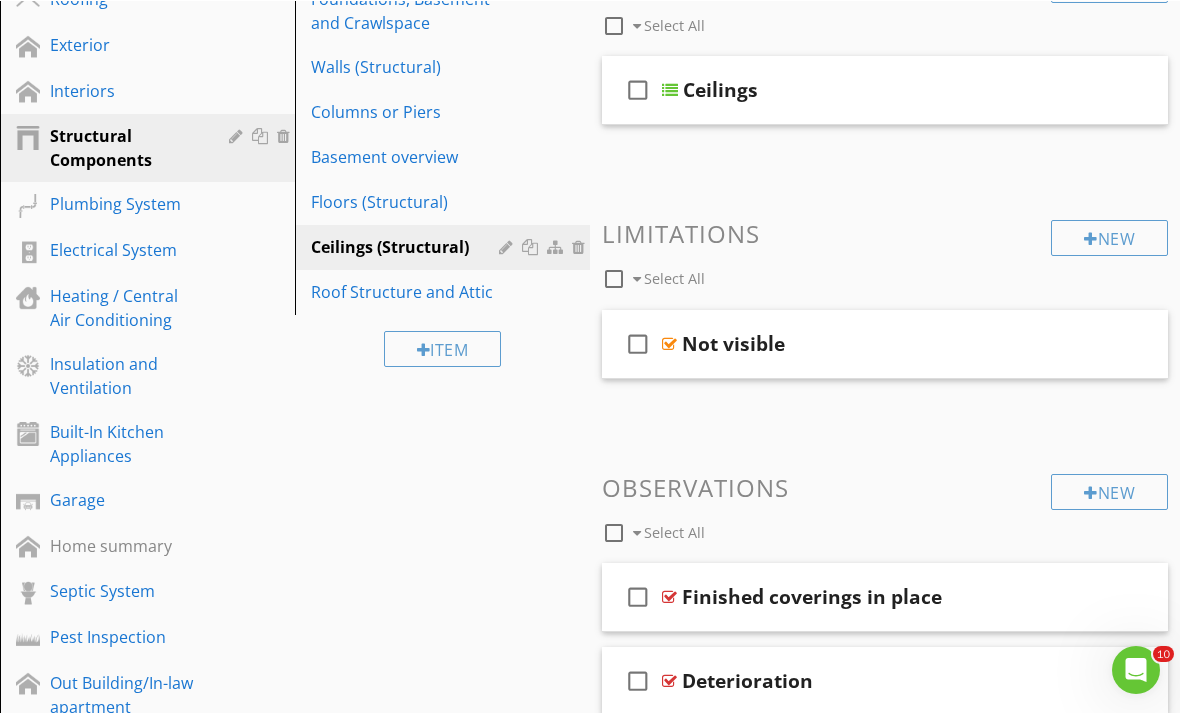 scroll, scrollTop: 268, scrollLeft: 0, axis: vertical 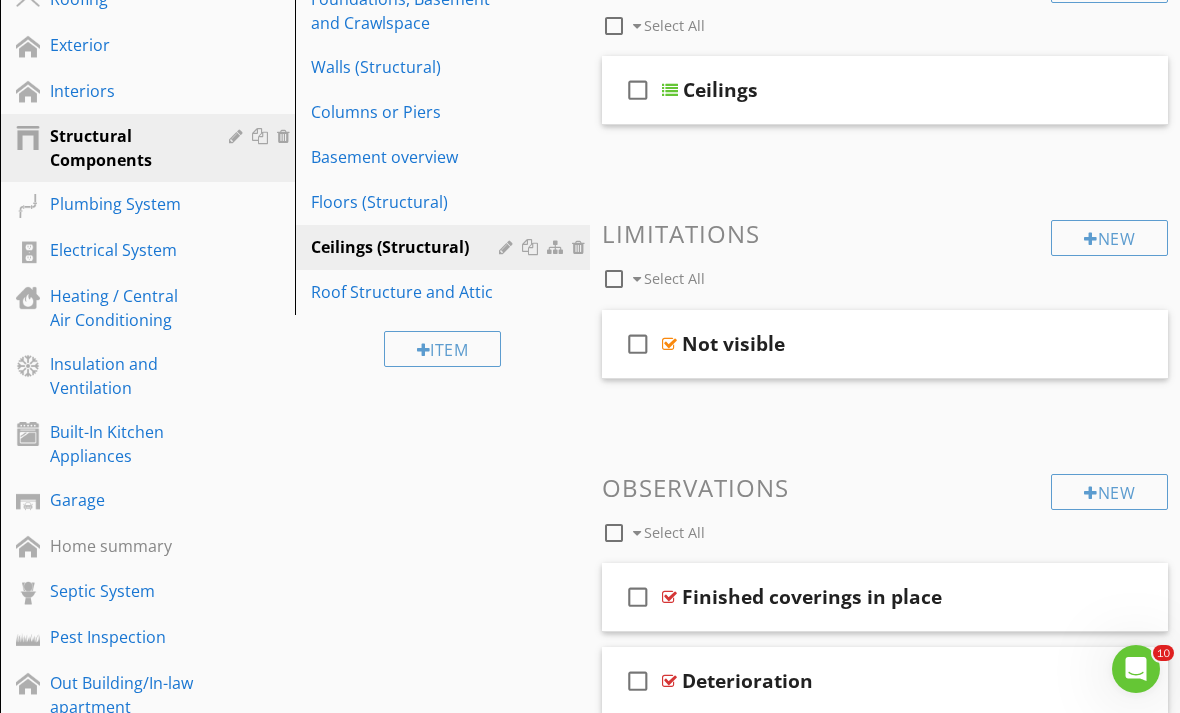 click on "Roof Structure and Attic" at bounding box center (408, 292) 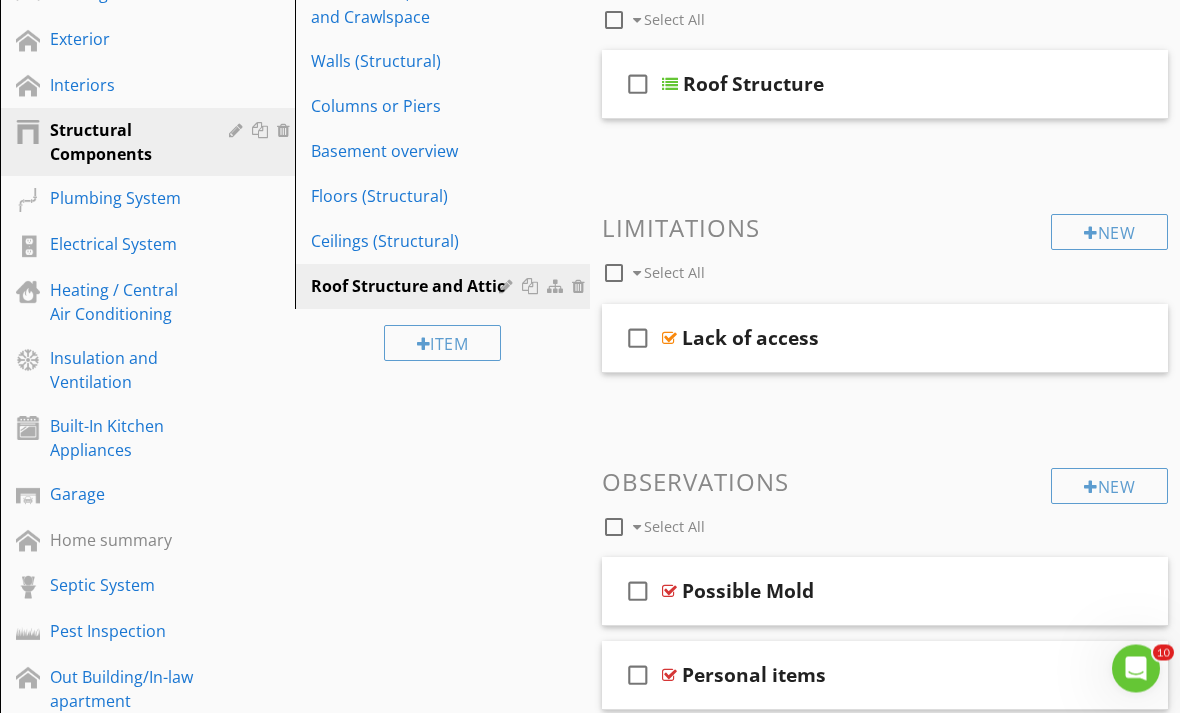 scroll, scrollTop: 274, scrollLeft: 0, axis: vertical 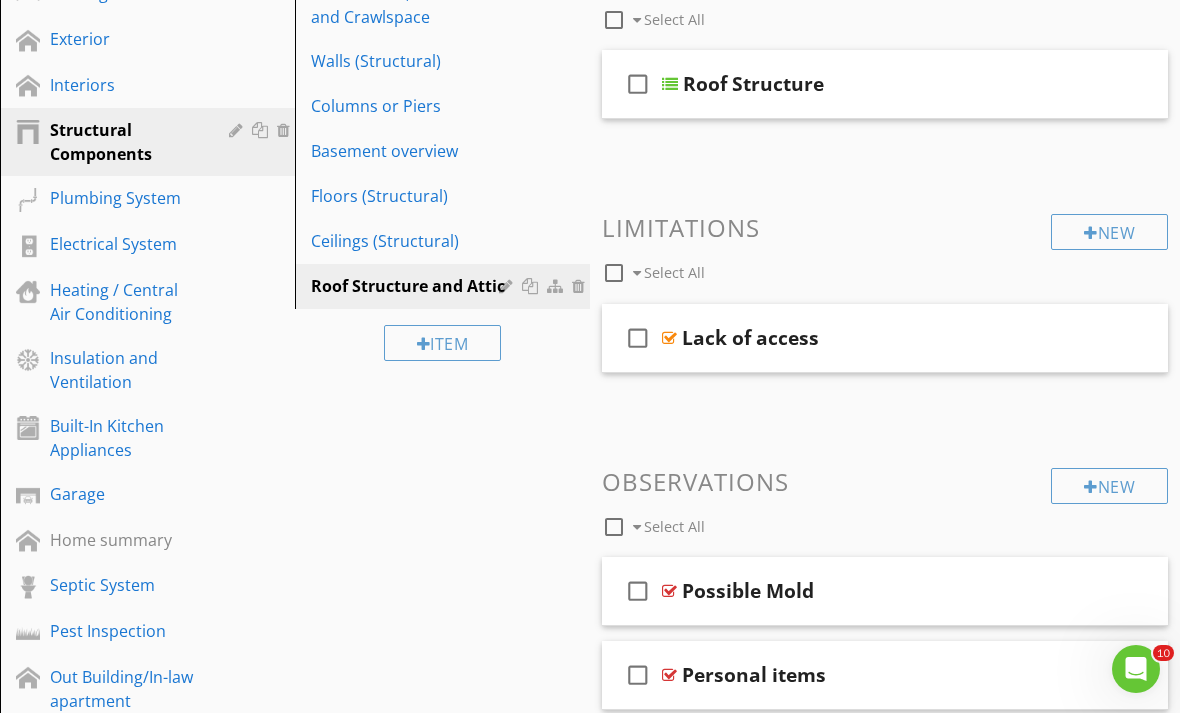 click on "Plumbing System" at bounding box center (125, 198) 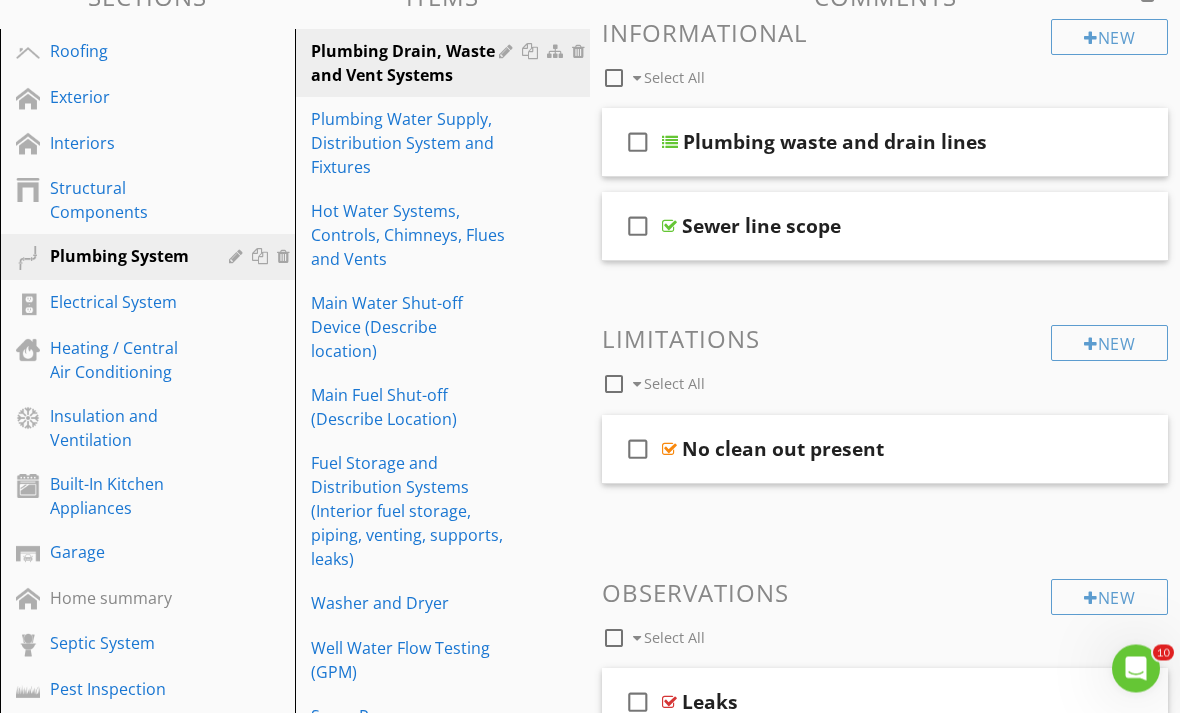 scroll, scrollTop: 216, scrollLeft: 0, axis: vertical 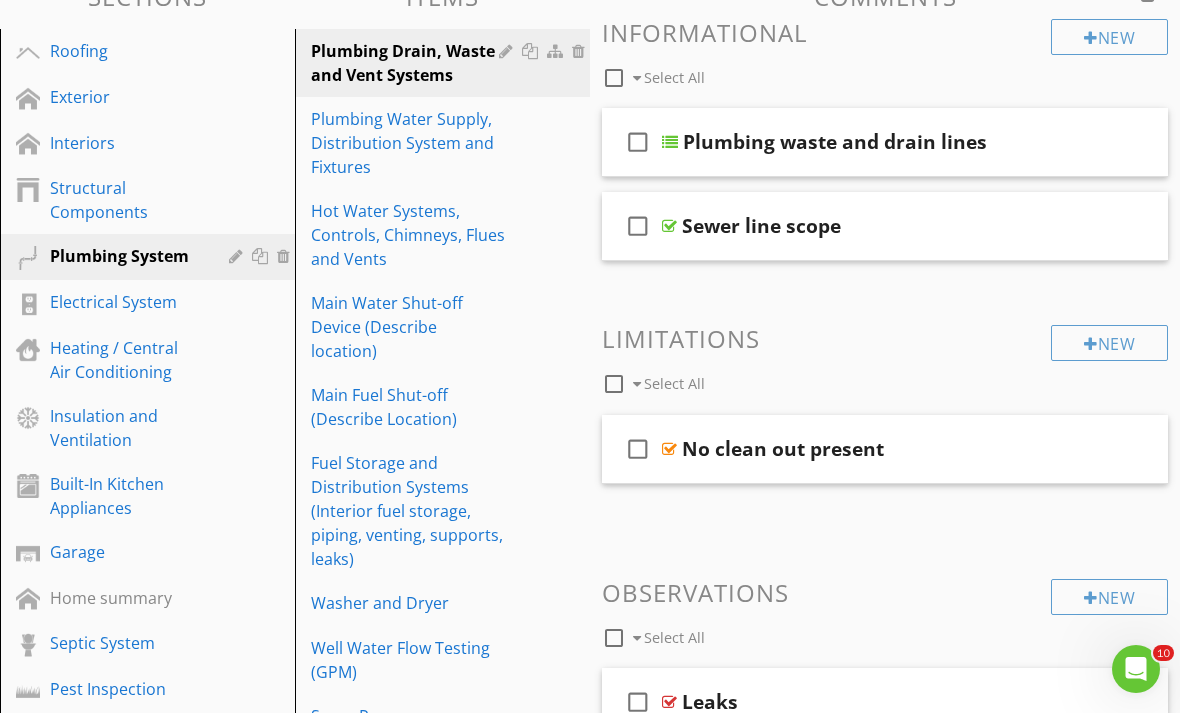 click on "Plumbing Water Supply, Distribution System and Fixtures" at bounding box center [408, 143] 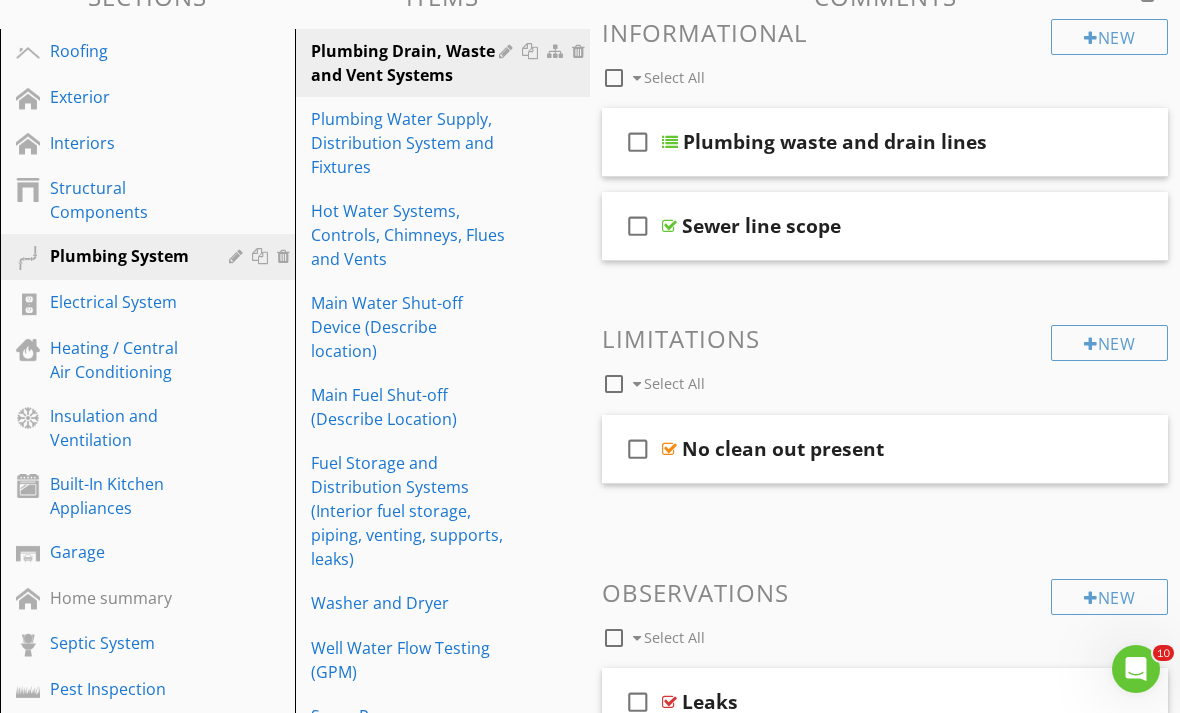 click on "Plumbing Water Supply, Distribution System and Fixtures" at bounding box center (408, 143) 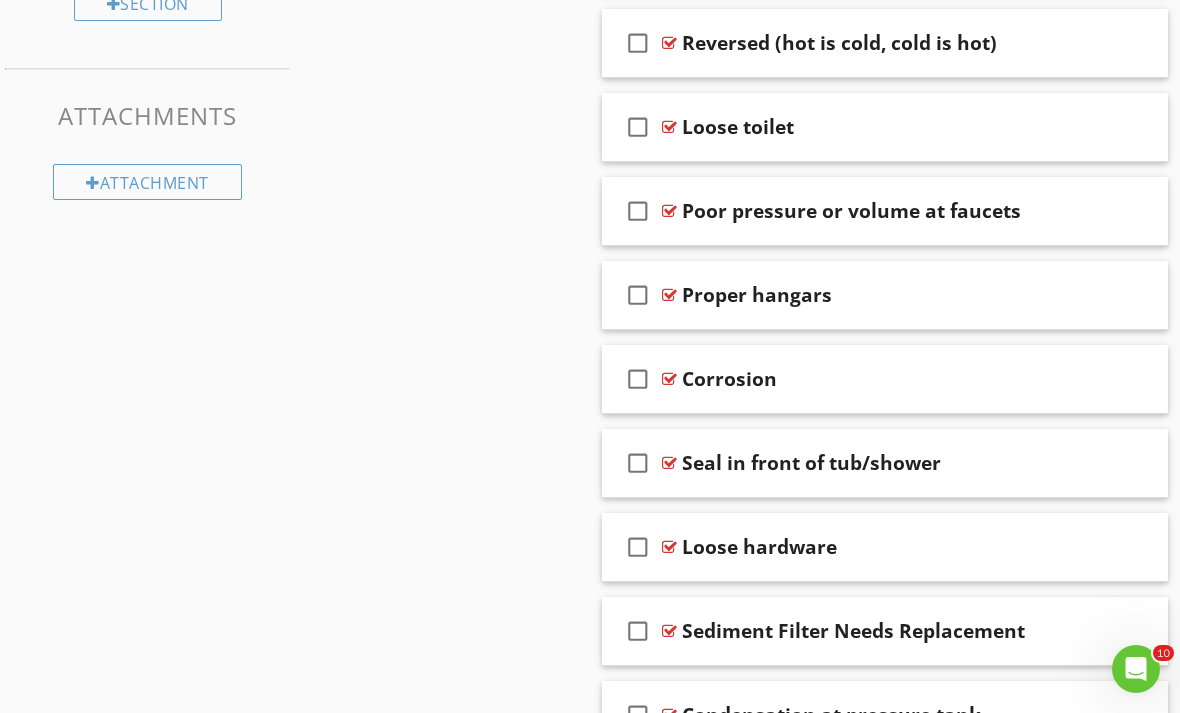scroll, scrollTop: 1220, scrollLeft: 0, axis: vertical 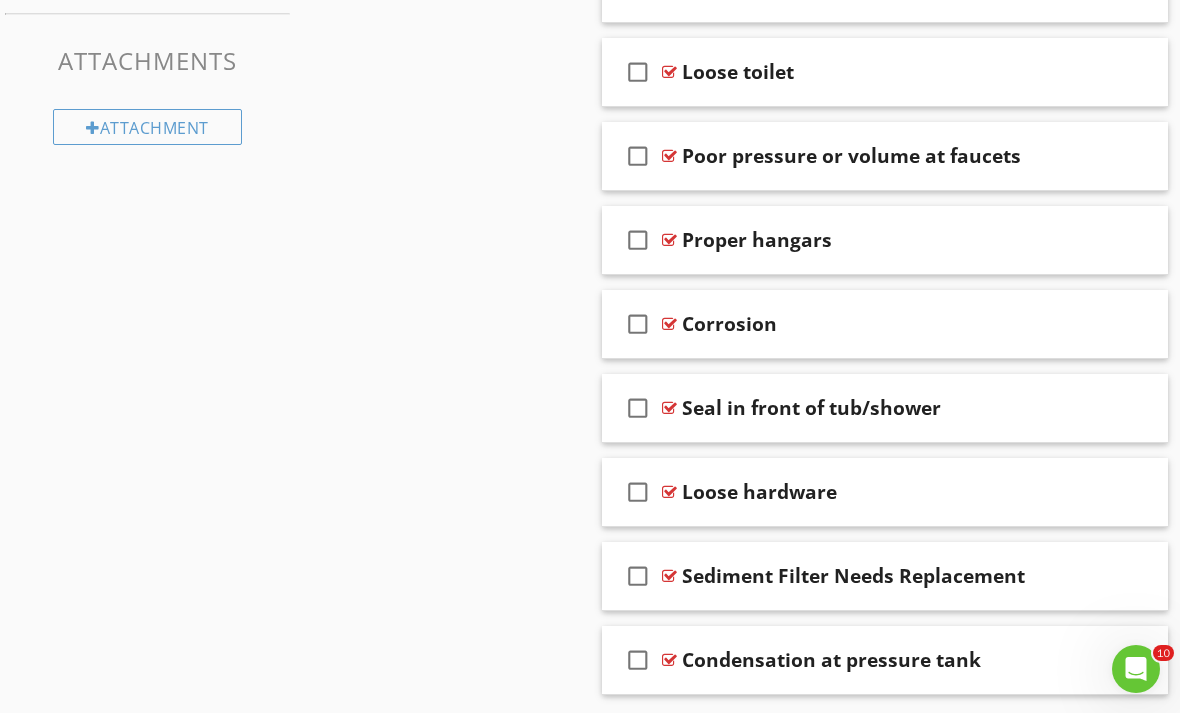 click at bounding box center (1126, 659) 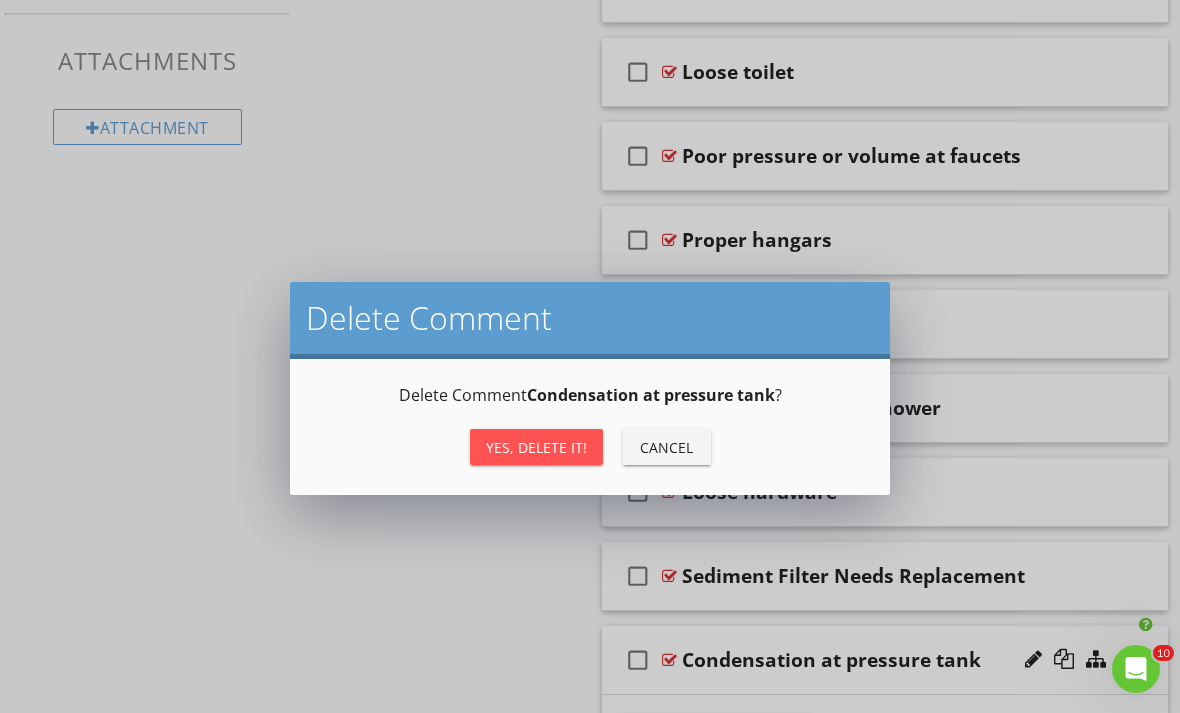 click on "Yes, Delete it!" at bounding box center (536, 447) 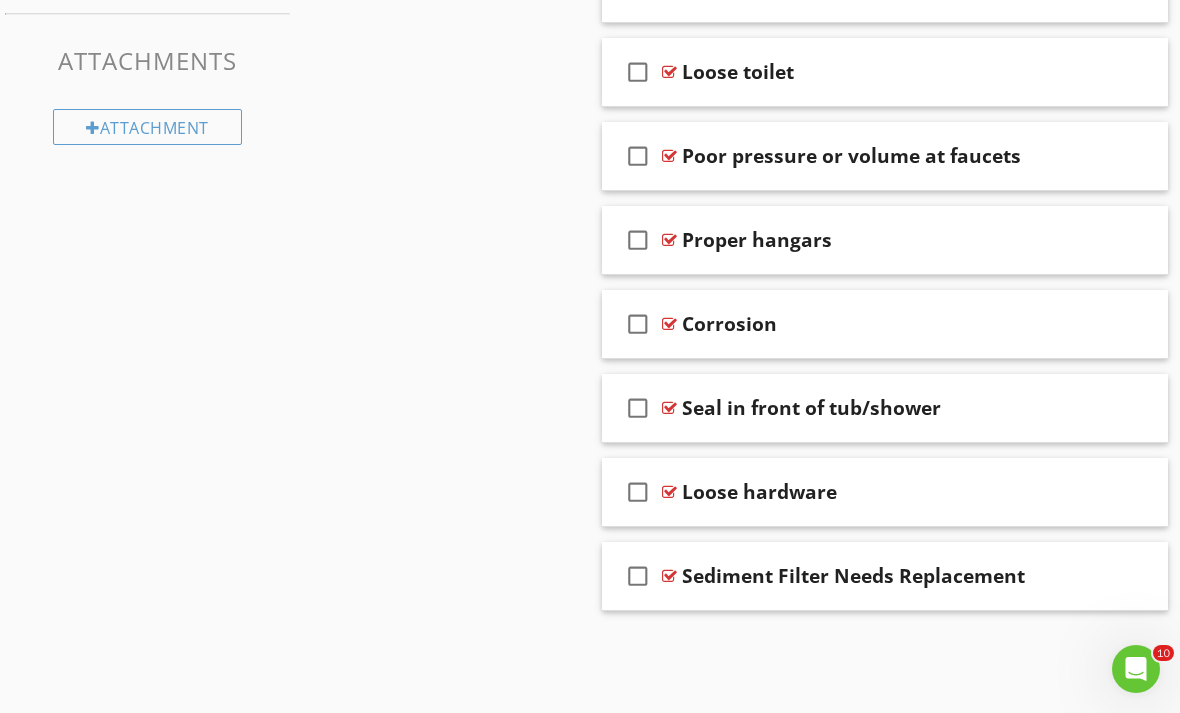 scroll, scrollTop: 1136, scrollLeft: 0, axis: vertical 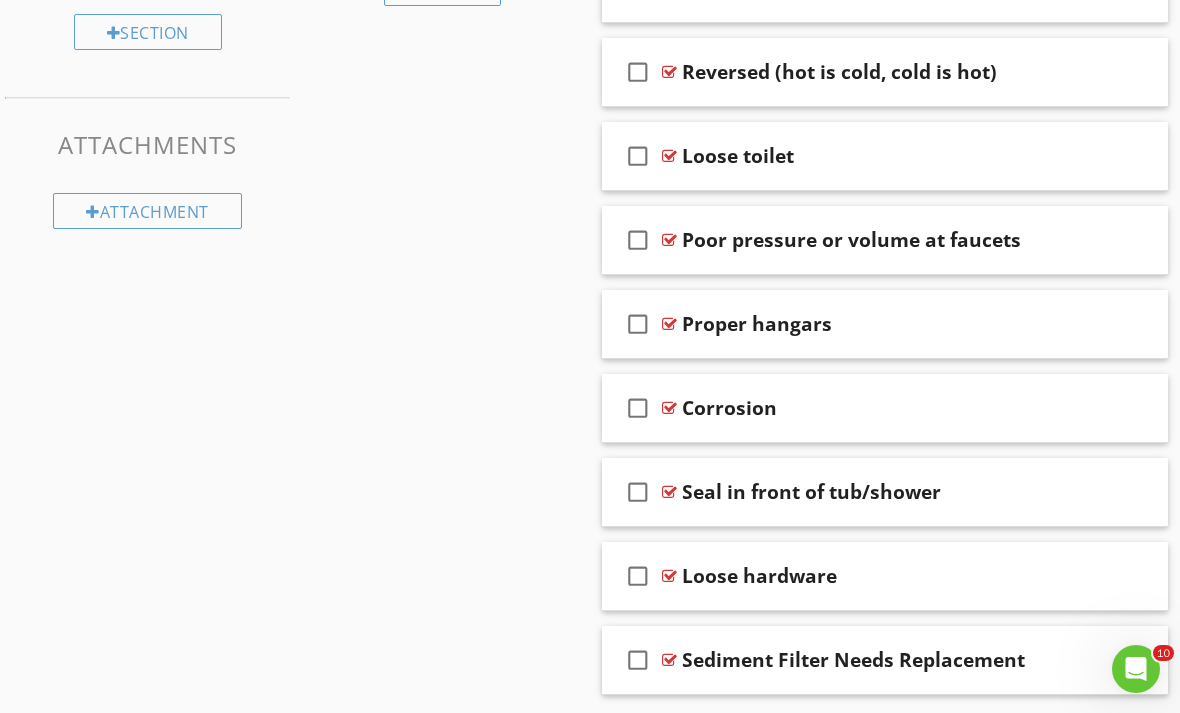 click on "check_box_outline_blank
Sediment Filter Needs Replacement" at bounding box center [885, 660] 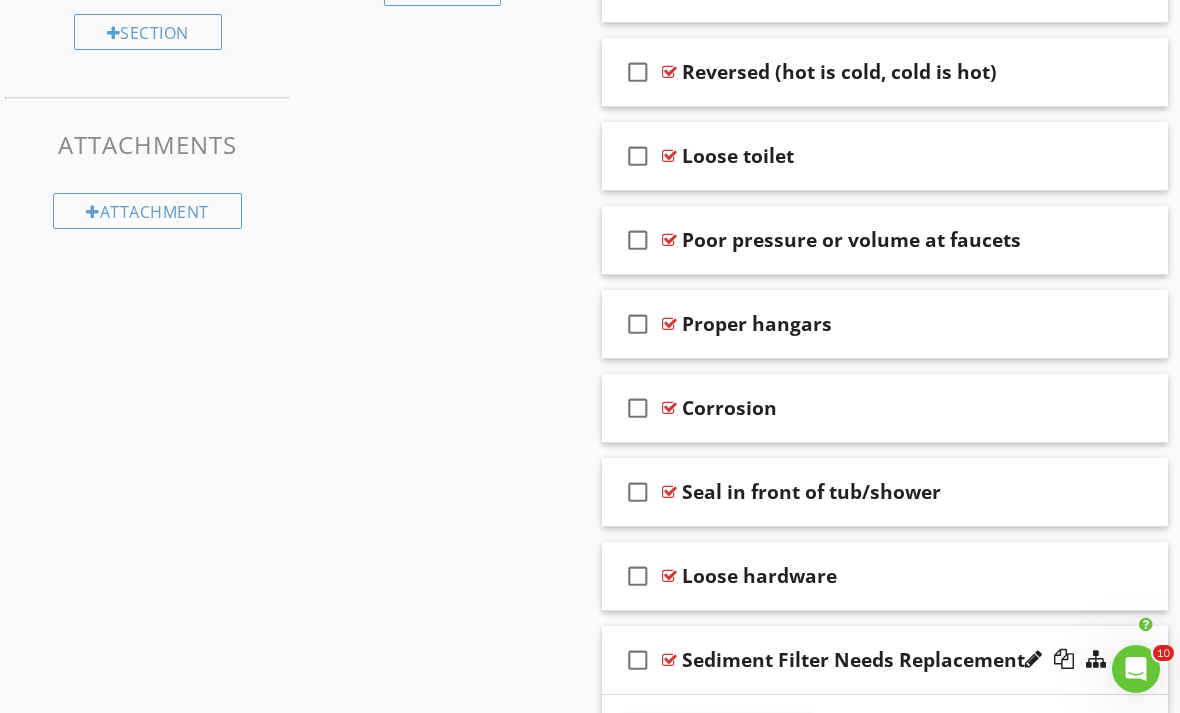click at bounding box center (1126, 659) 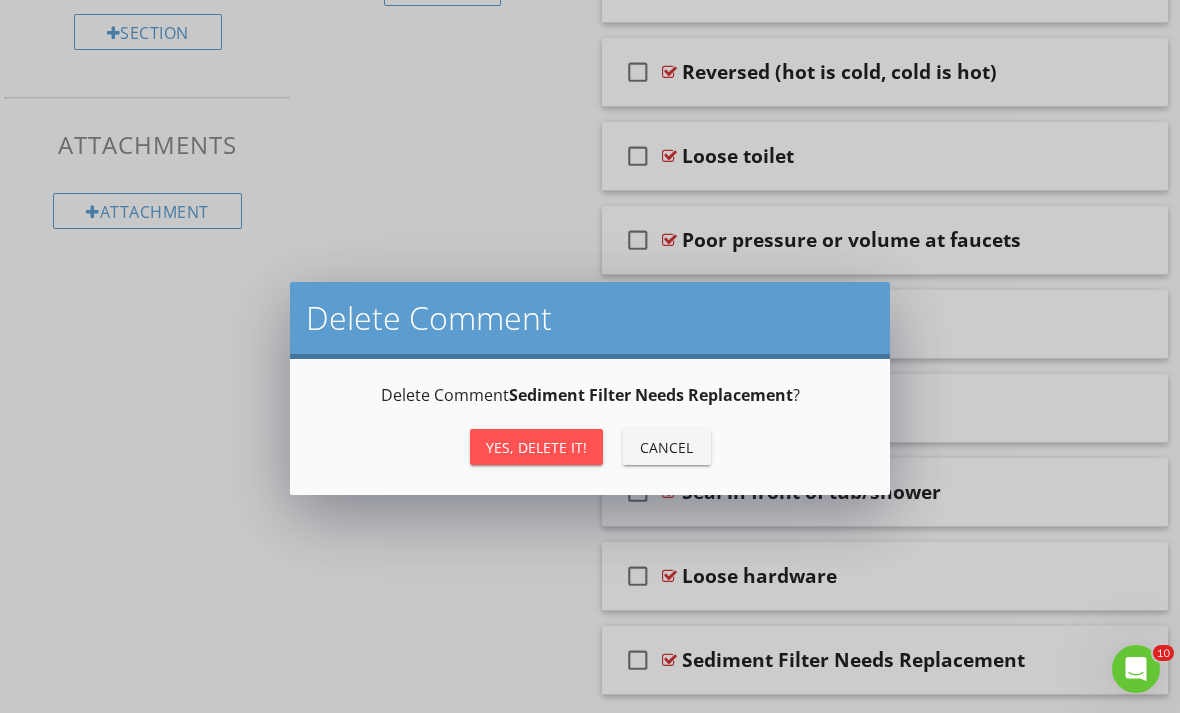 click on "Yes, Delete it!" at bounding box center (536, 447) 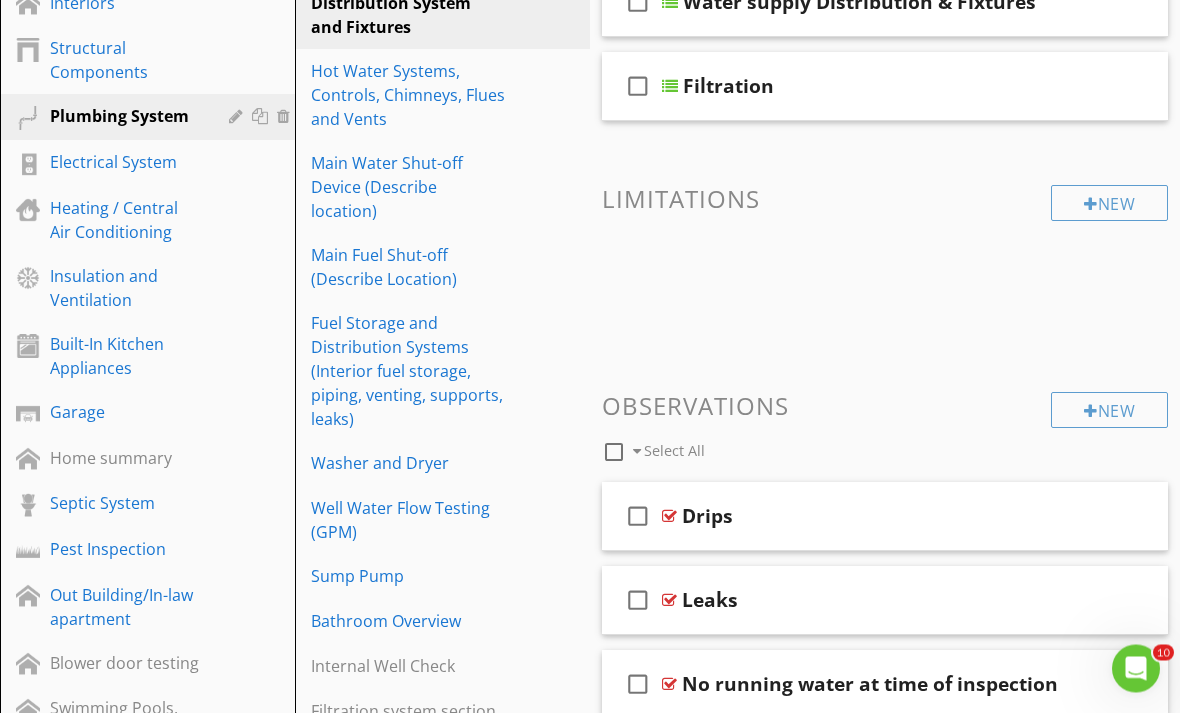 scroll, scrollTop: 346, scrollLeft: 0, axis: vertical 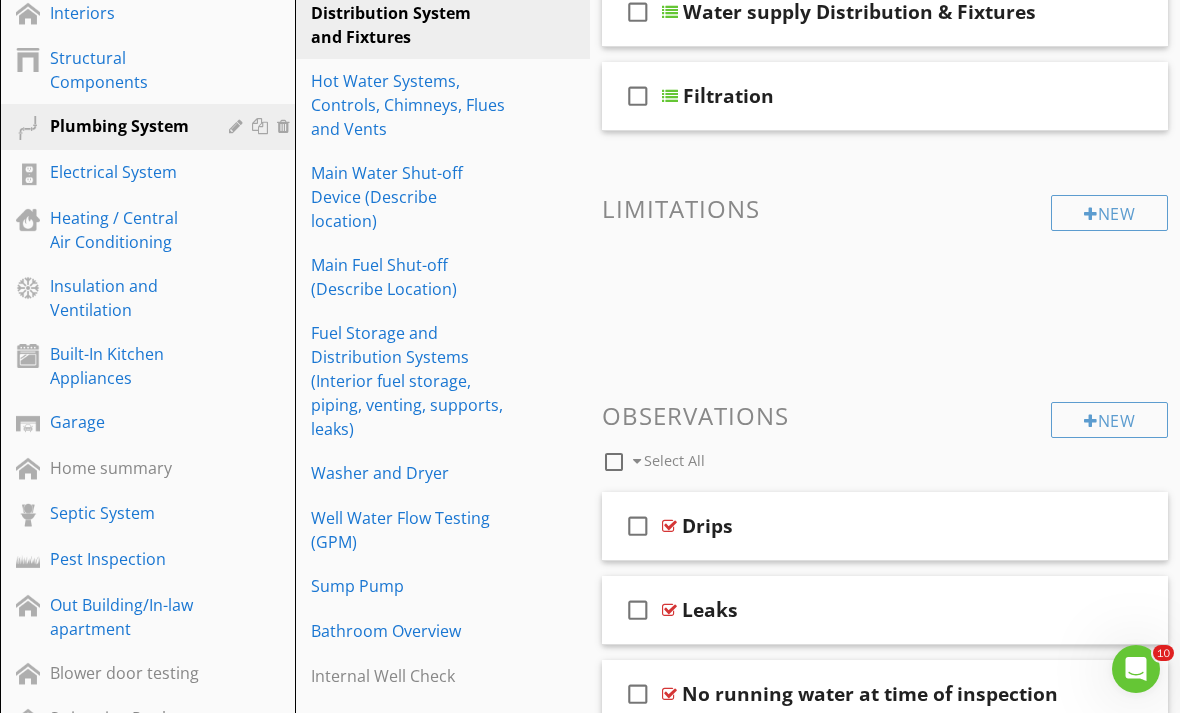 click on "Hot Water Systems, Controls, Chimneys, Flues and Vents" at bounding box center [408, 105] 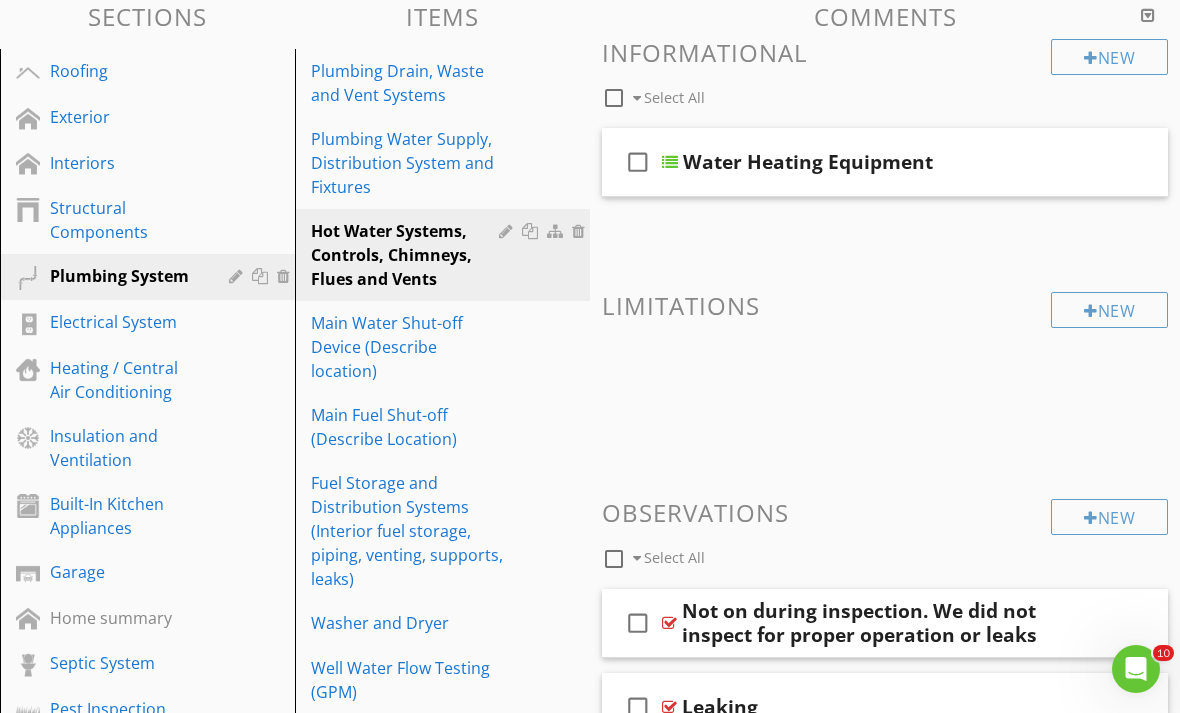 scroll, scrollTop: 195, scrollLeft: 0, axis: vertical 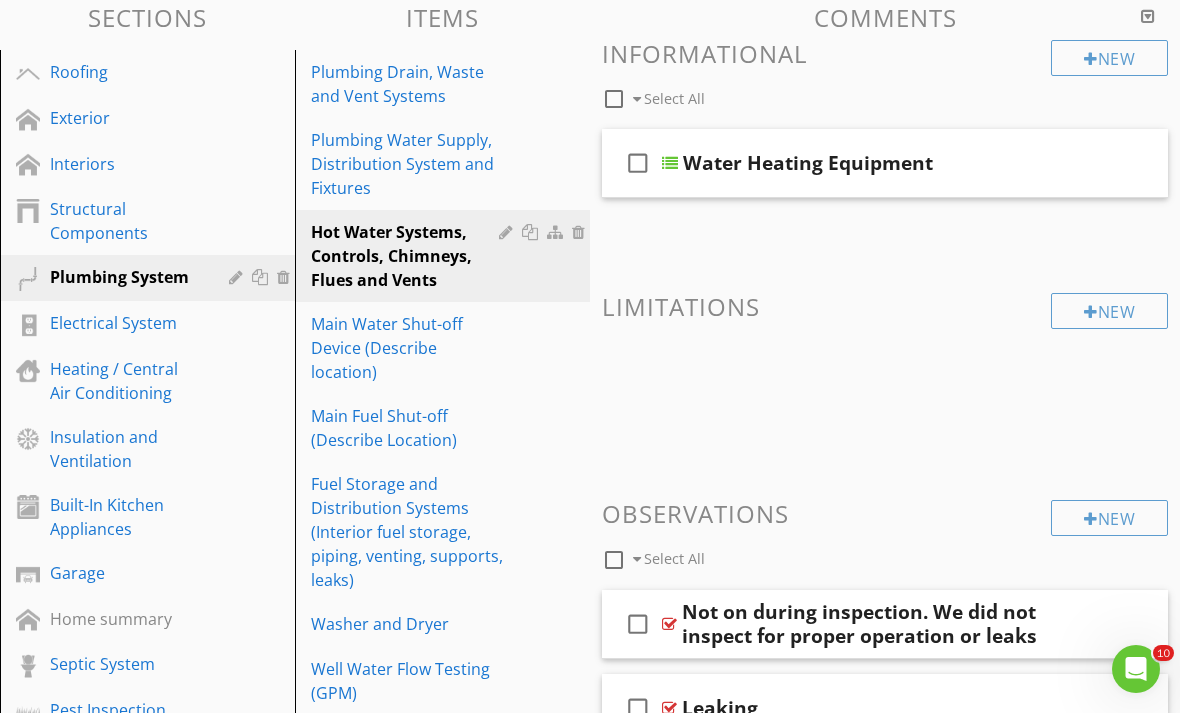 click on "Main Water Shut-off Device (Describe location)" at bounding box center [408, 348] 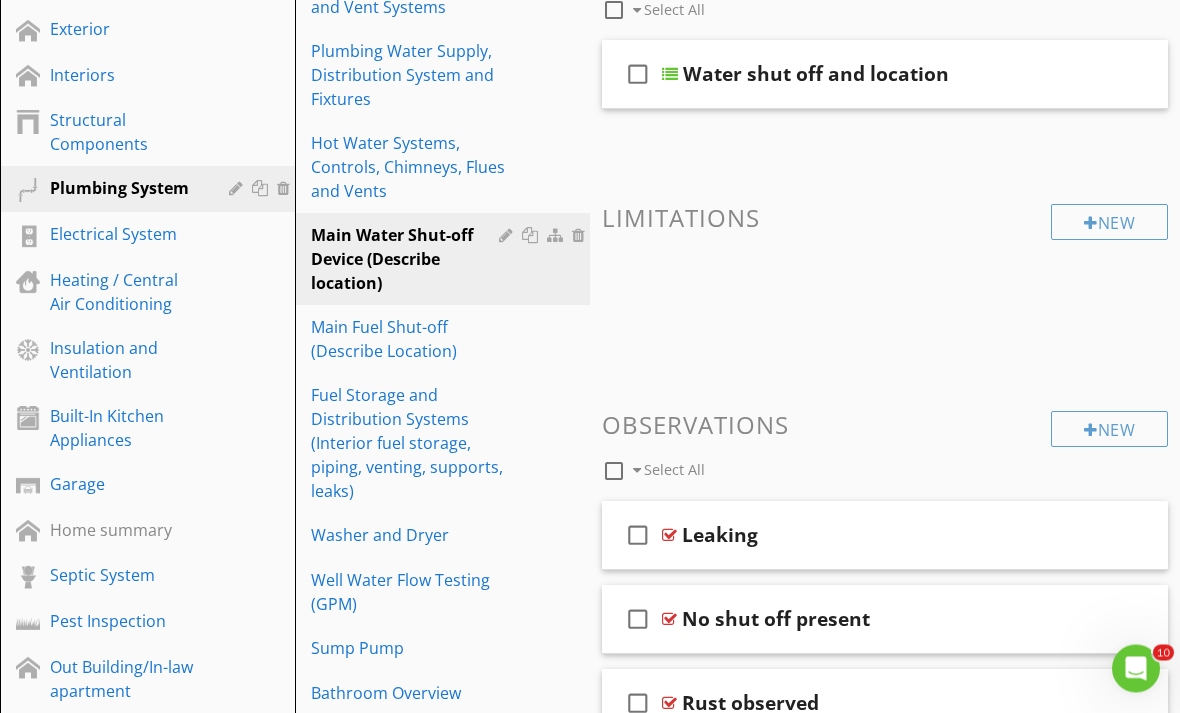 scroll, scrollTop: 284, scrollLeft: 0, axis: vertical 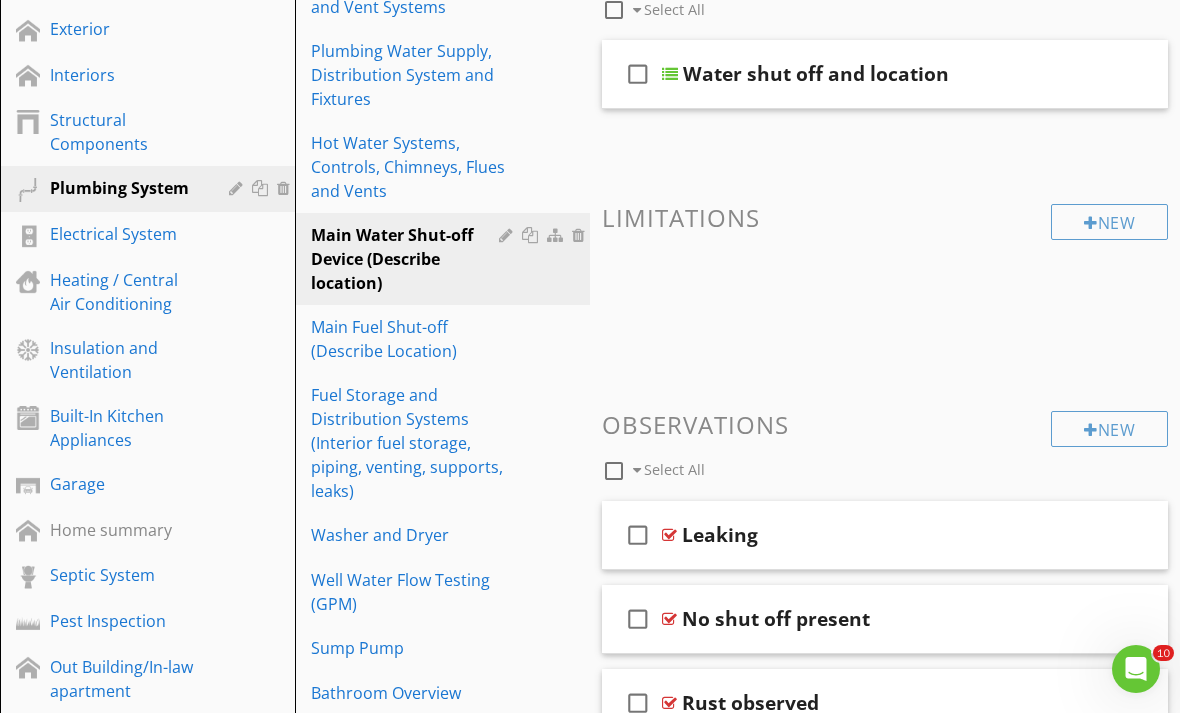 click on "Fuel Storage and Distribution Systems (Interior fuel storage, piping, venting, supports, leaks)" at bounding box center (408, 443) 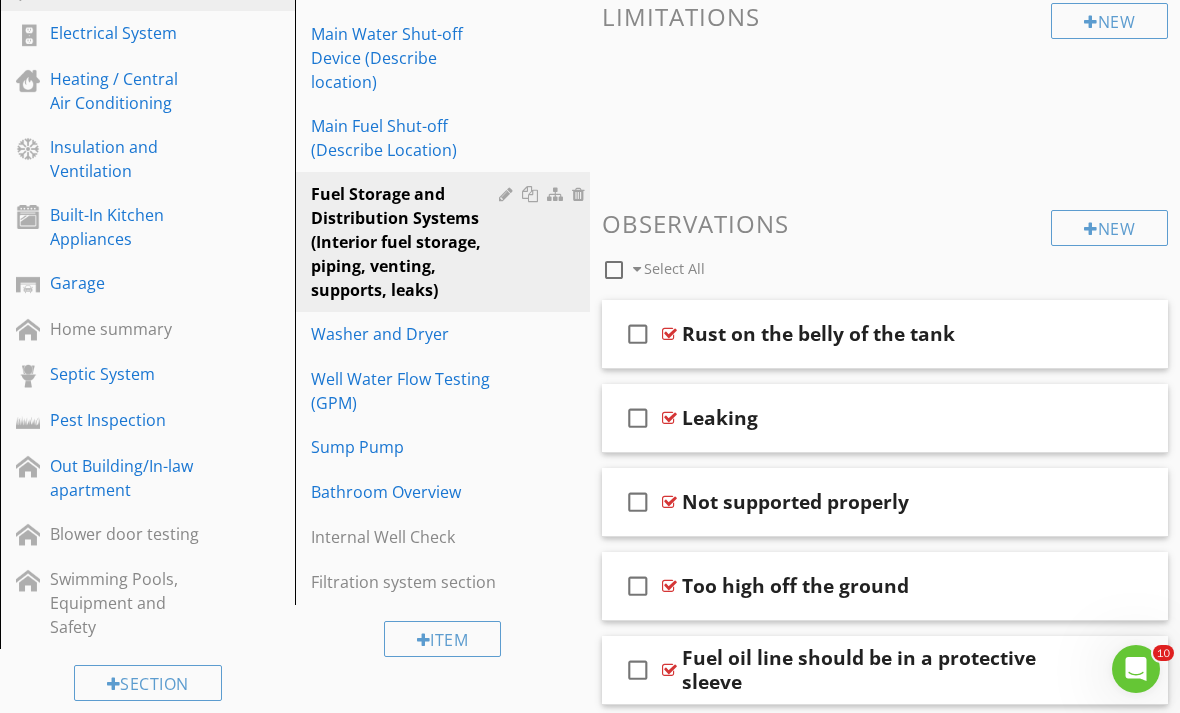 scroll, scrollTop: 482, scrollLeft: 0, axis: vertical 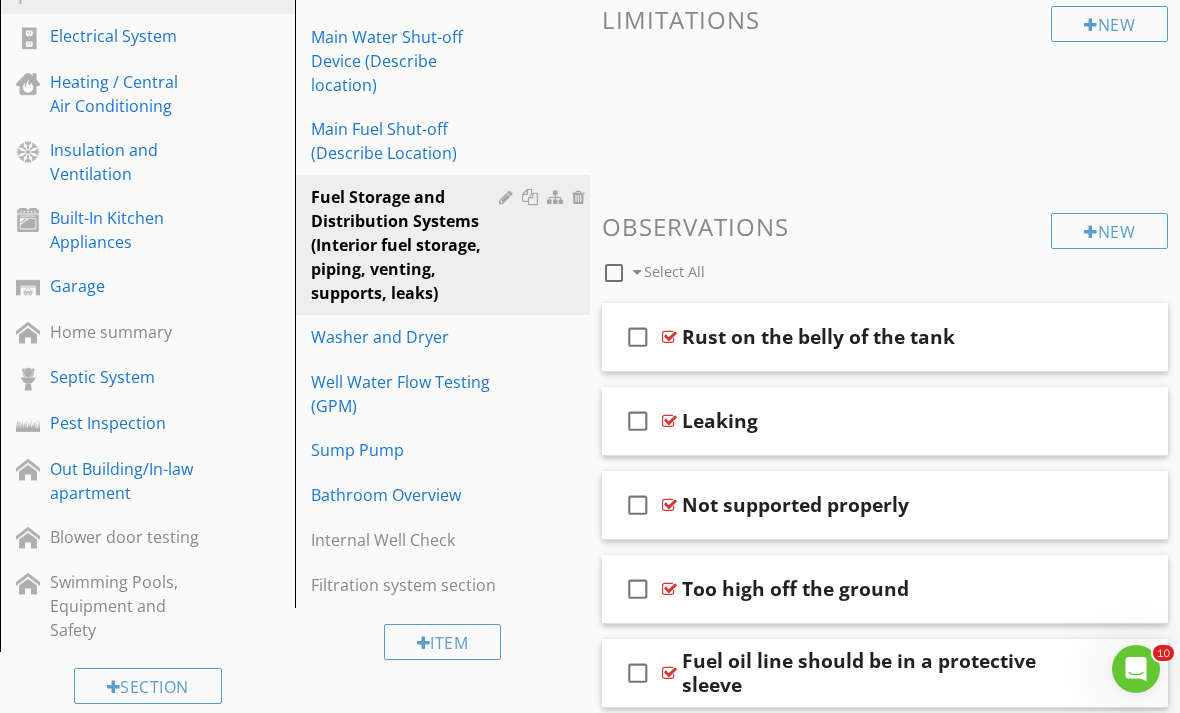 click on "Washer and Dryer" at bounding box center (408, 337) 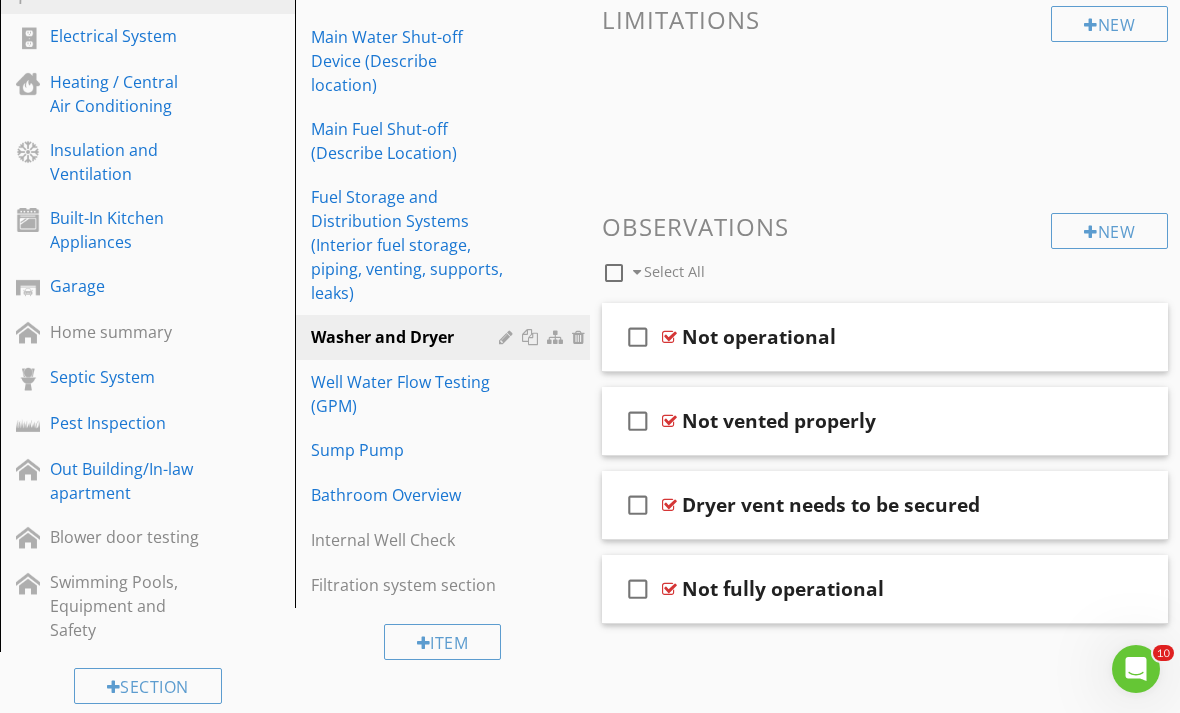 click on "Well Water Flow Testing (GPM)" at bounding box center [408, 394] 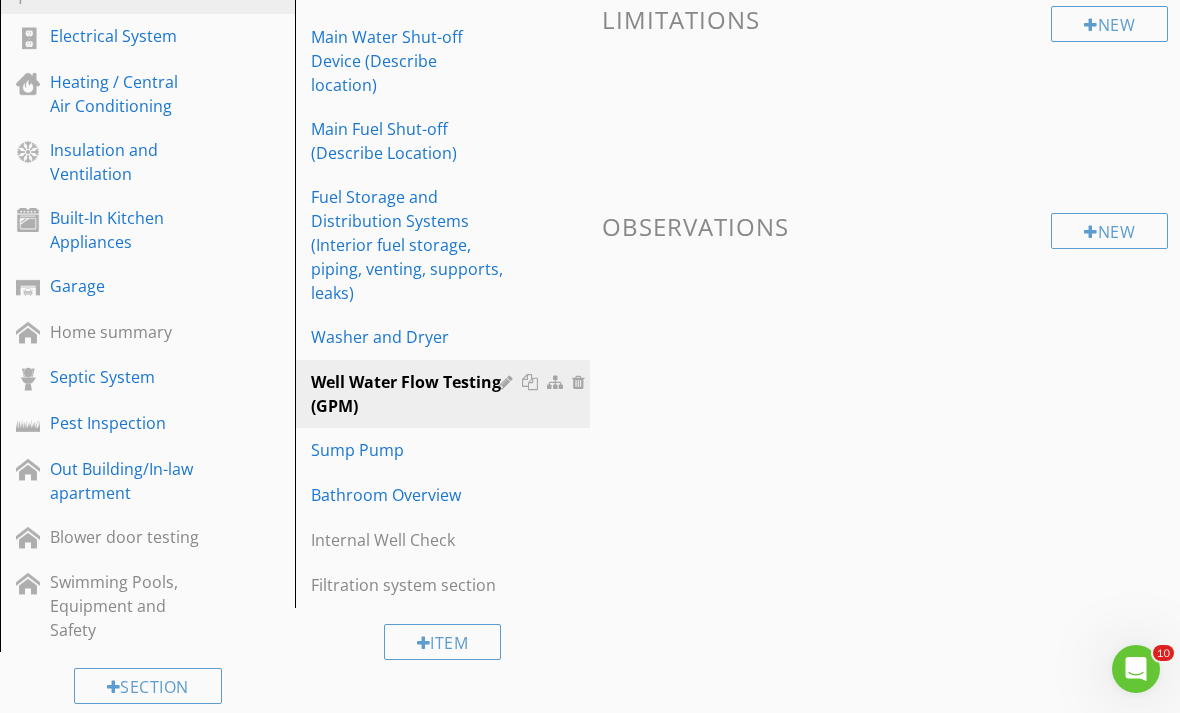 click on "Sump Pump" at bounding box center (445, 450) 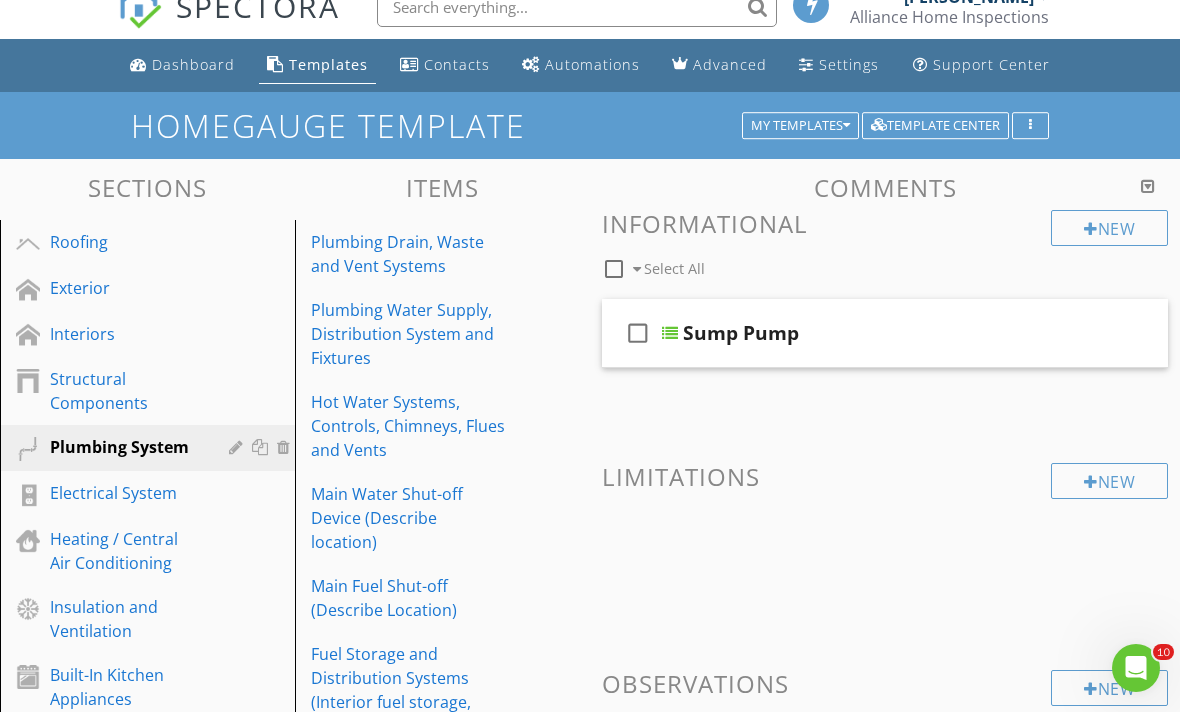 scroll, scrollTop: 25, scrollLeft: 0, axis: vertical 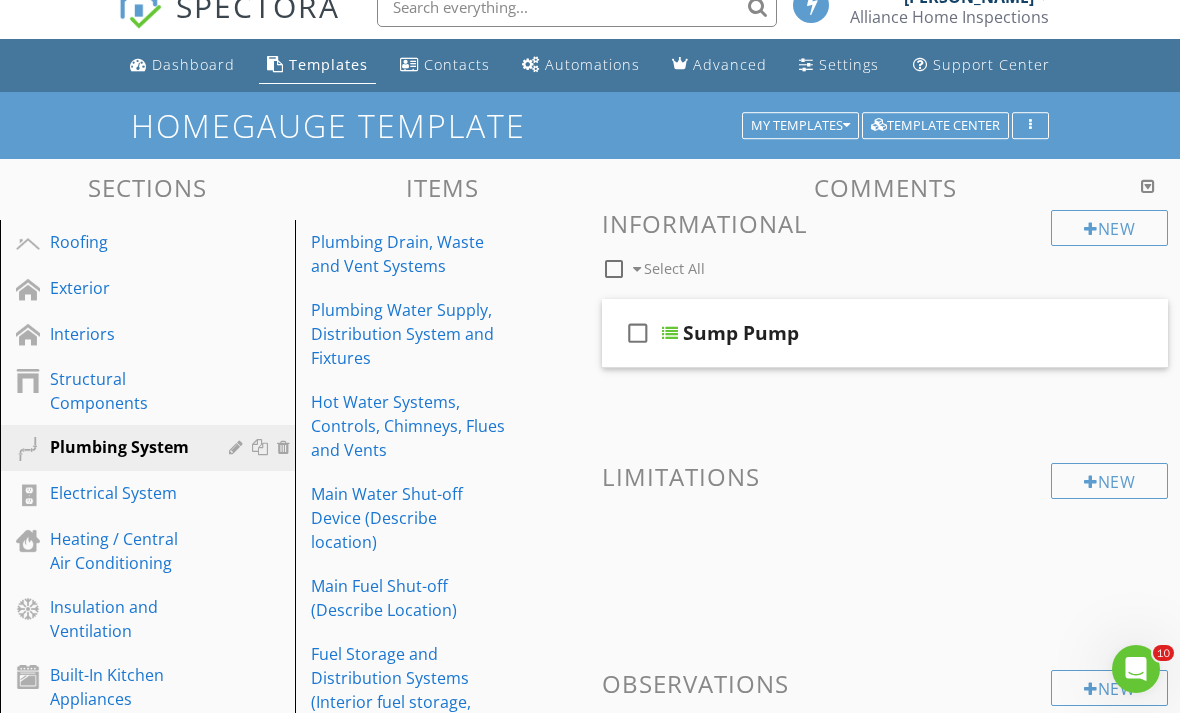 click on "Electrical System" at bounding box center (125, 493) 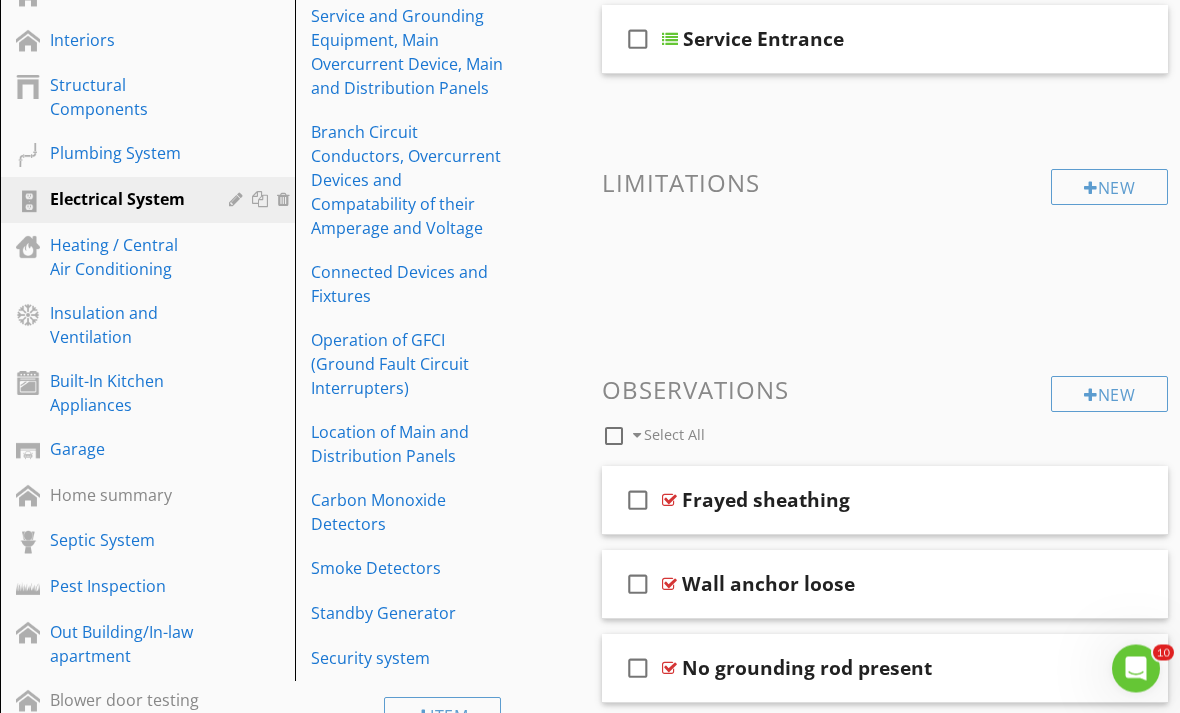 scroll, scrollTop: 318, scrollLeft: 0, axis: vertical 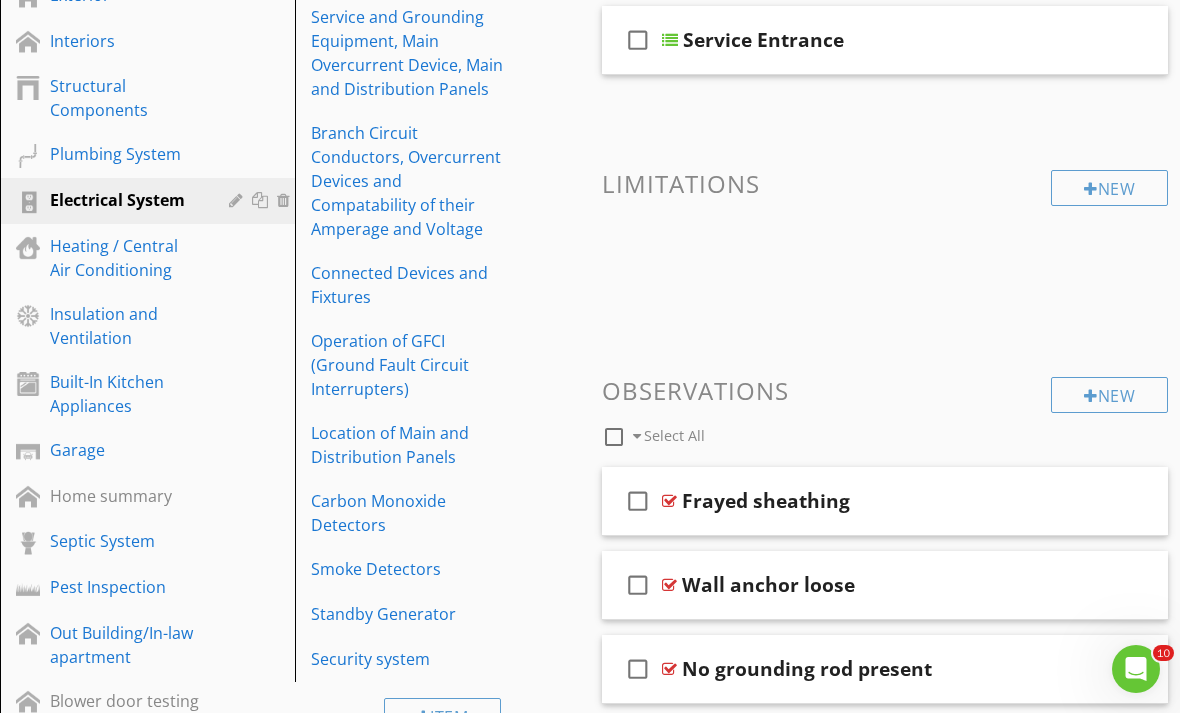 click on "Connected Devices and Fixtures" at bounding box center (408, 285) 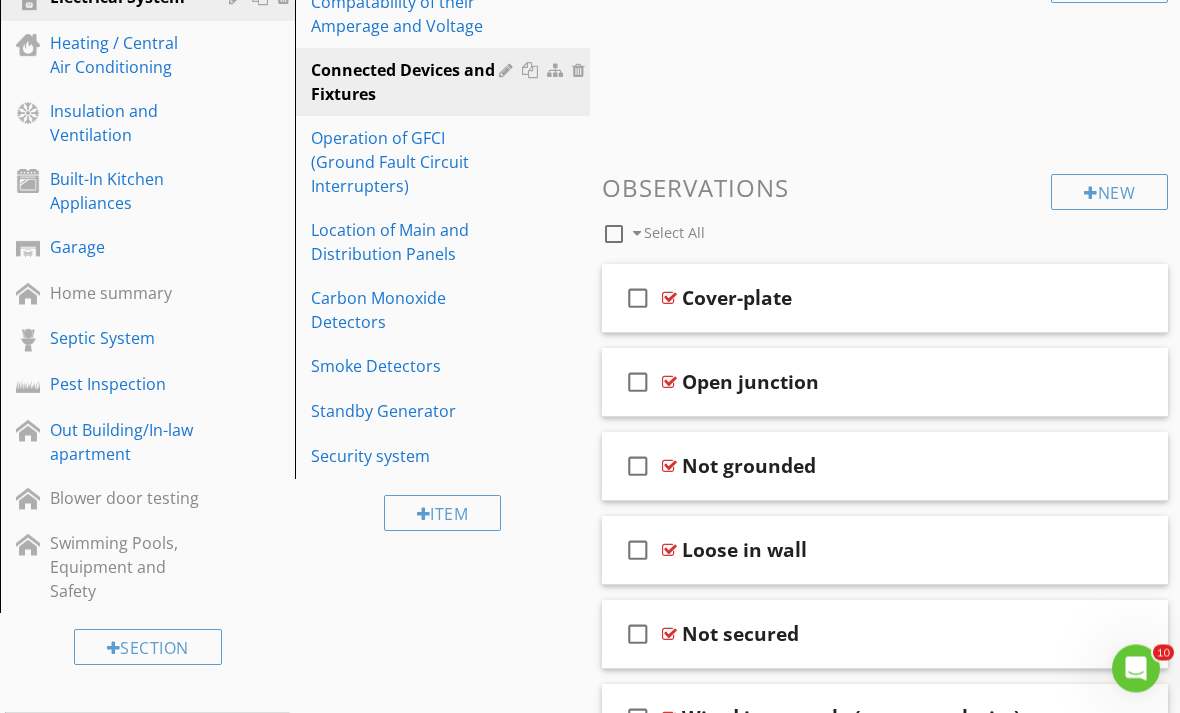 scroll, scrollTop: 521, scrollLeft: 0, axis: vertical 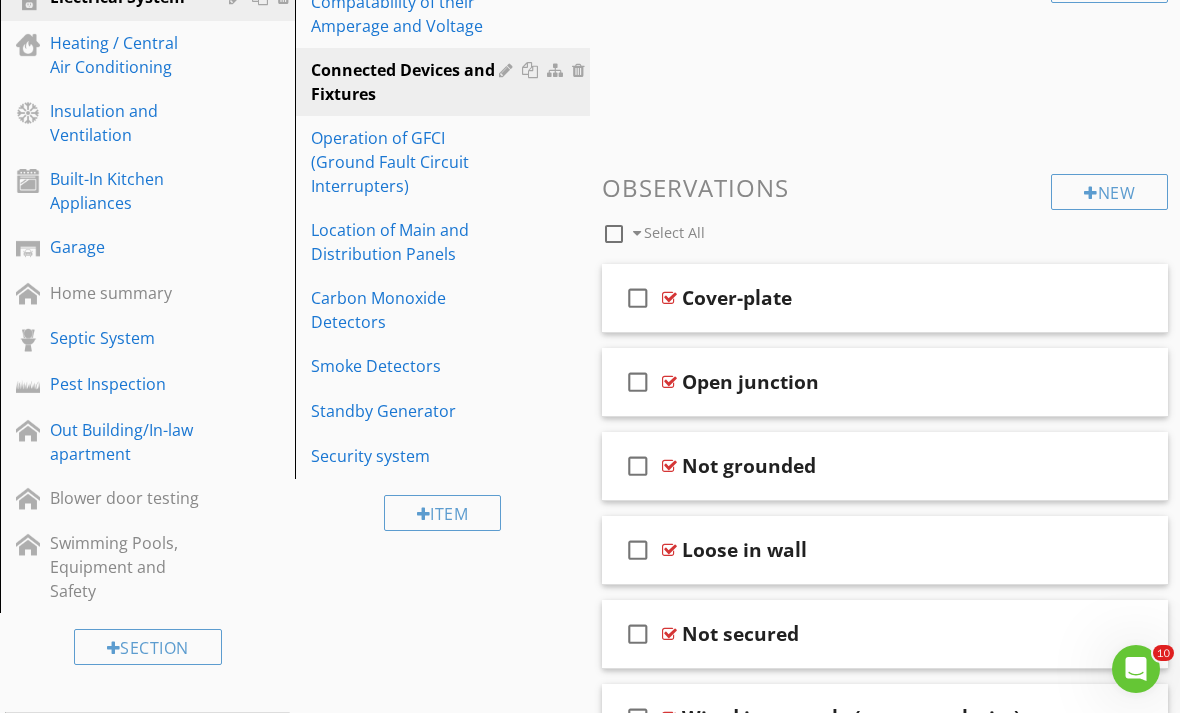 click on "Operation of GFCI (Ground Fault Circuit Interrupters)" at bounding box center [408, 162] 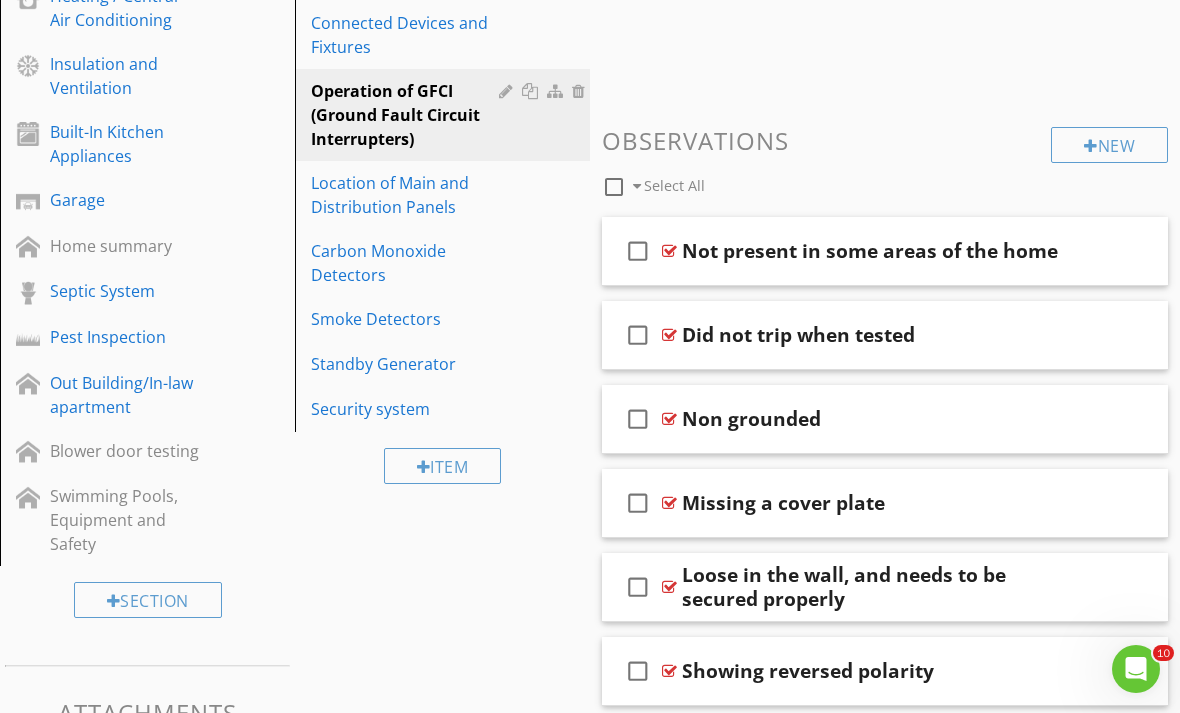 scroll, scrollTop: 622, scrollLeft: 0, axis: vertical 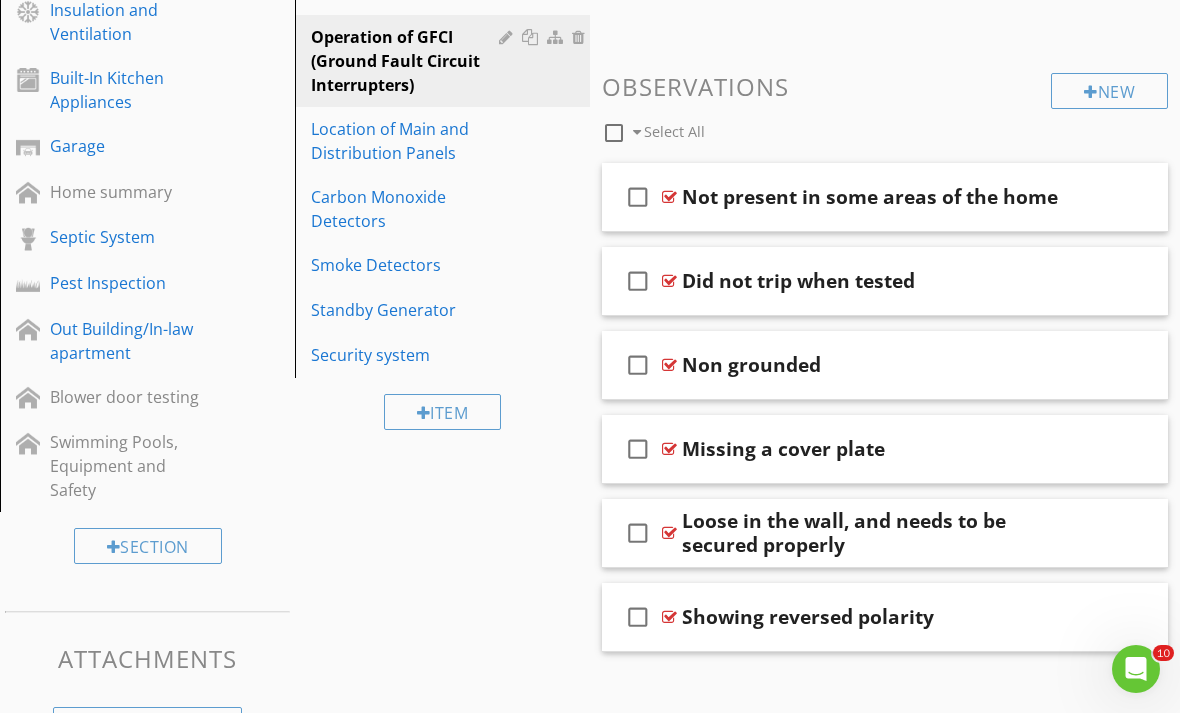 click on "Location of Main and Distribution Panels" at bounding box center [408, 141] 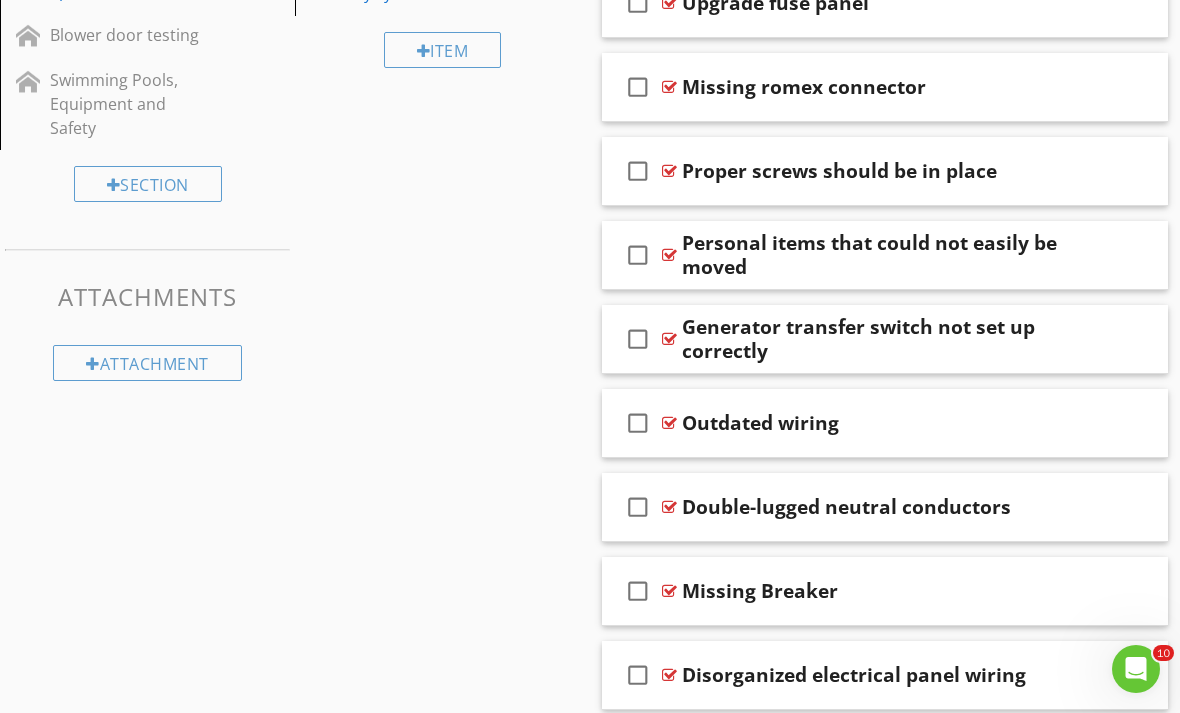 scroll, scrollTop: 999, scrollLeft: 0, axis: vertical 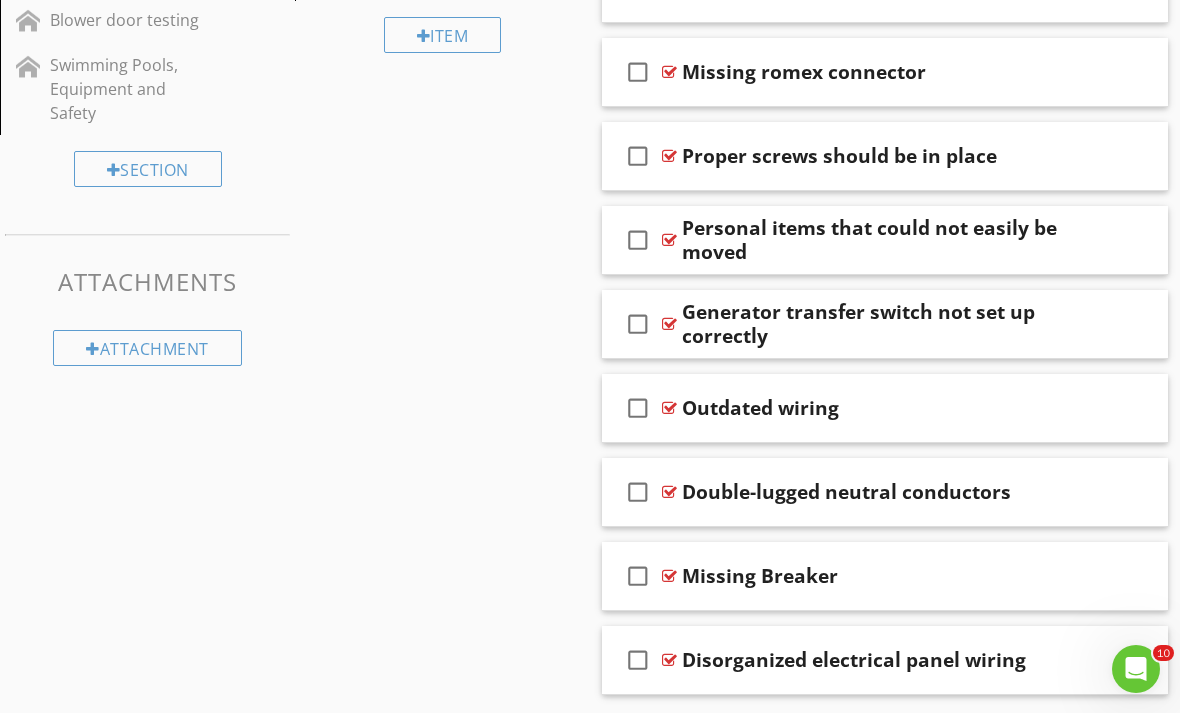 click on "Double-lugged neutral conductors" at bounding box center (846, 492) 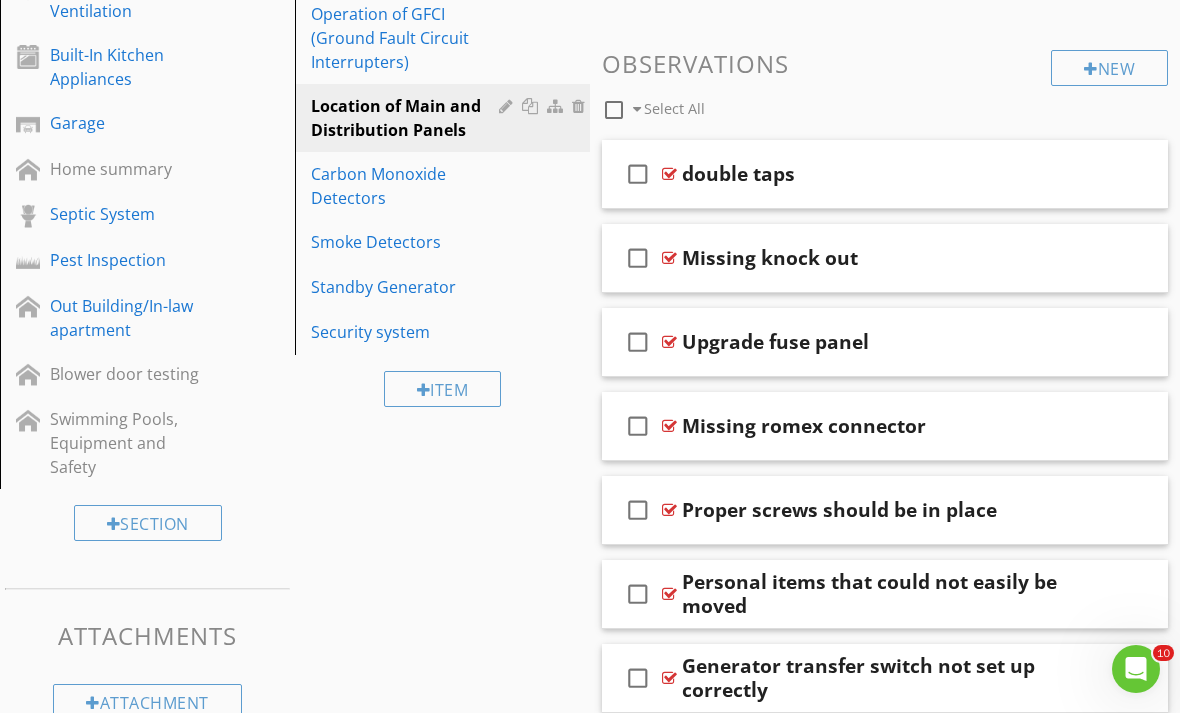 scroll, scrollTop: 624, scrollLeft: 0, axis: vertical 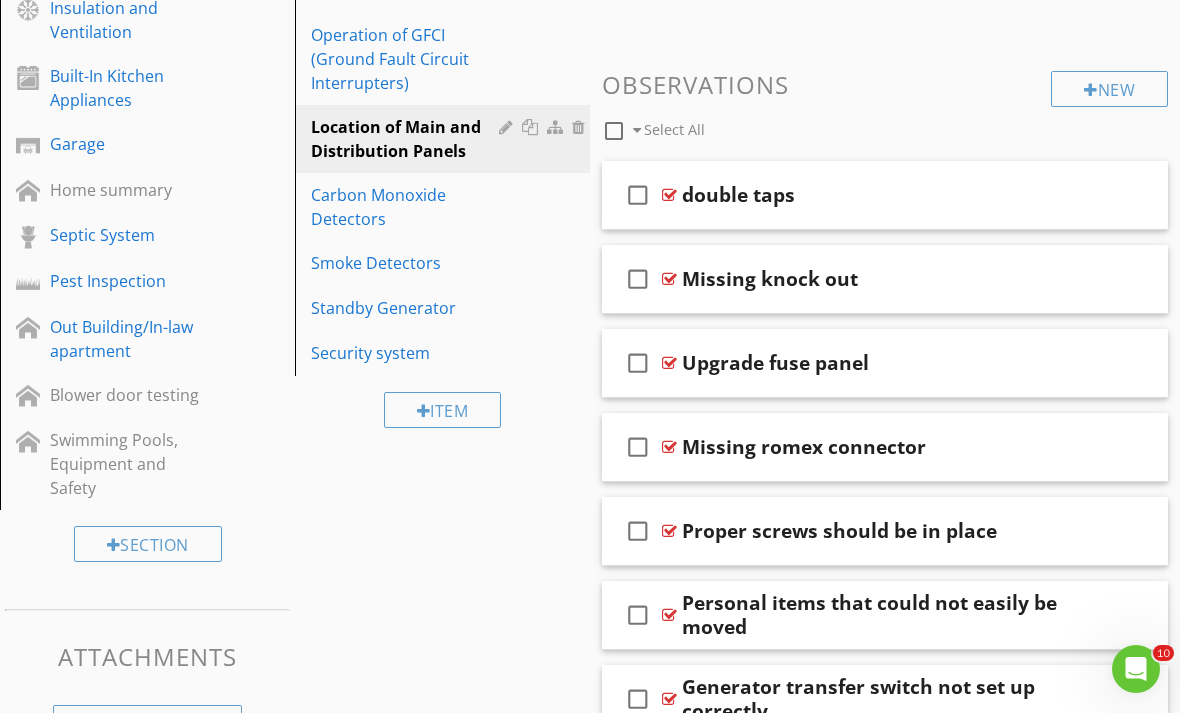 click on "Carbon Monoxide Detectors" at bounding box center [408, 207] 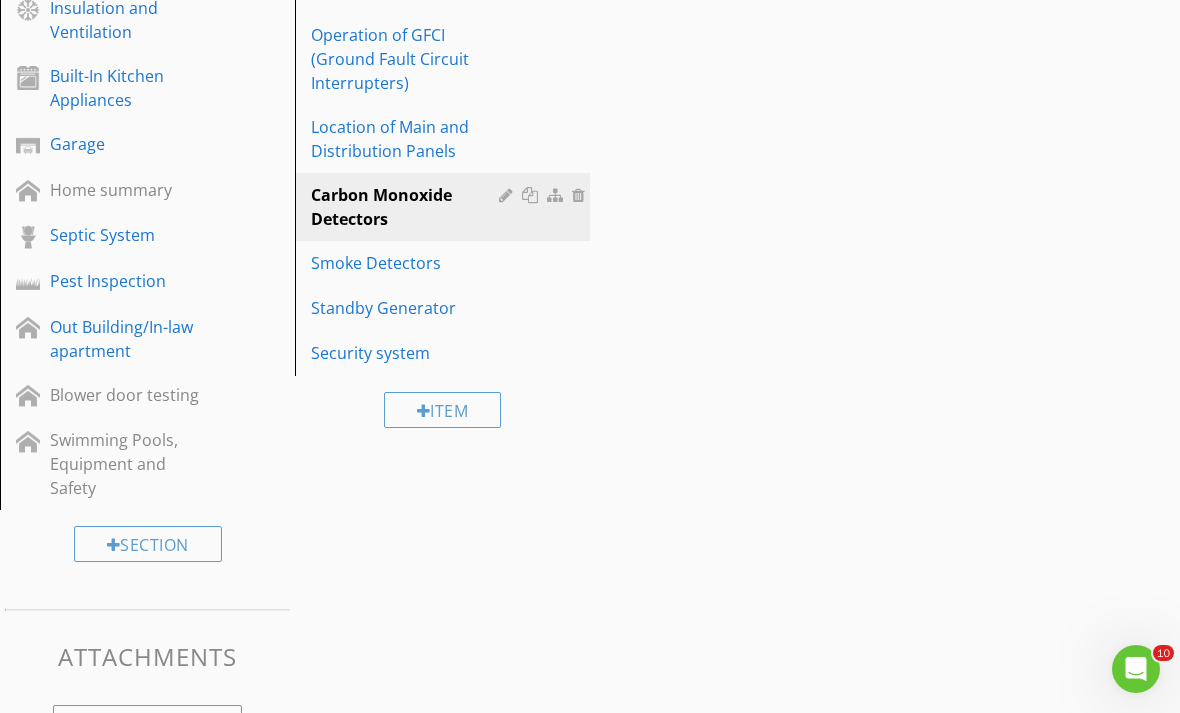 scroll, scrollTop: 622, scrollLeft: 0, axis: vertical 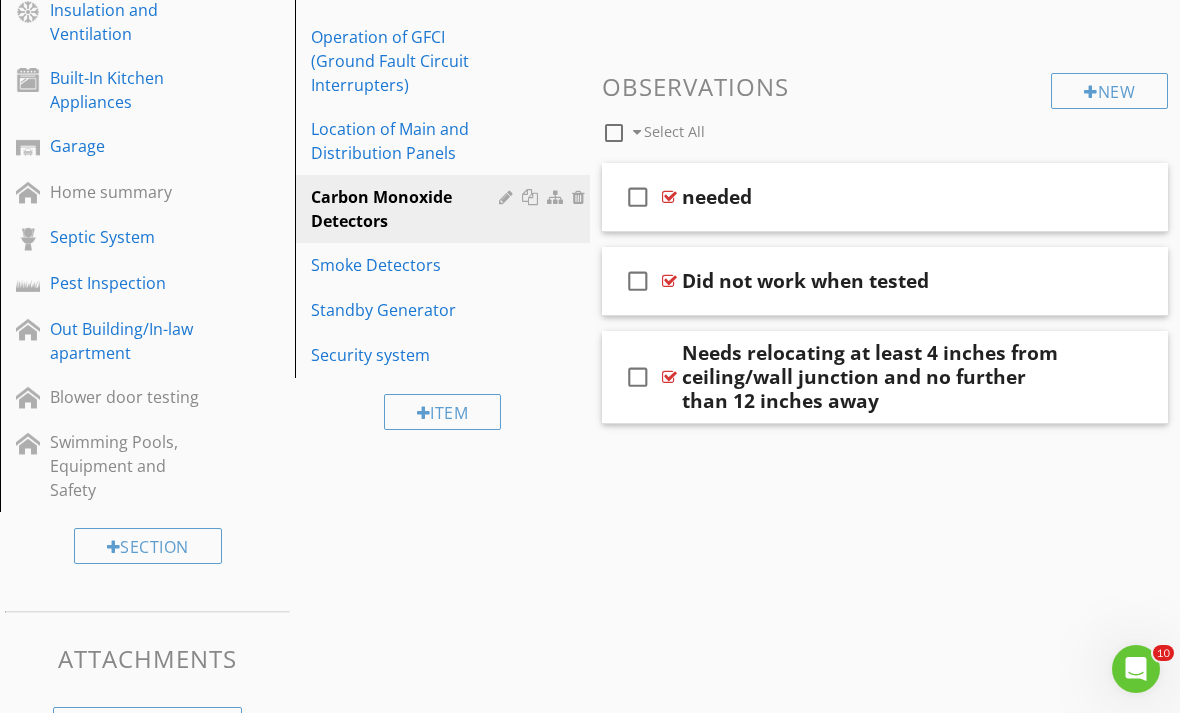 click on "Smoke Detectors" at bounding box center (408, 265) 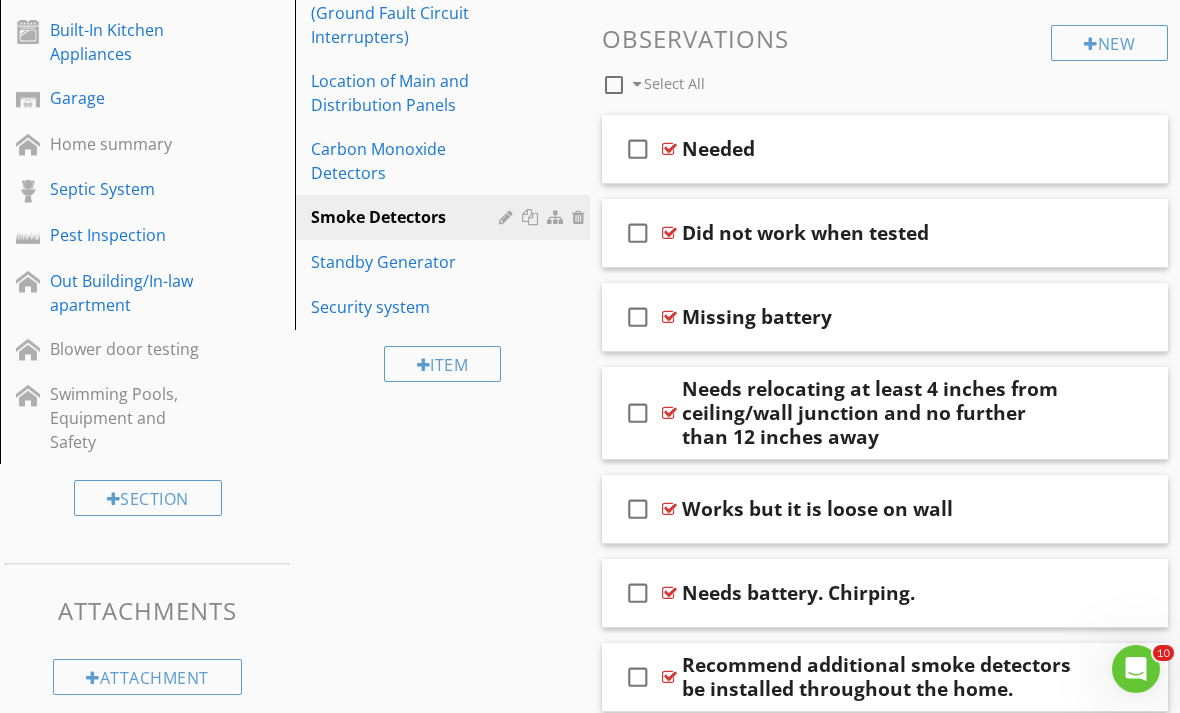 scroll, scrollTop: 687, scrollLeft: 0, axis: vertical 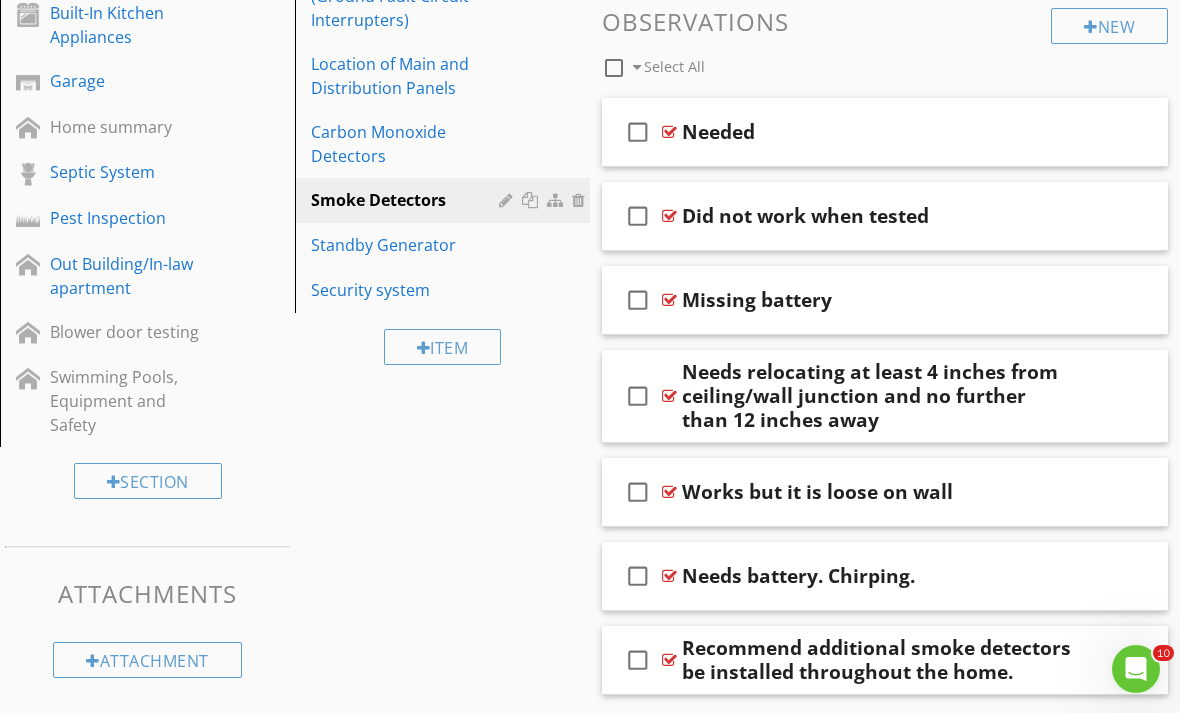 click on "Standby Generator" at bounding box center (408, 245) 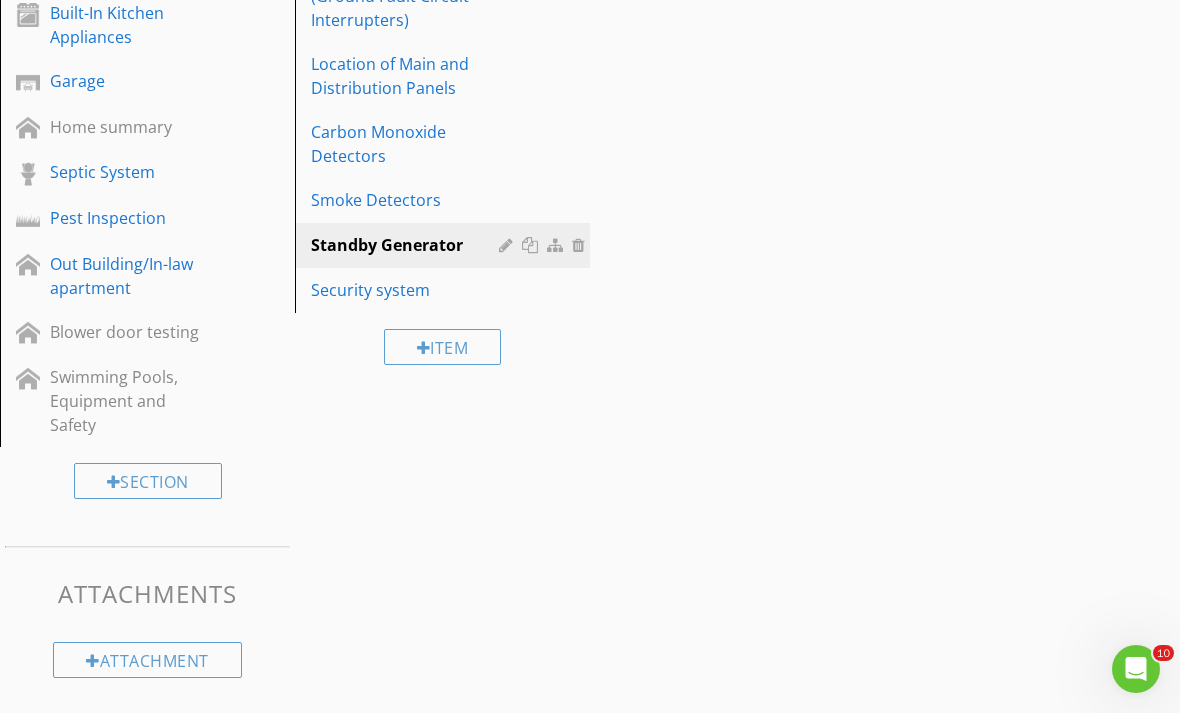 scroll, scrollTop: 622, scrollLeft: 0, axis: vertical 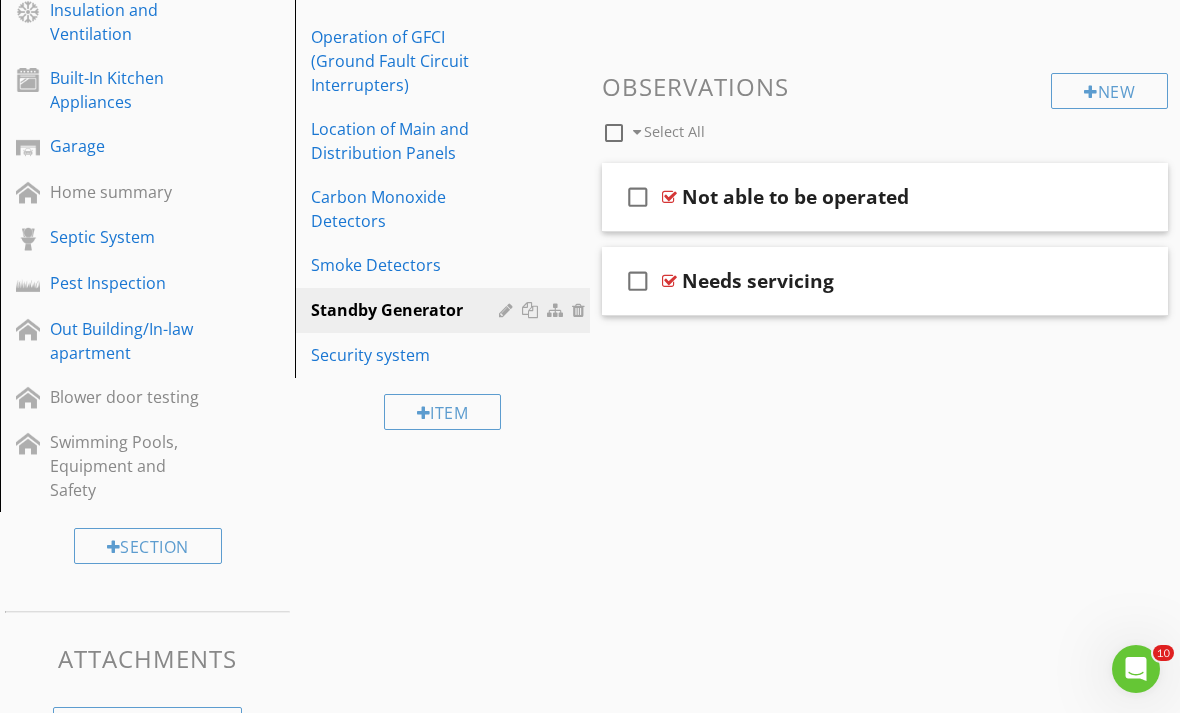 click on "Security system" at bounding box center (408, 355) 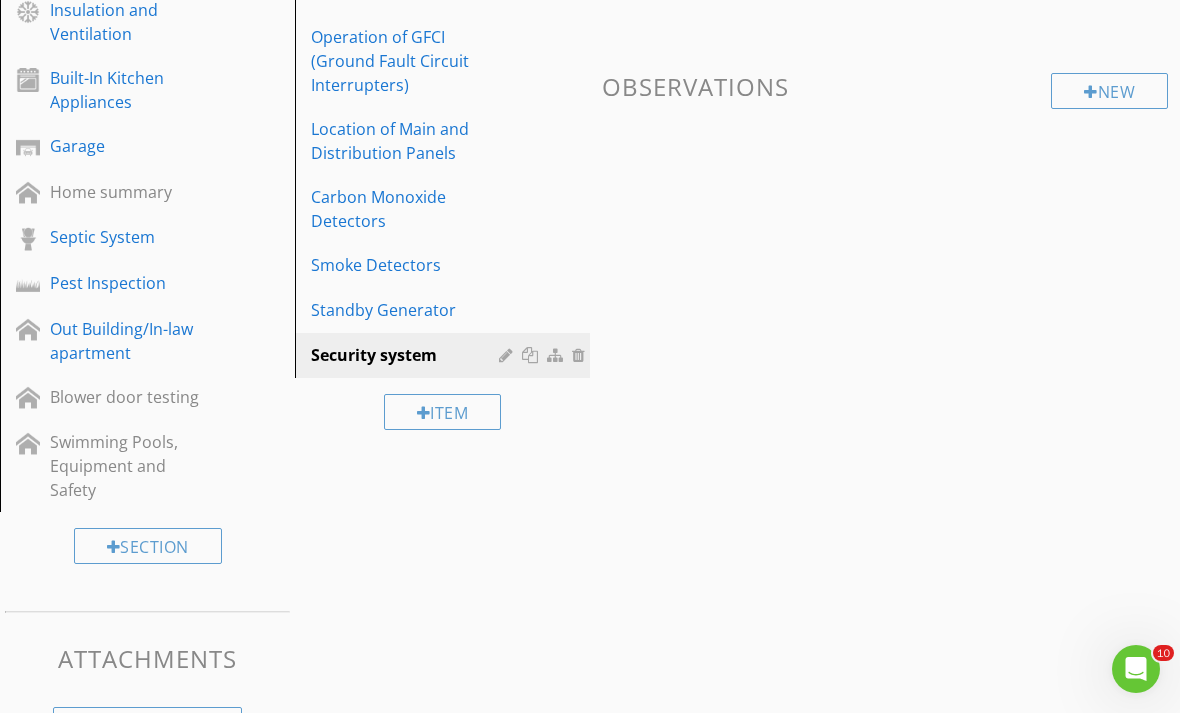 type 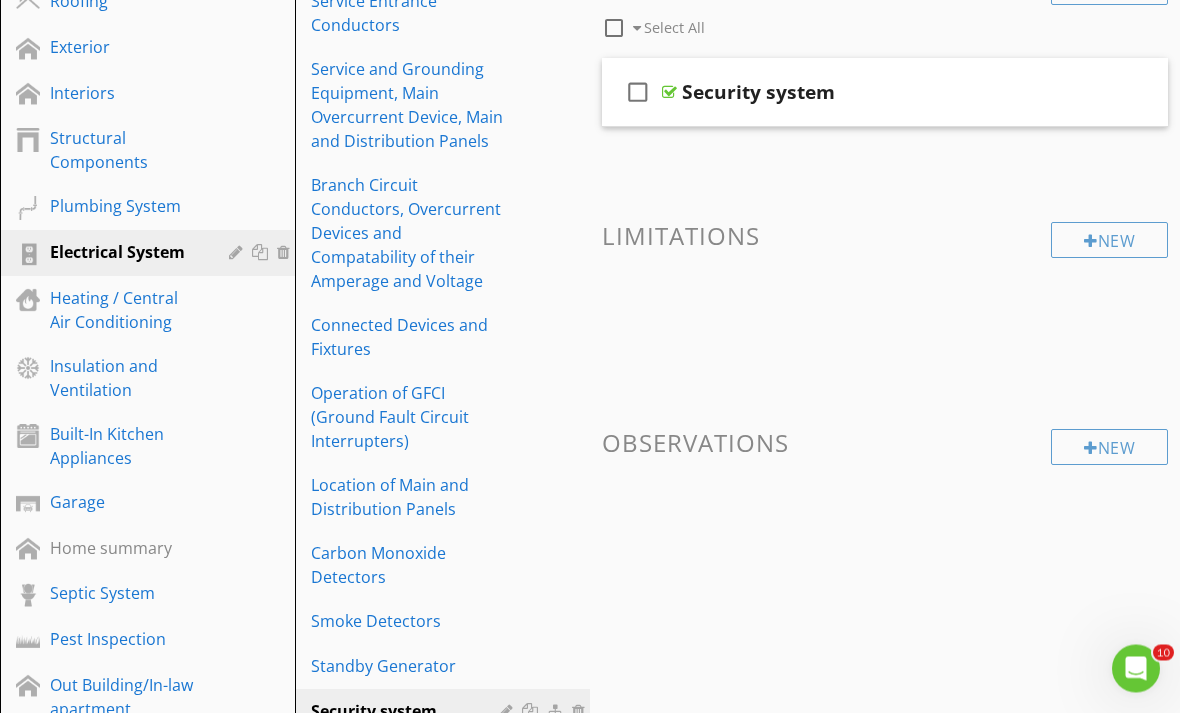 scroll, scrollTop: 266, scrollLeft: 0, axis: vertical 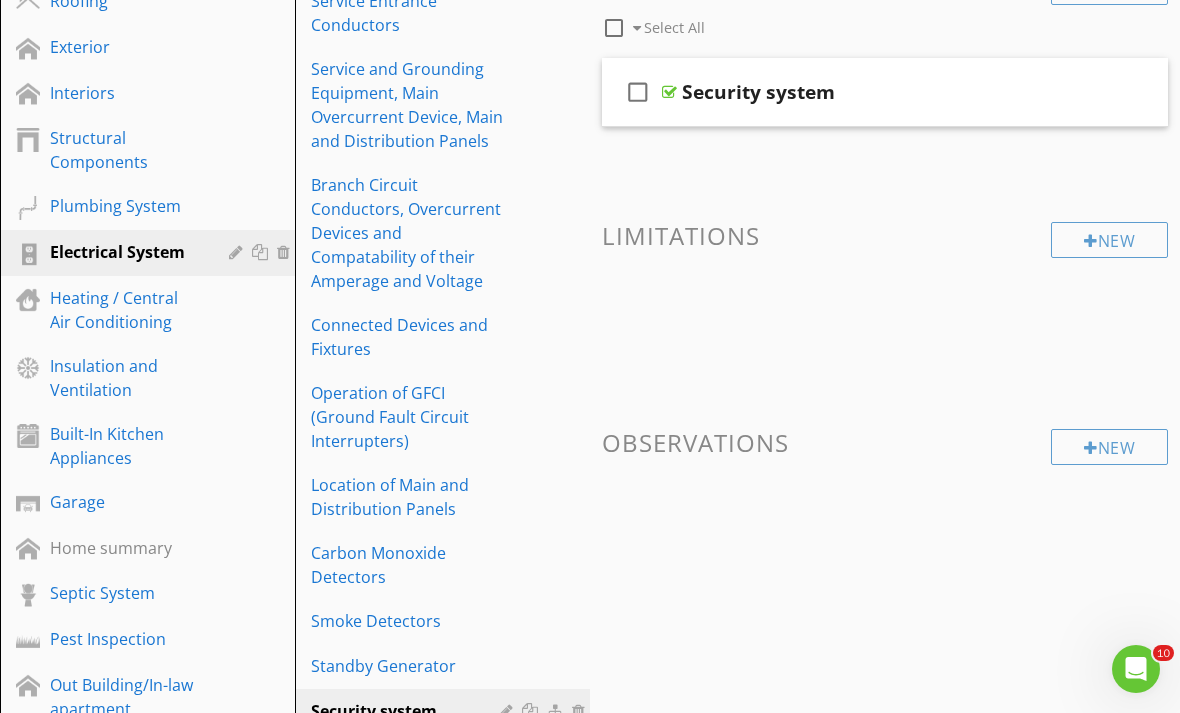 click on "Heating / Central Air Conditioning" at bounding box center [125, 310] 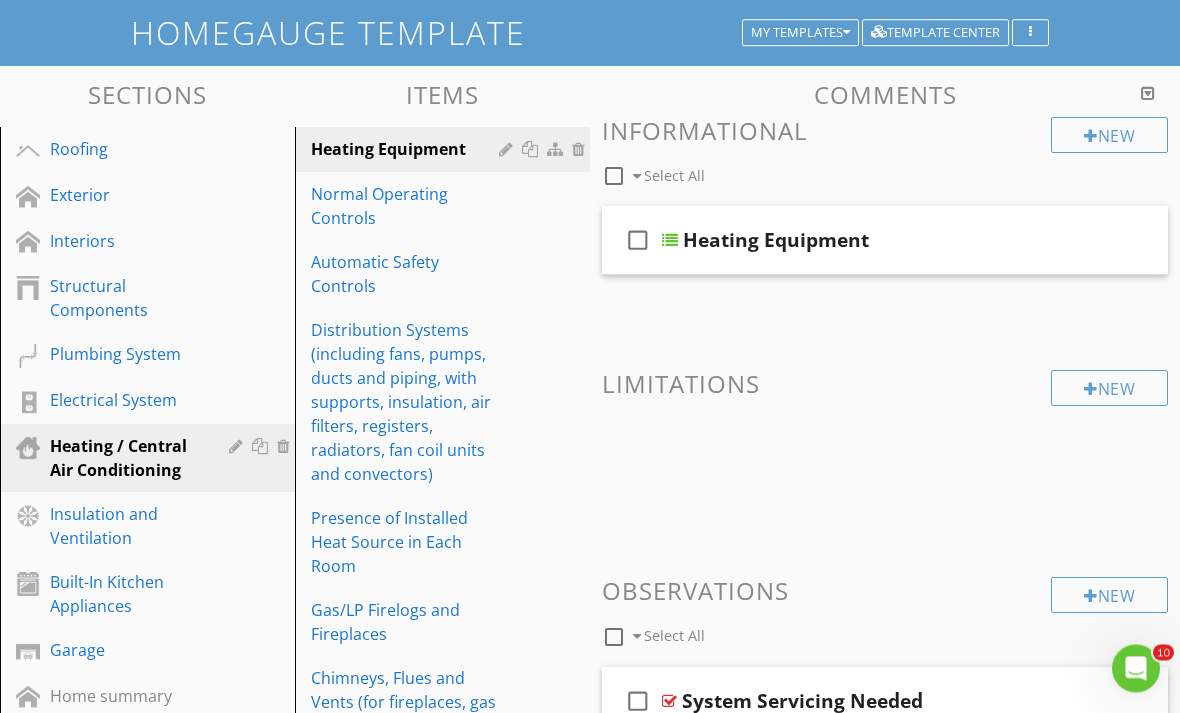 scroll, scrollTop: 118, scrollLeft: 0, axis: vertical 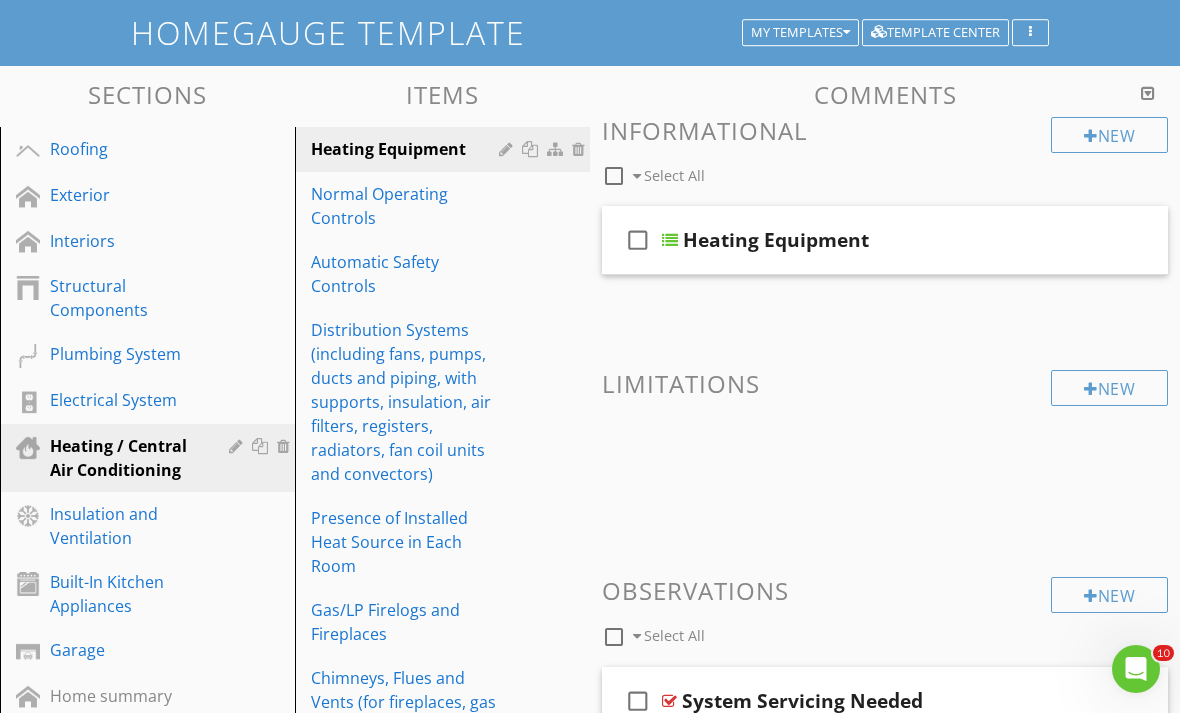 click on "Normal Operating Controls" at bounding box center (408, 206) 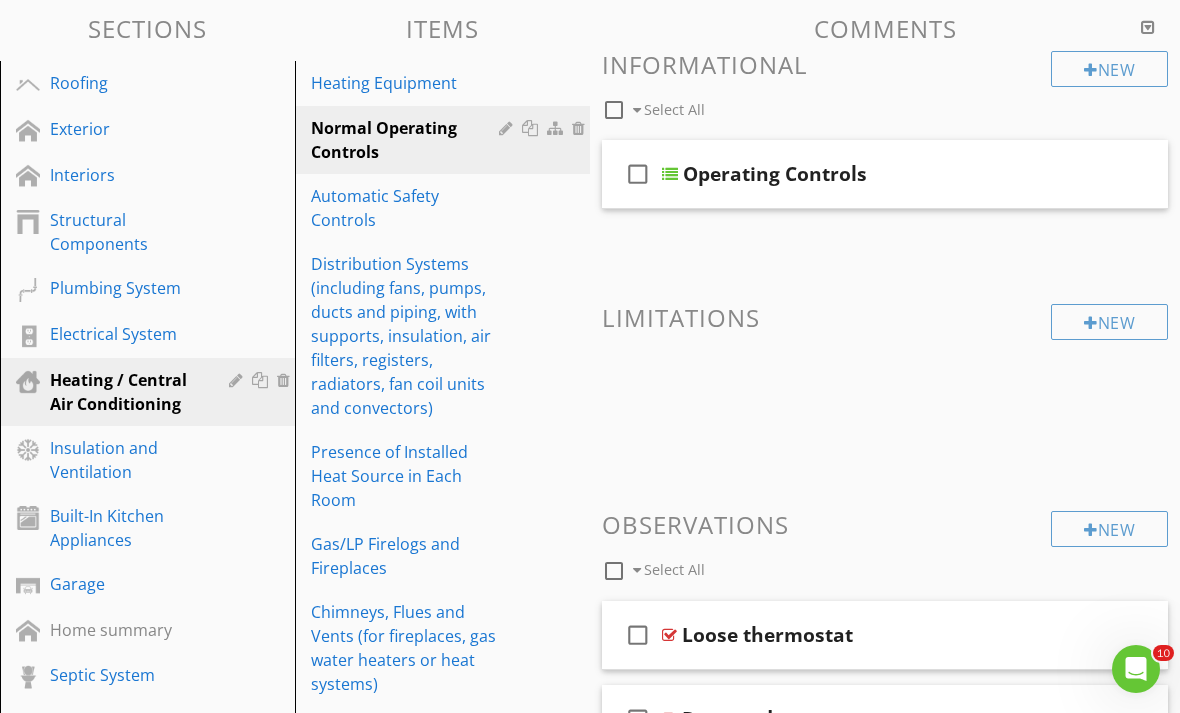 scroll, scrollTop: 152, scrollLeft: 0, axis: vertical 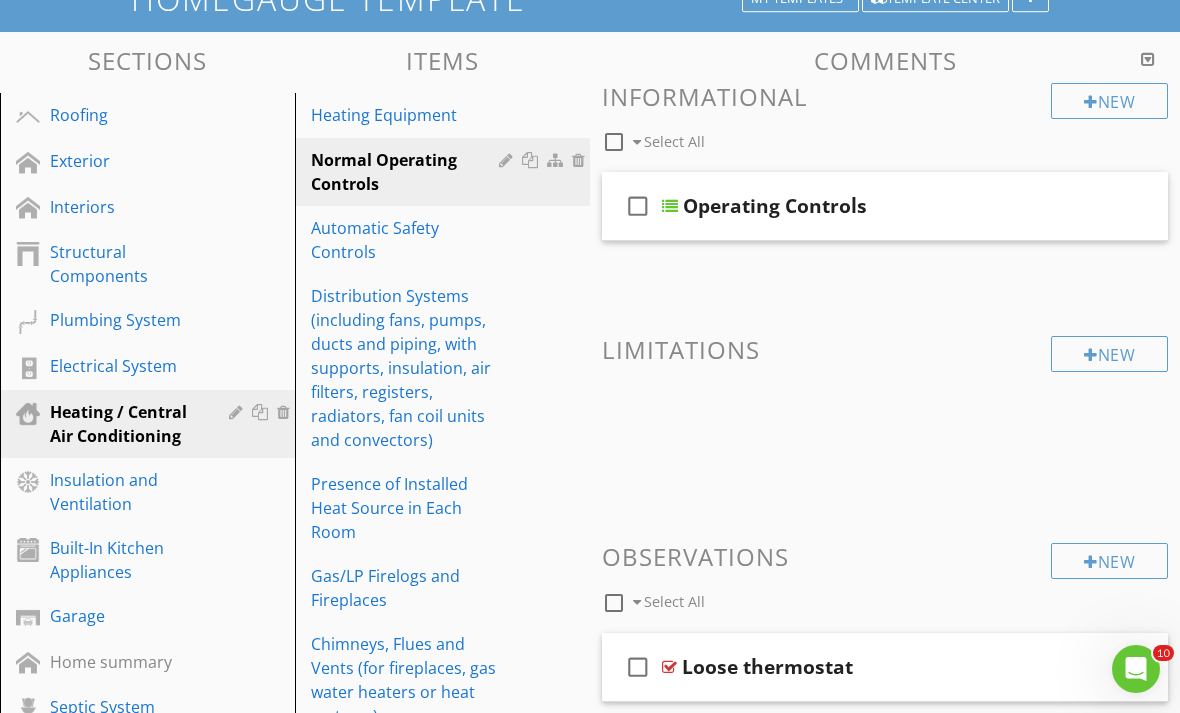 click on "Presence of Installed Heat Source in Each Room" at bounding box center [408, 508] 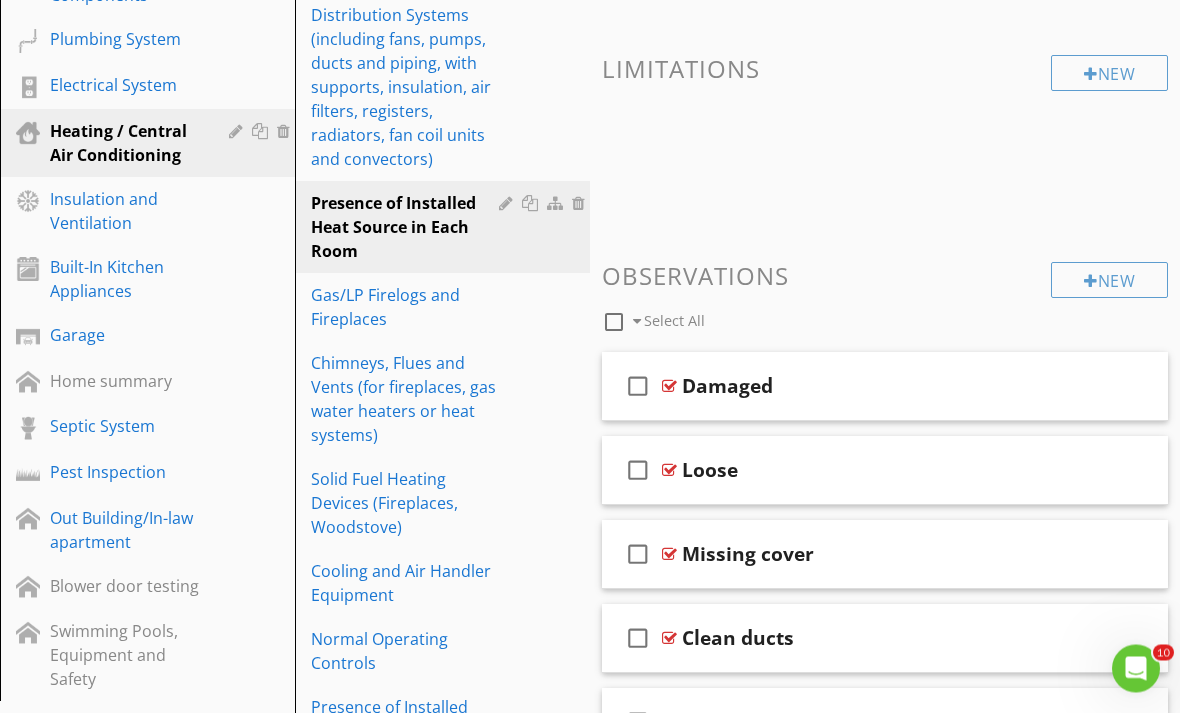 scroll, scrollTop: 433, scrollLeft: 0, axis: vertical 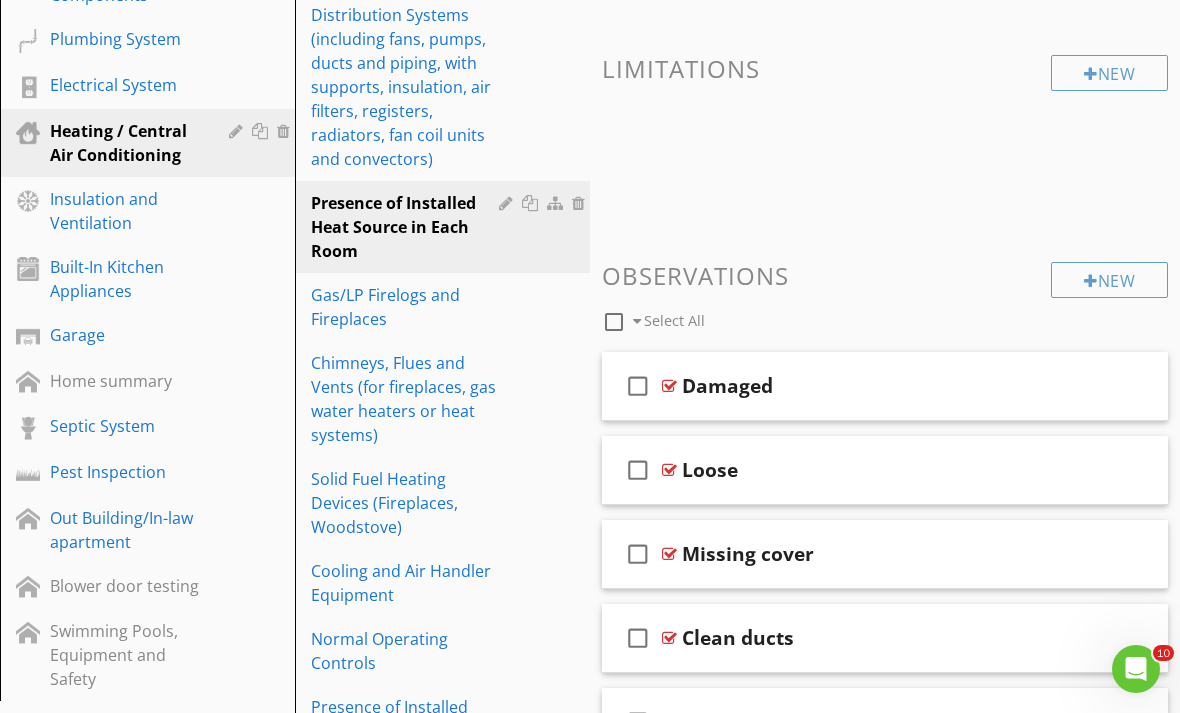 click on "Gas/LP Firelogs and Fireplaces" at bounding box center (408, 307) 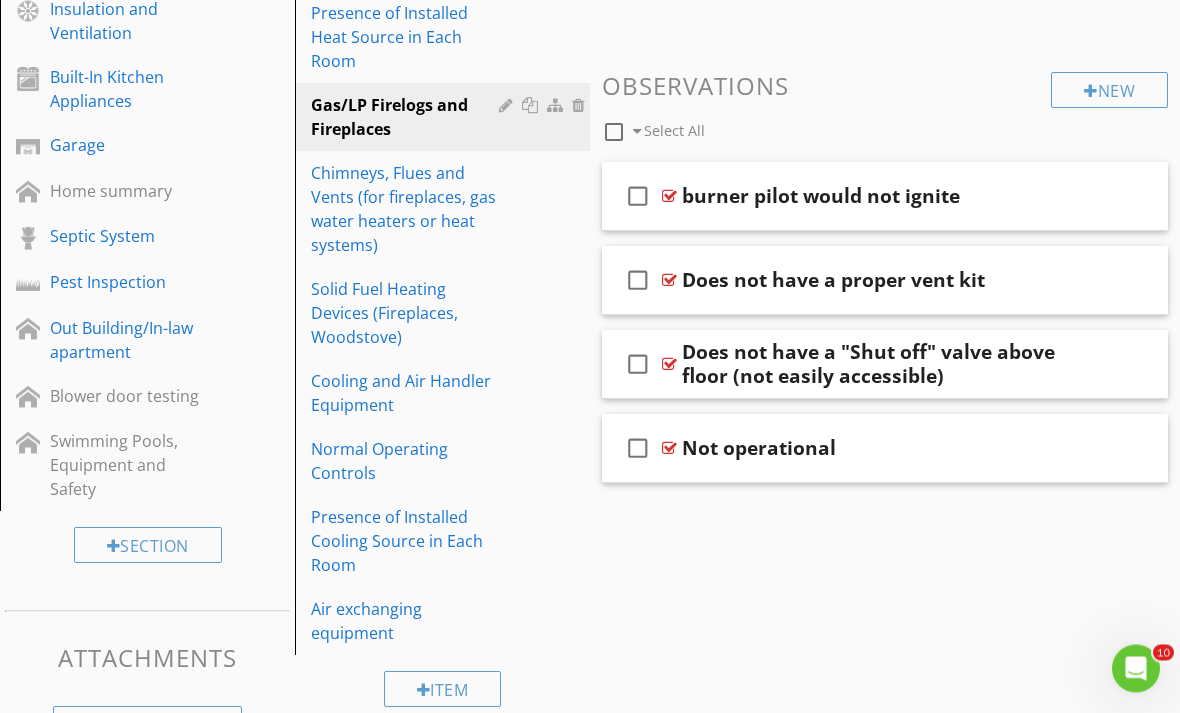 scroll, scrollTop: 623, scrollLeft: 0, axis: vertical 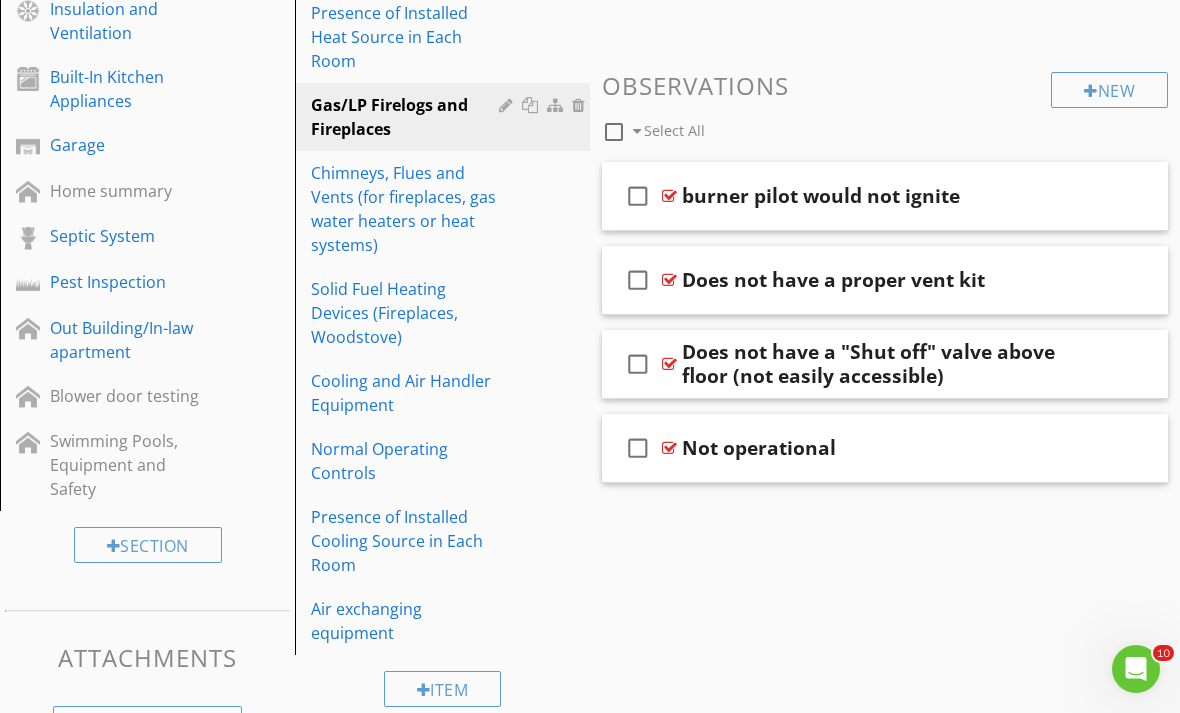 click on "Chimneys, Flues and Vents (for fireplaces, gas water heaters or heat systems)" at bounding box center [408, 209] 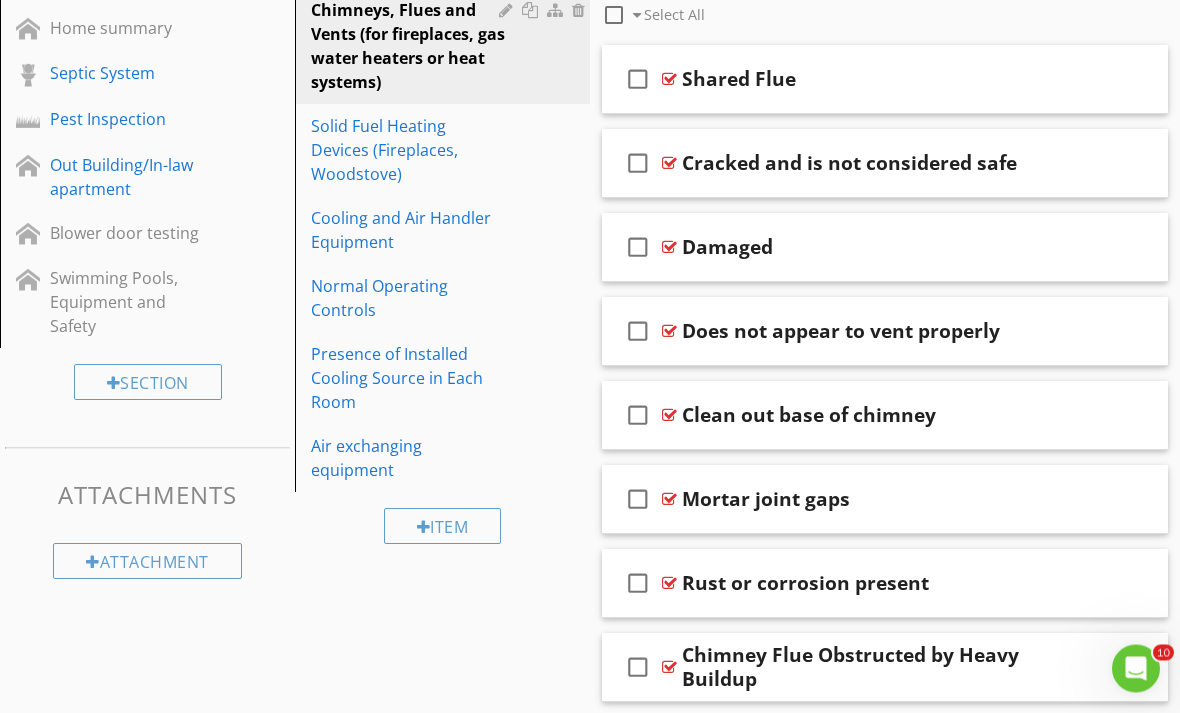 scroll, scrollTop: 793, scrollLeft: 0, axis: vertical 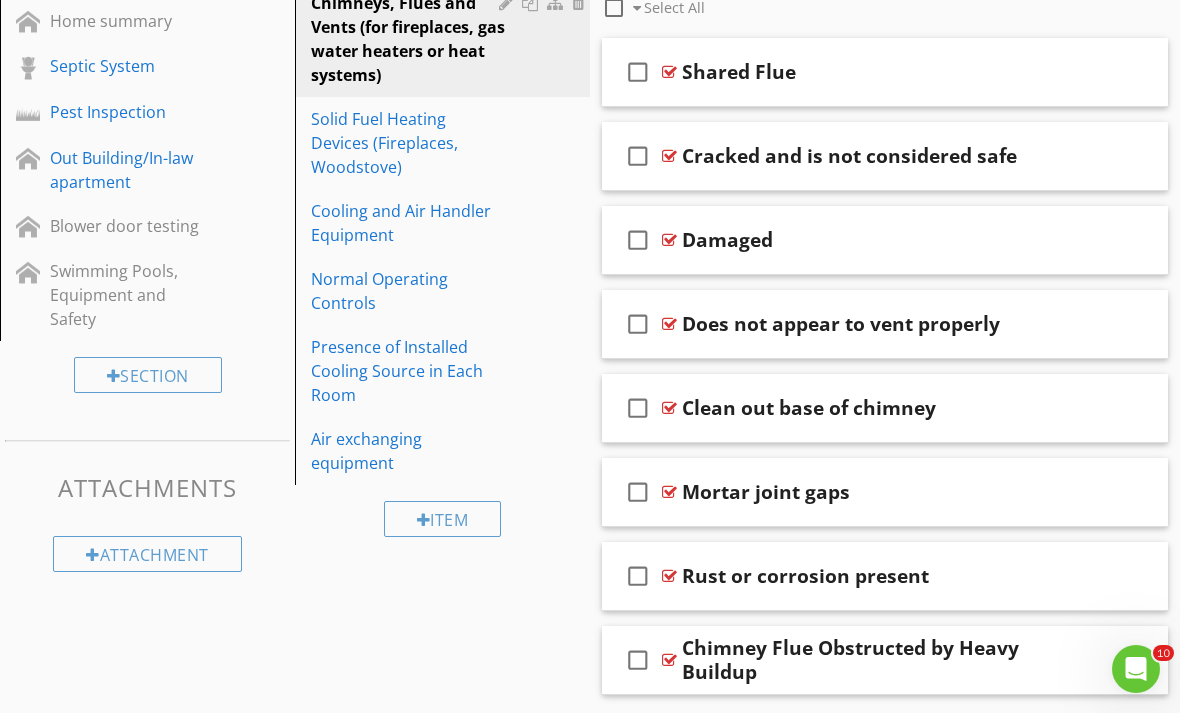 click at bounding box center (1126, 659) 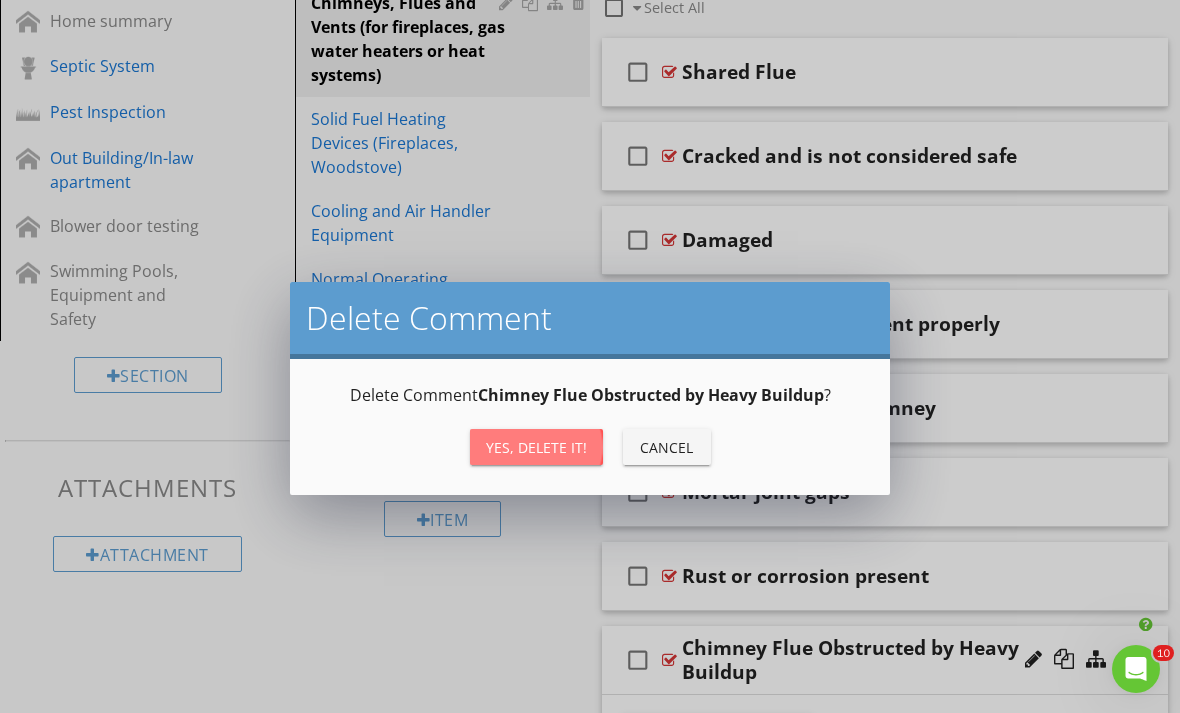 click on "Yes, Delete it!" at bounding box center [536, 447] 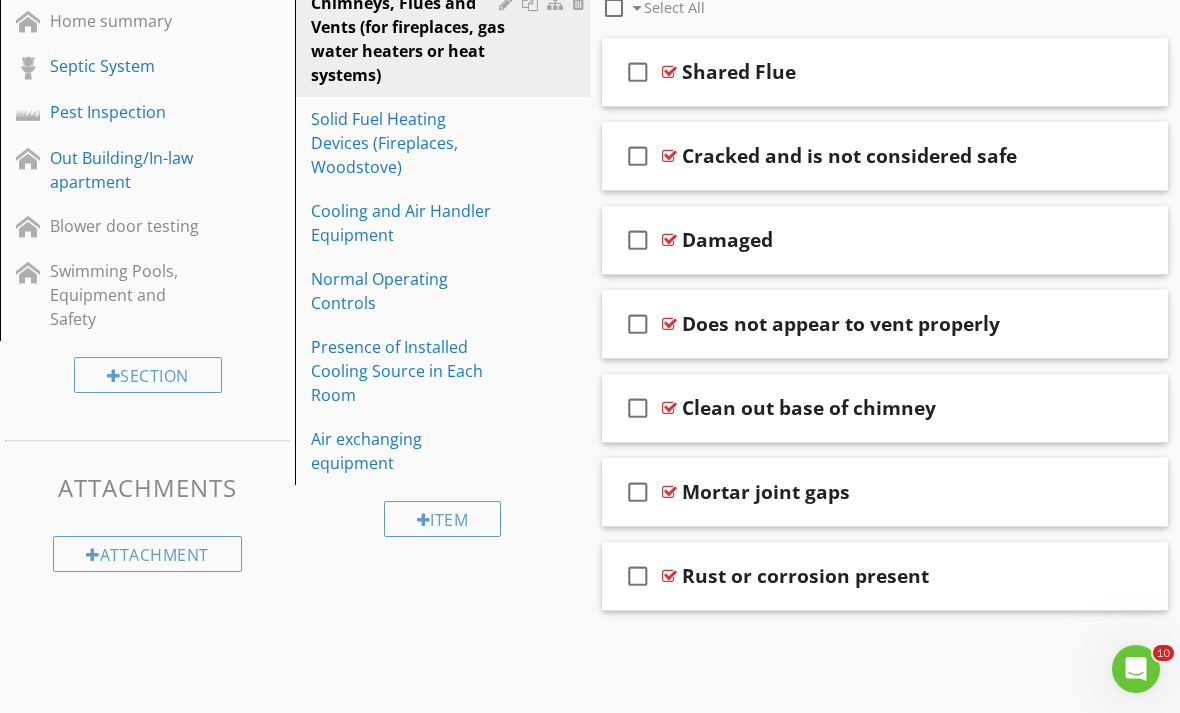 scroll, scrollTop: 709, scrollLeft: 0, axis: vertical 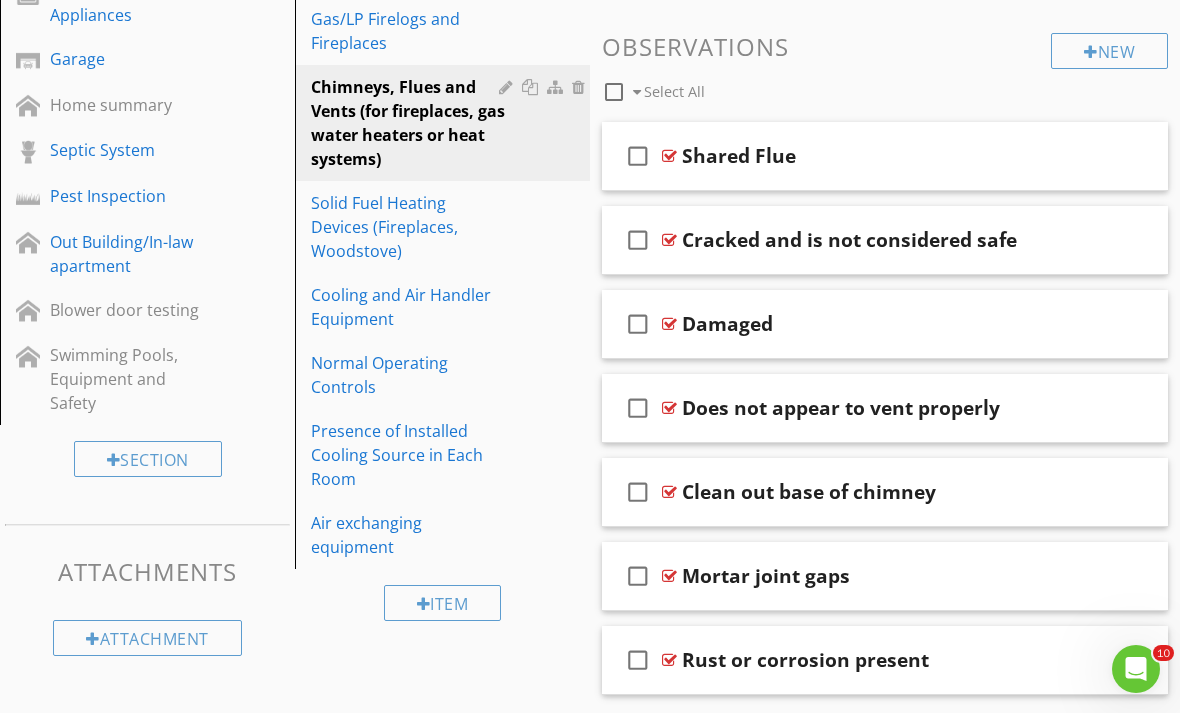 click on "Solid Fuel Heating Devices (Fireplaces, Woodstove)" at bounding box center [408, 227] 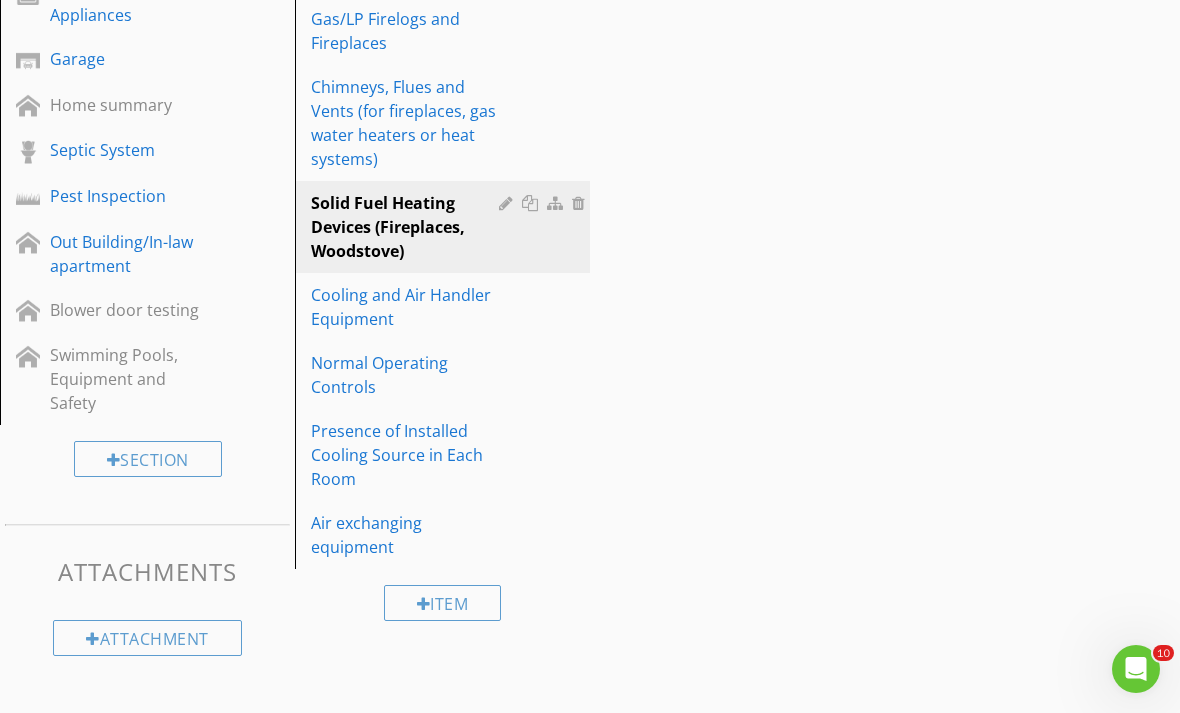 scroll, scrollTop: 623, scrollLeft: 0, axis: vertical 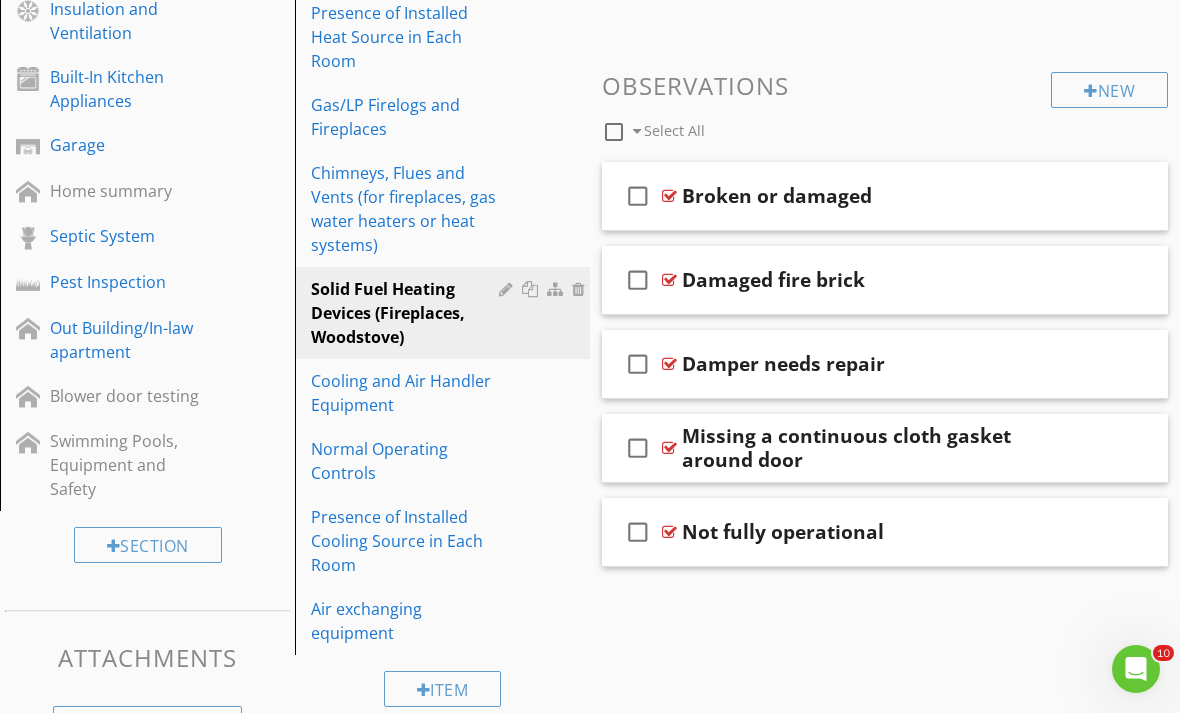click on "Cooling and Air Handler Equipment" at bounding box center (408, 393) 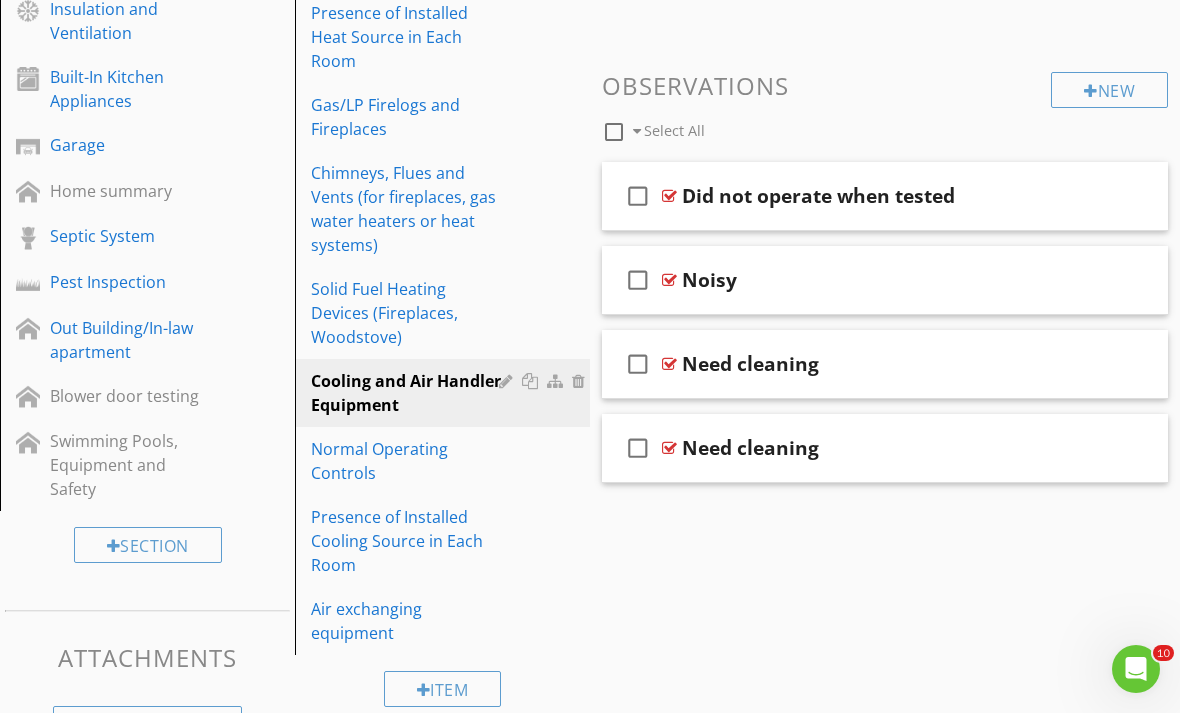 click on "check_box_outline_blank
Need cleaning" at bounding box center [885, 448] 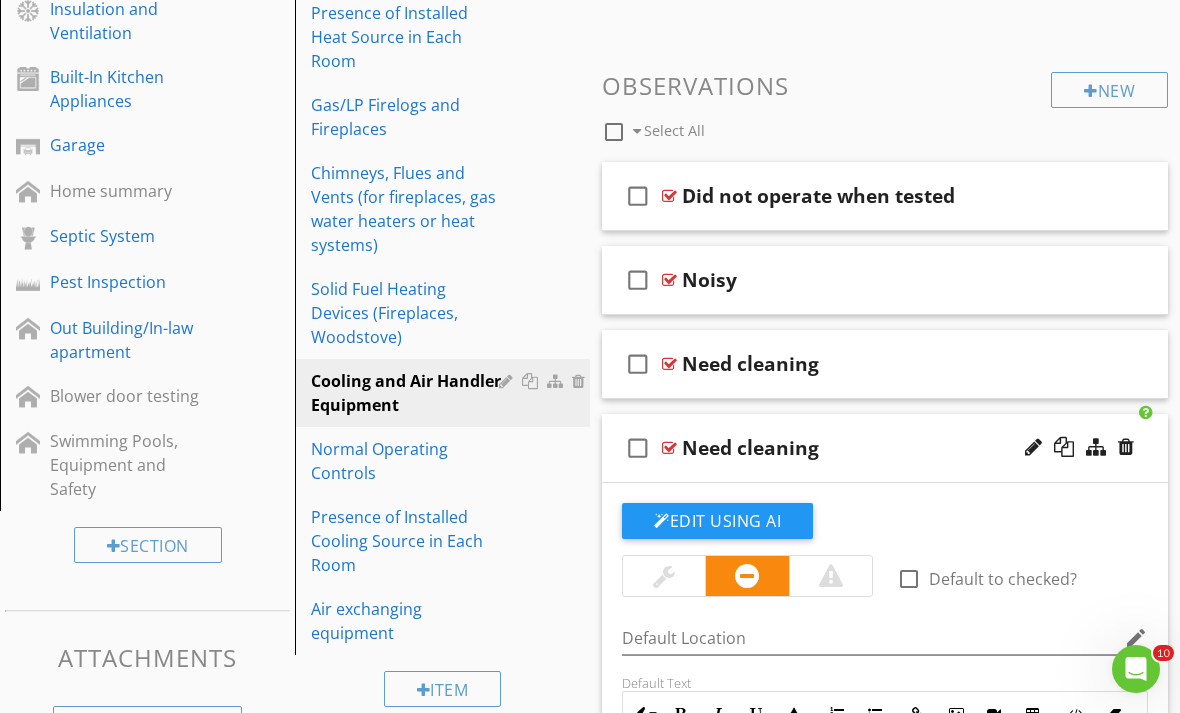 click at bounding box center (1126, 447) 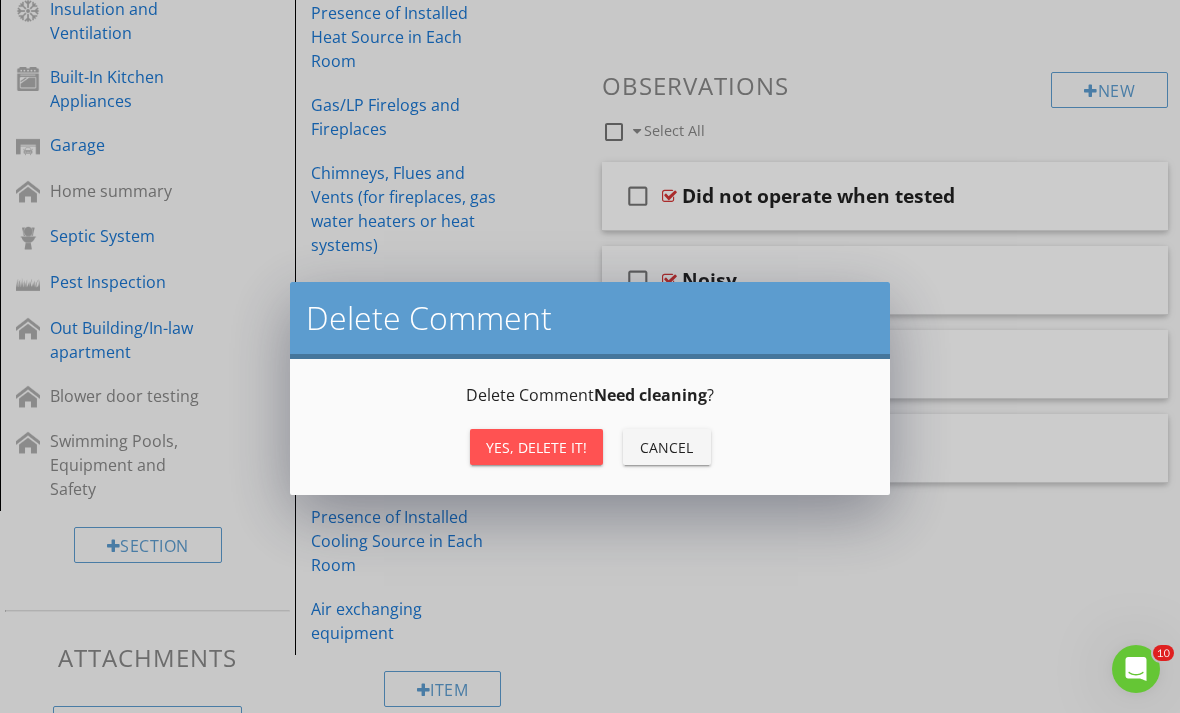 click on "Yes, Delete it!" at bounding box center (536, 447) 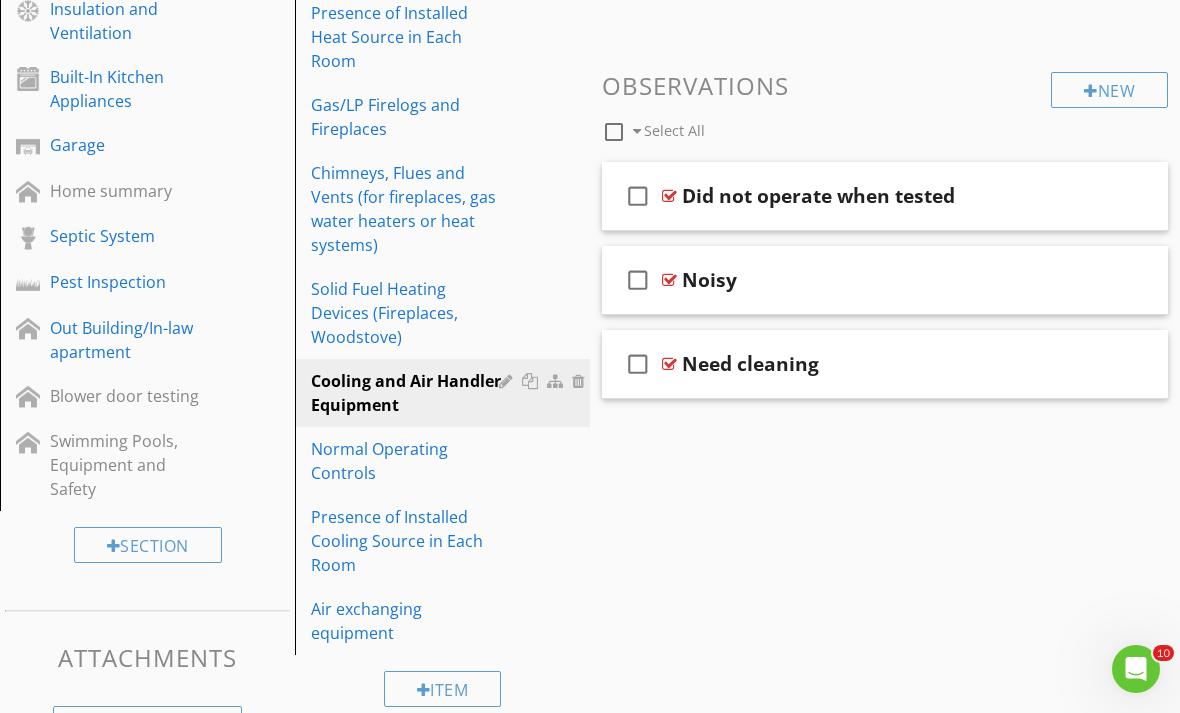 click on "Need cleaning" at bounding box center [879, 364] 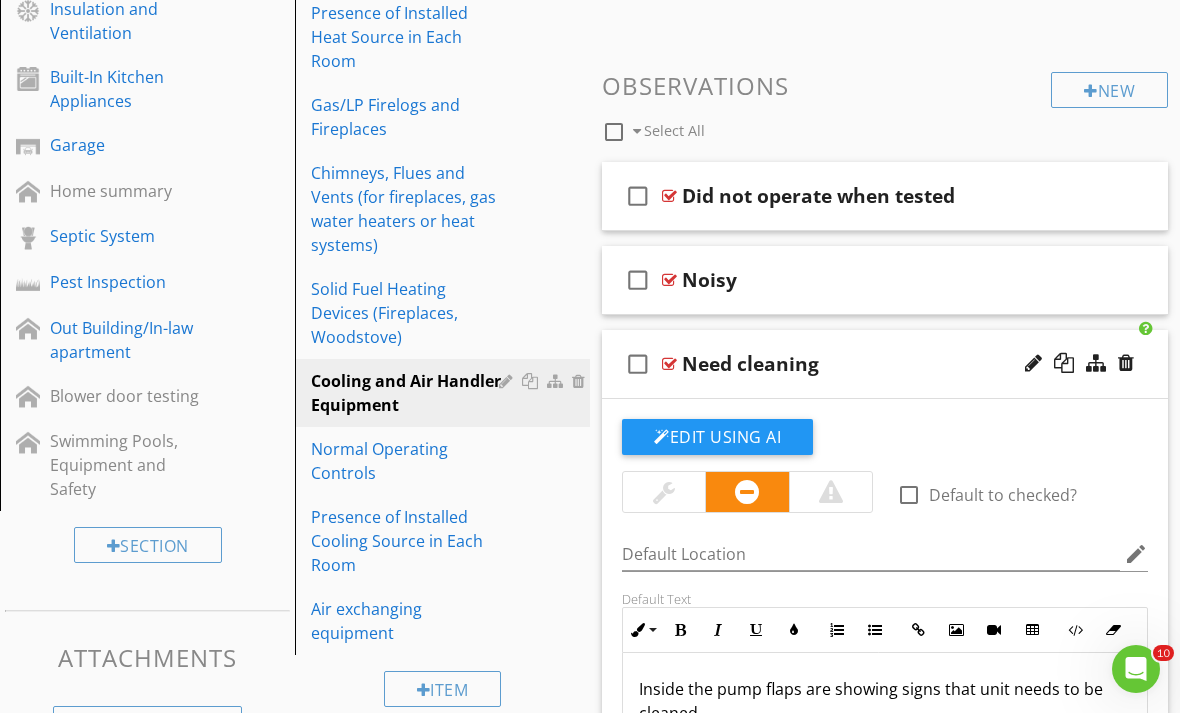 click at bounding box center [1126, 363] 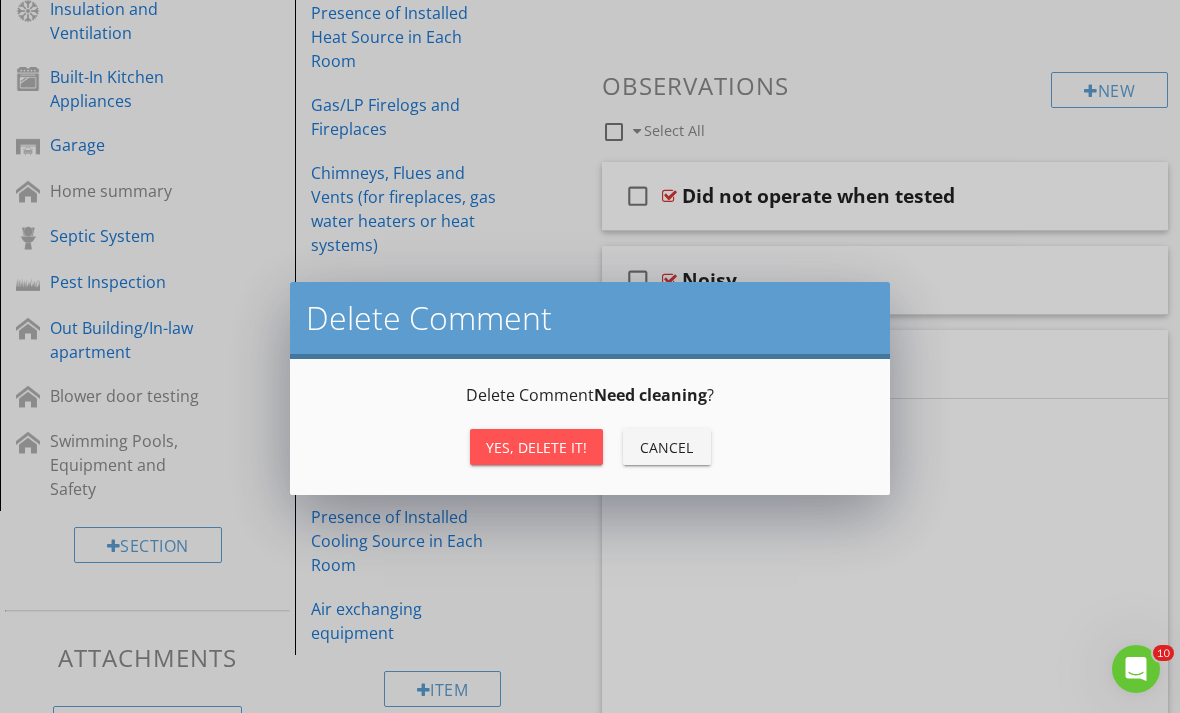 click on "Yes, Delete it!" at bounding box center (536, 447) 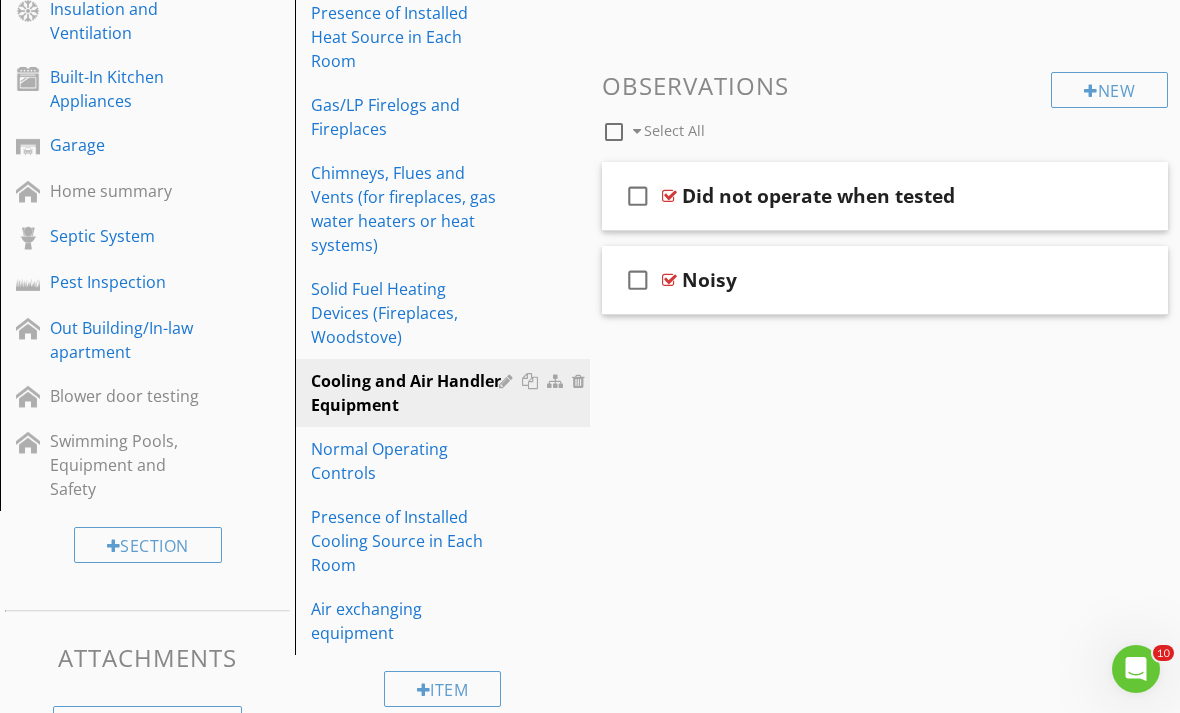 click on "Normal Operating Controls" at bounding box center (408, 461) 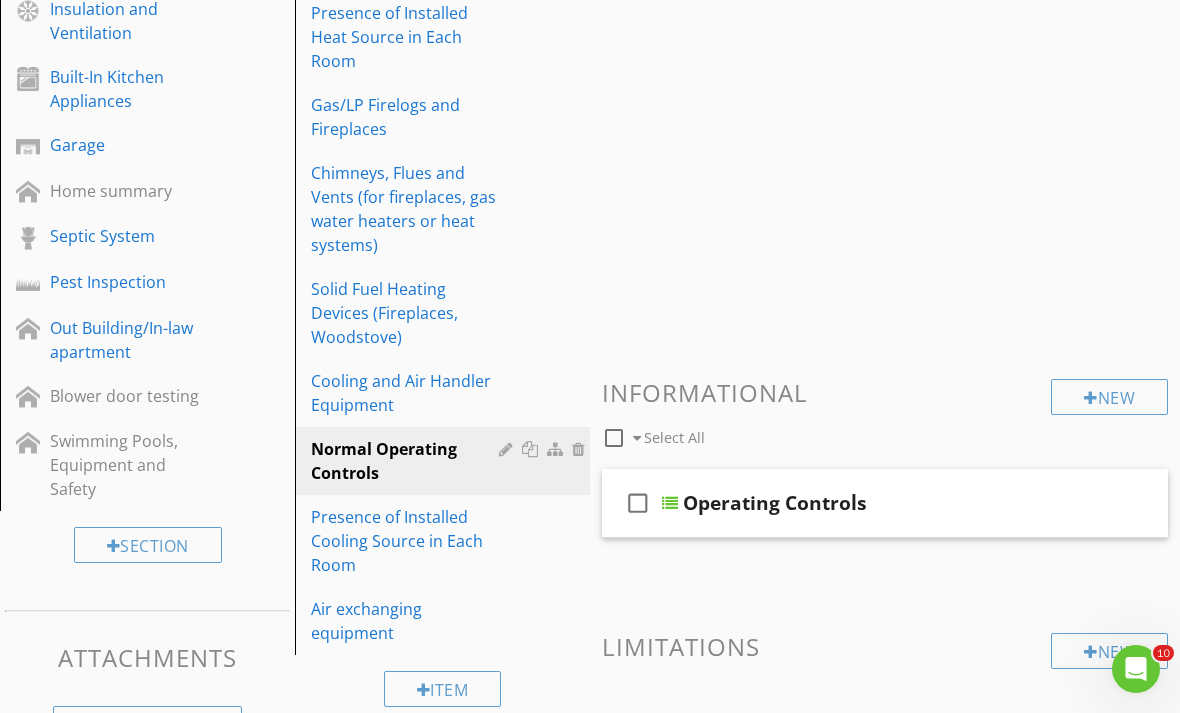 click on "Normal Operating Controls" at bounding box center (408, 461) 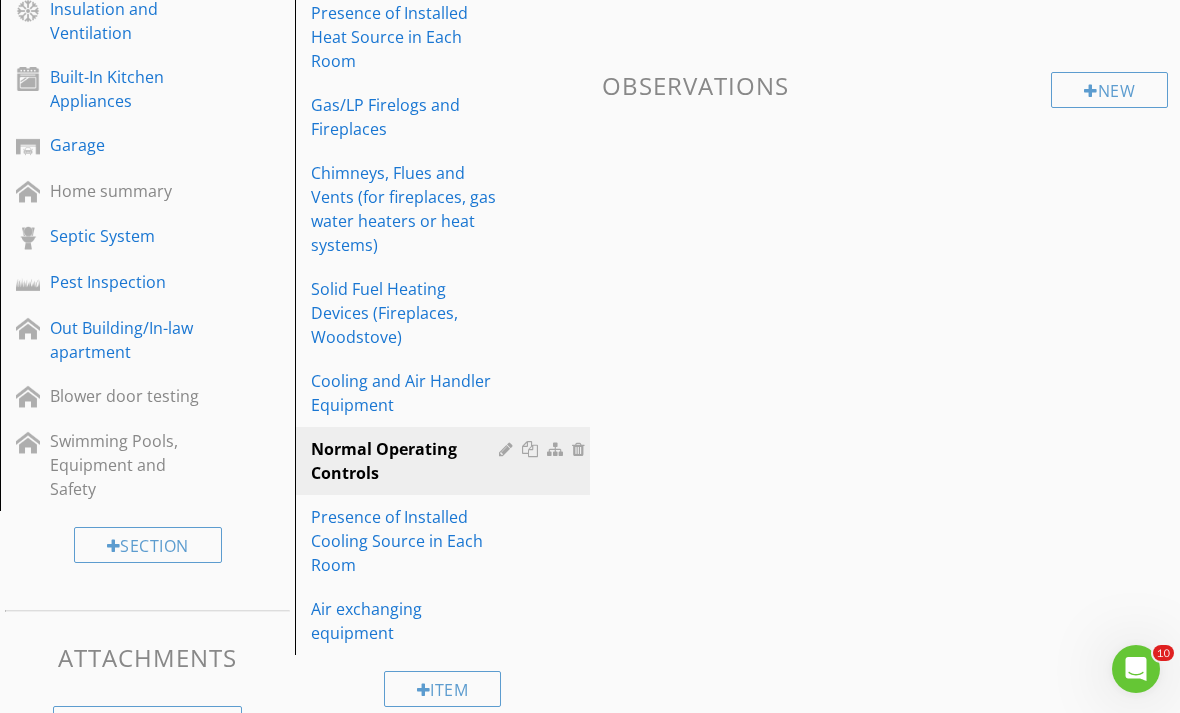 click on "Normal Operating Controls" at bounding box center (408, 461) 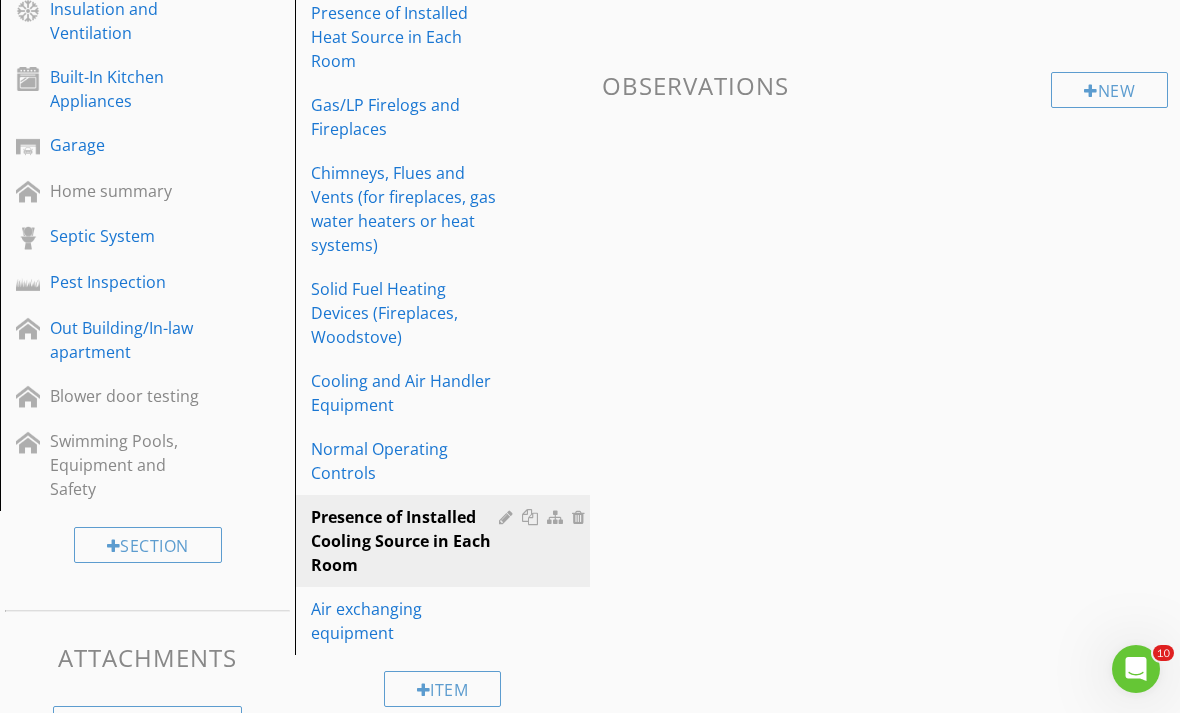 click on "Air exchanging equipment" at bounding box center [408, 621] 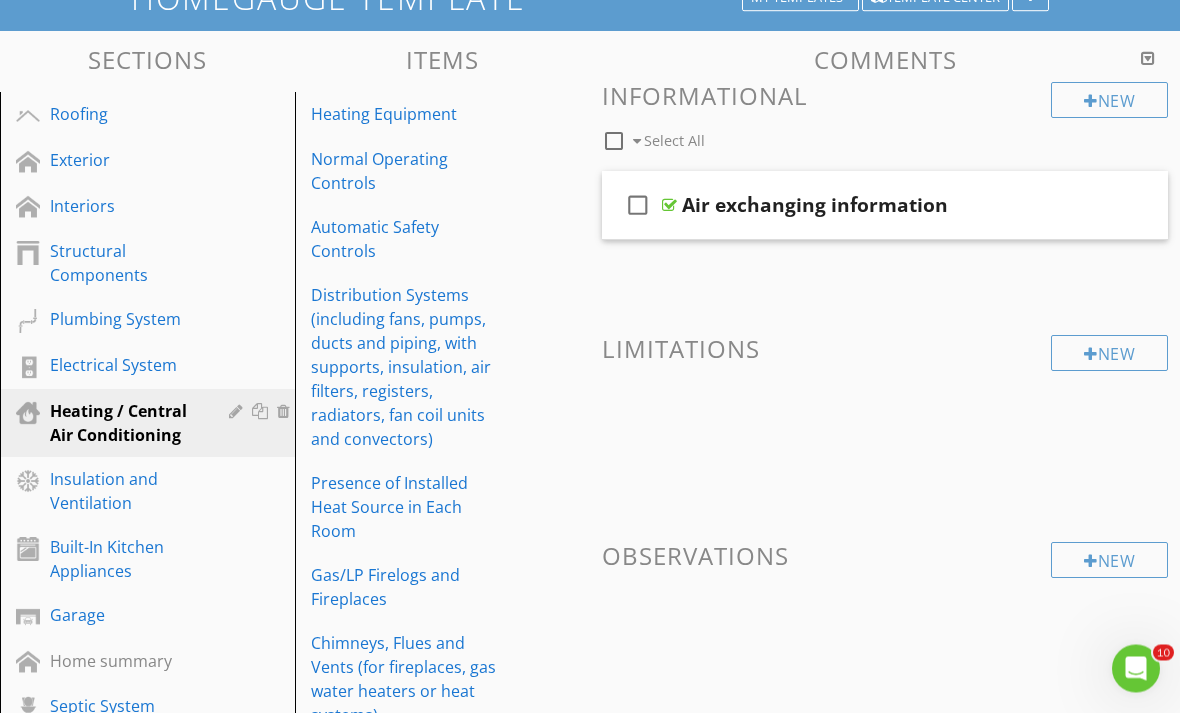 scroll, scrollTop: 115, scrollLeft: 0, axis: vertical 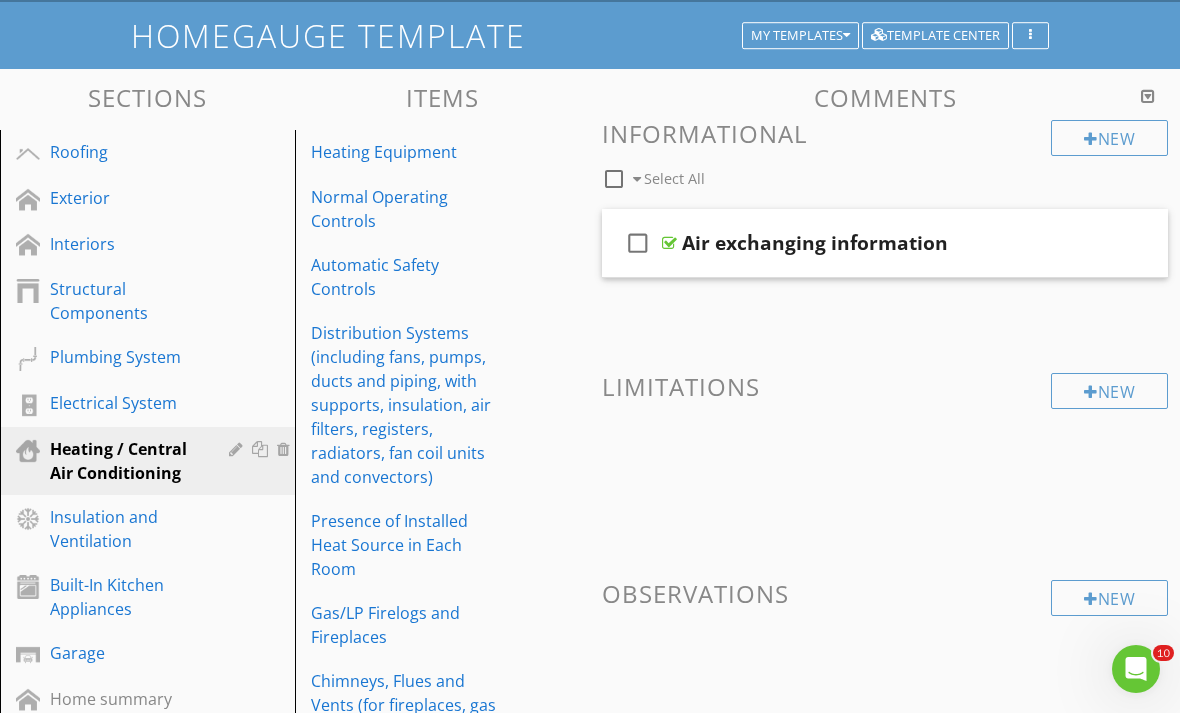 click on "Exterior" at bounding box center (125, 198) 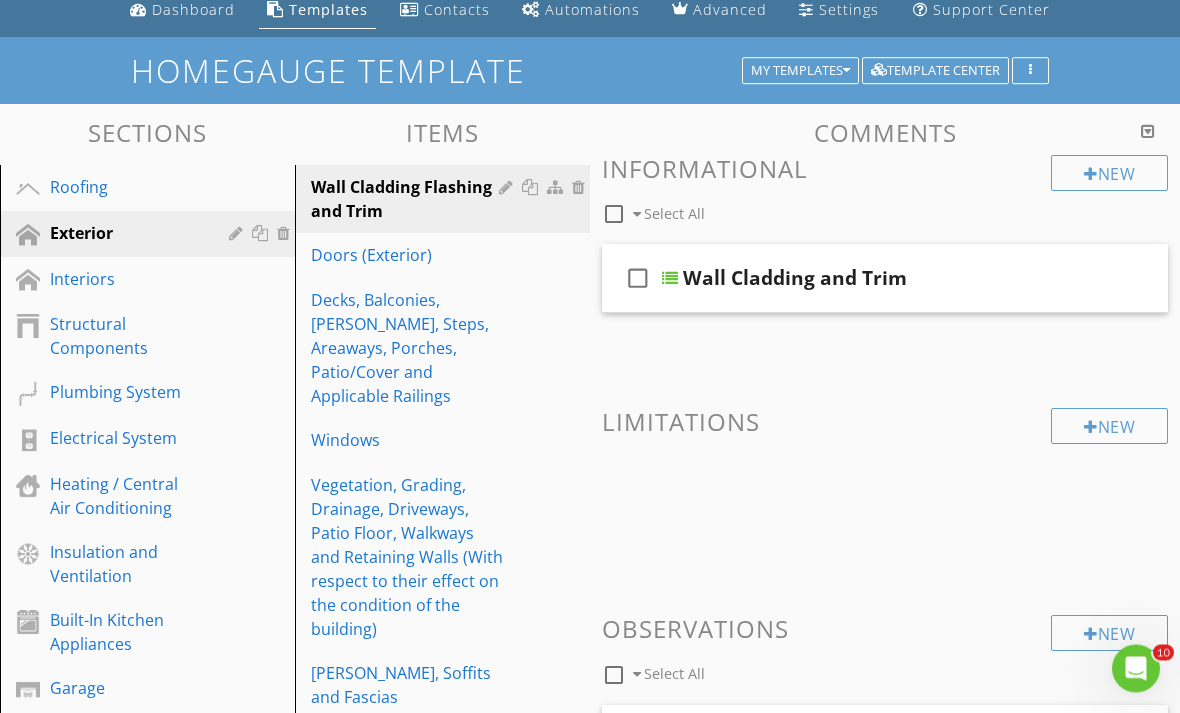 scroll, scrollTop: 80, scrollLeft: 0, axis: vertical 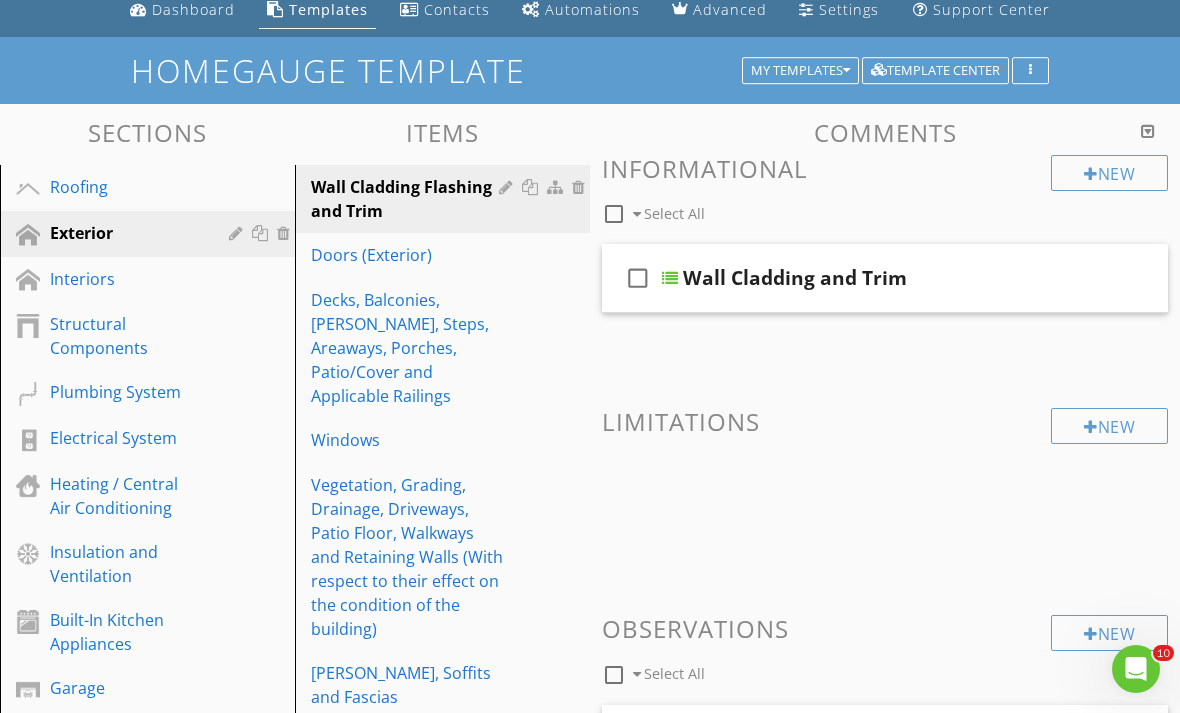 click on "Insulation and Ventilation" at bounding box center [125, 564] 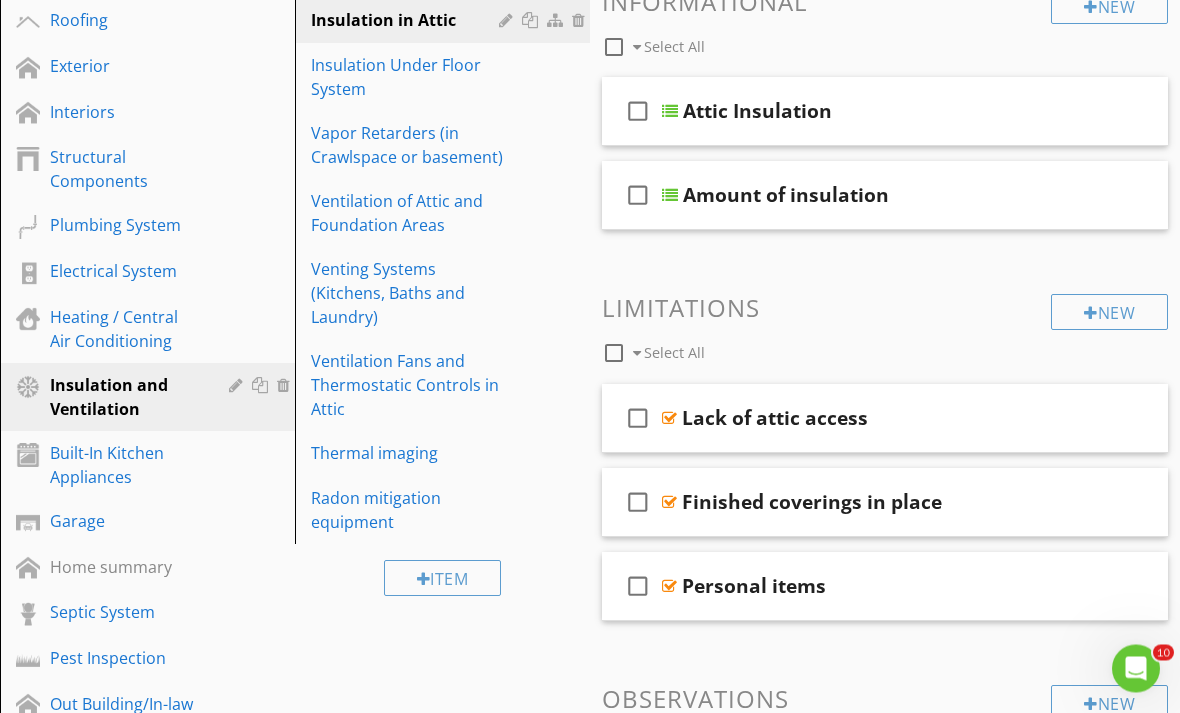 scroll, scrollTop: 247, scrollLeft: 0, axis: vertical 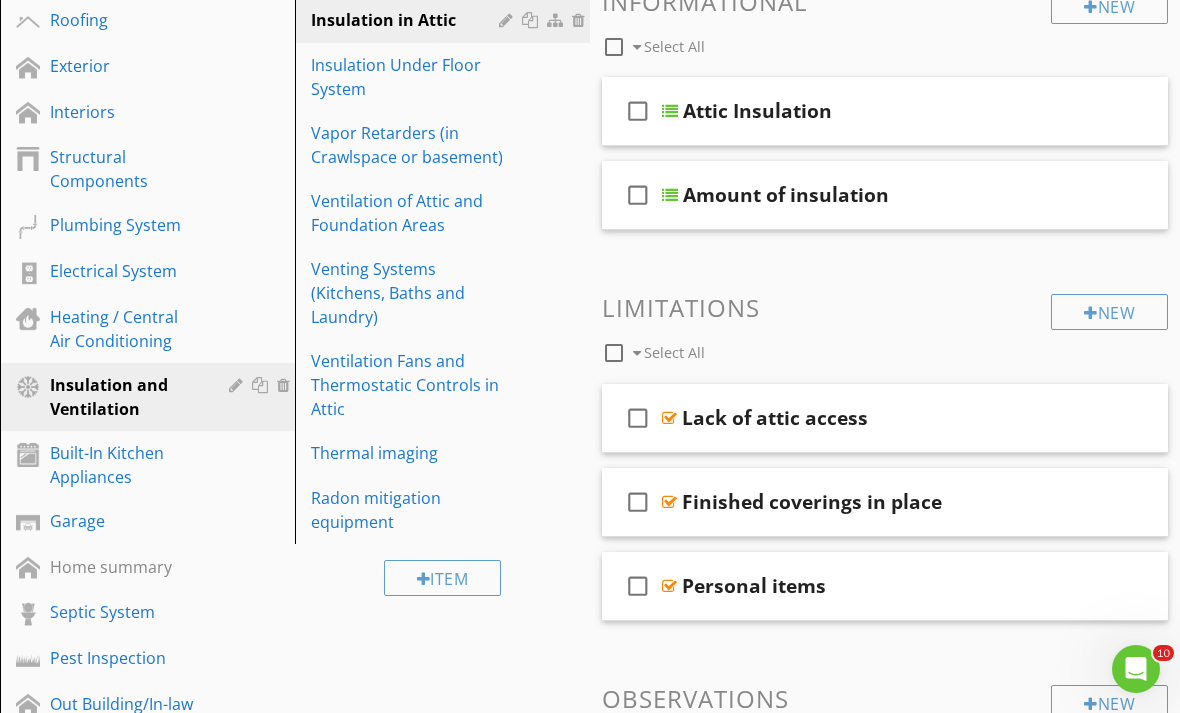 click on "Insulation Under Floor System" at bounding box center [408, 77] 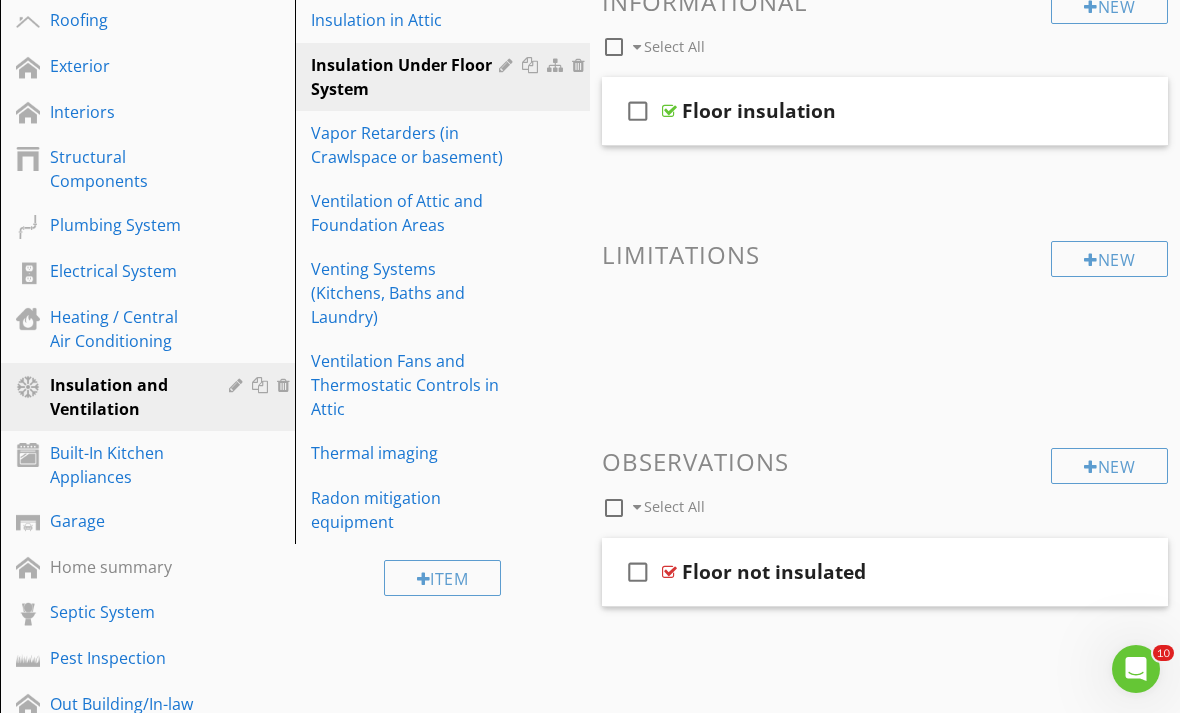 click on "Vapor Retarders (in Crawlspace or basement)" at bounding box center (408, 145) 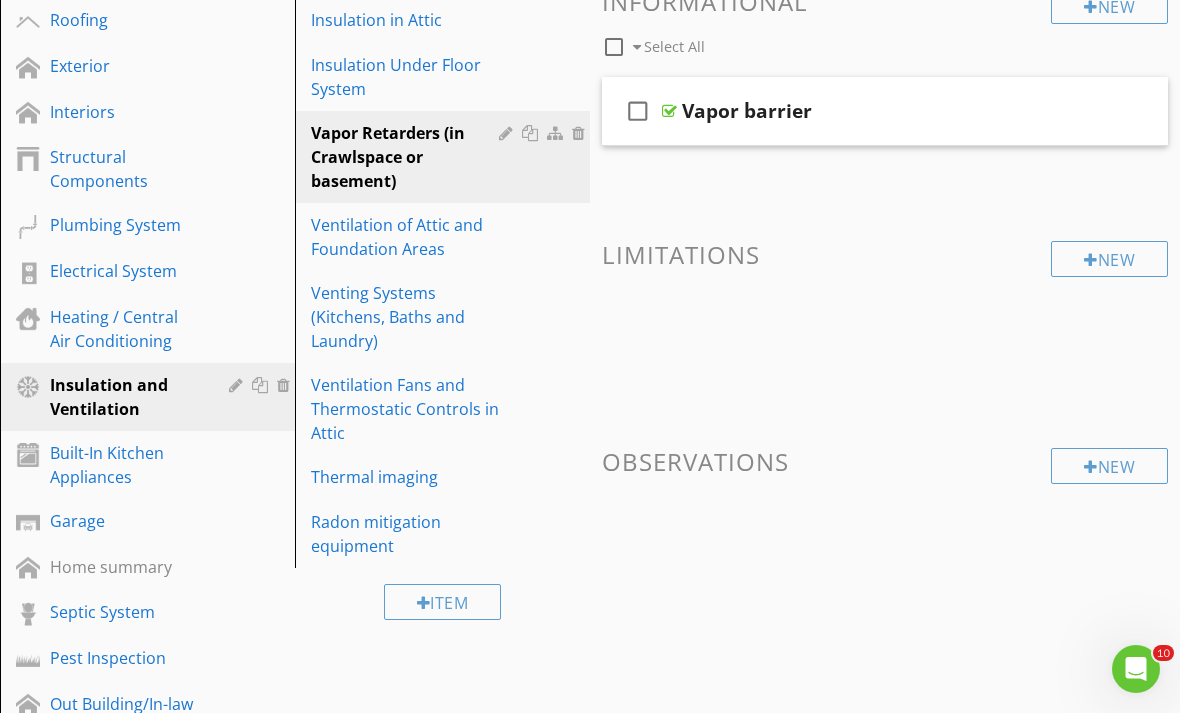 click on "Ventilation of Attic and Foundation Areas" at bounding box center [408, 237] 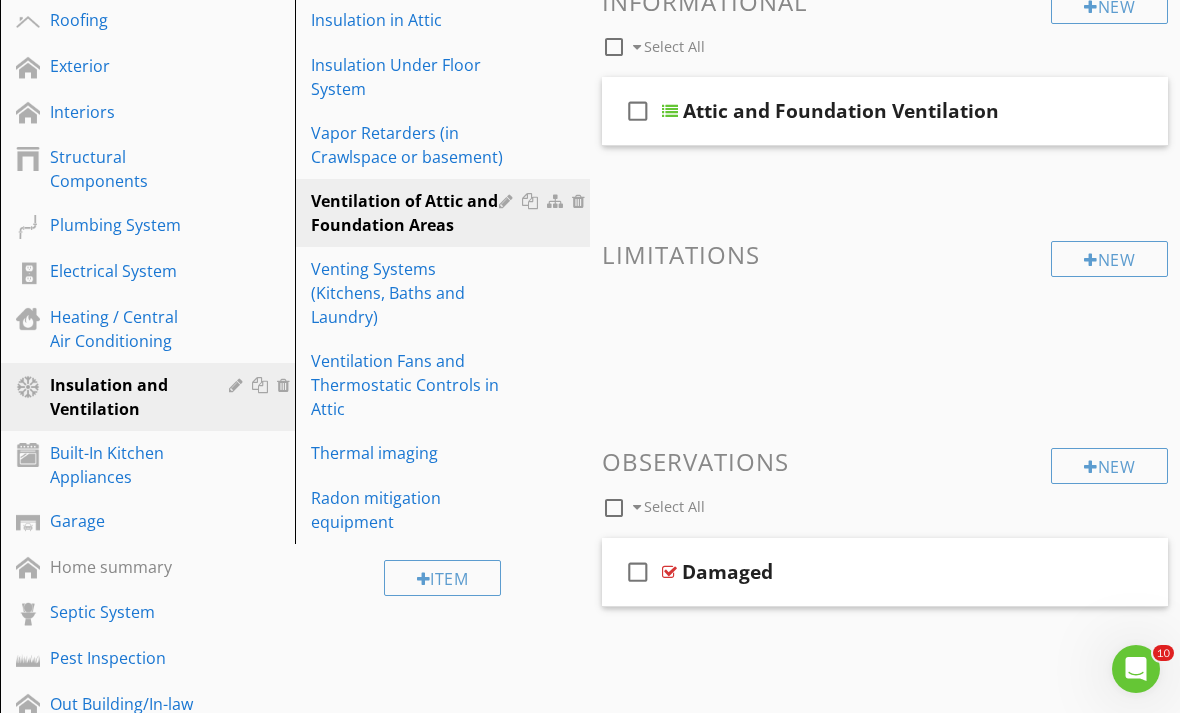 click on "Venting Systems (Kitchens, Baths and Laundry)" at bounding box center (408, 293) 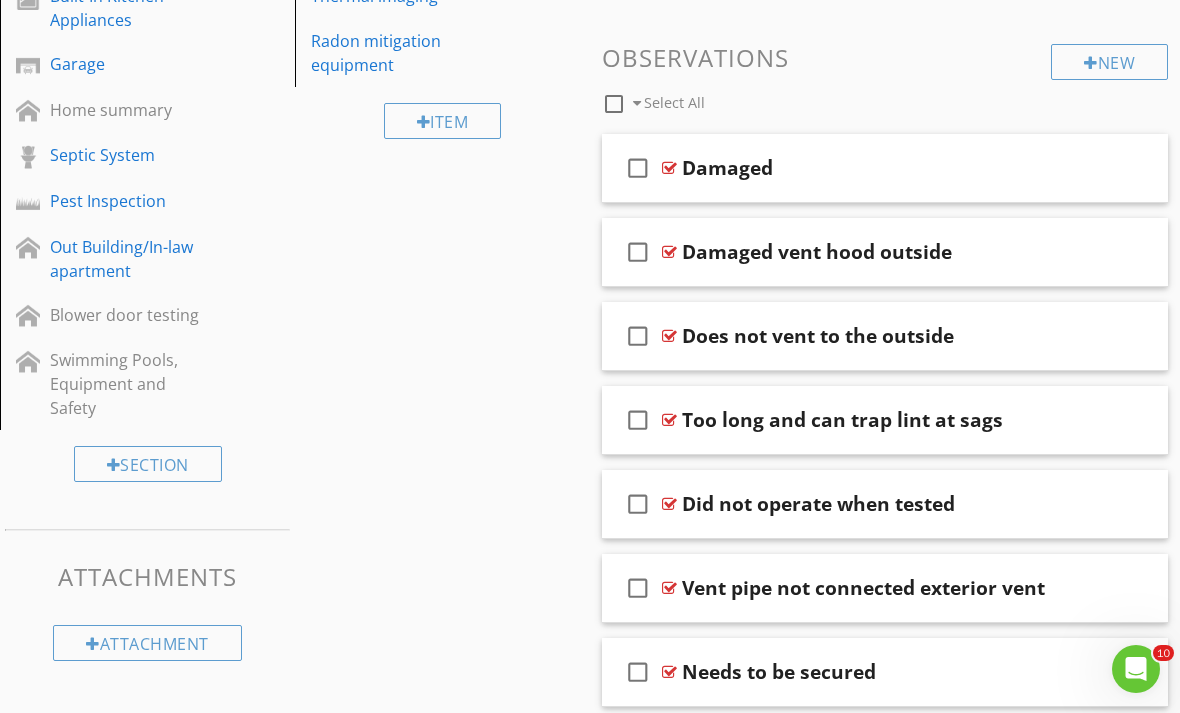 scroll, scrollTop: 716, scrollLeft: 0, axis: vertical 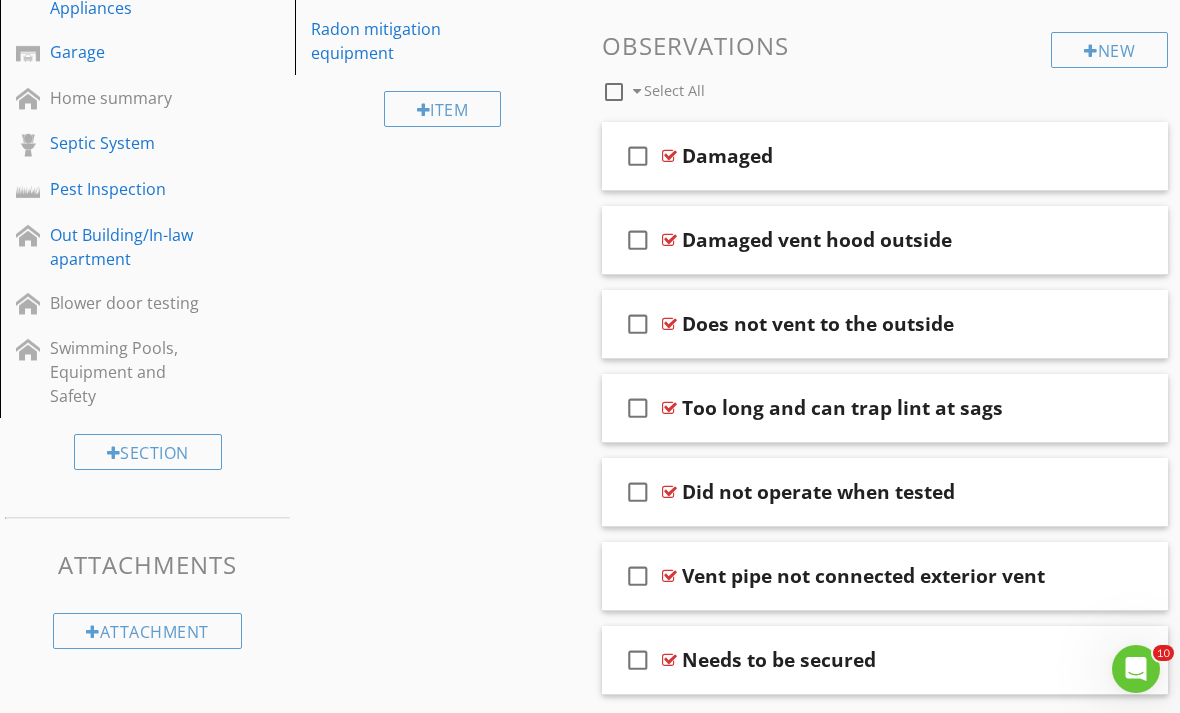 click at bounding box center [1126, 575] 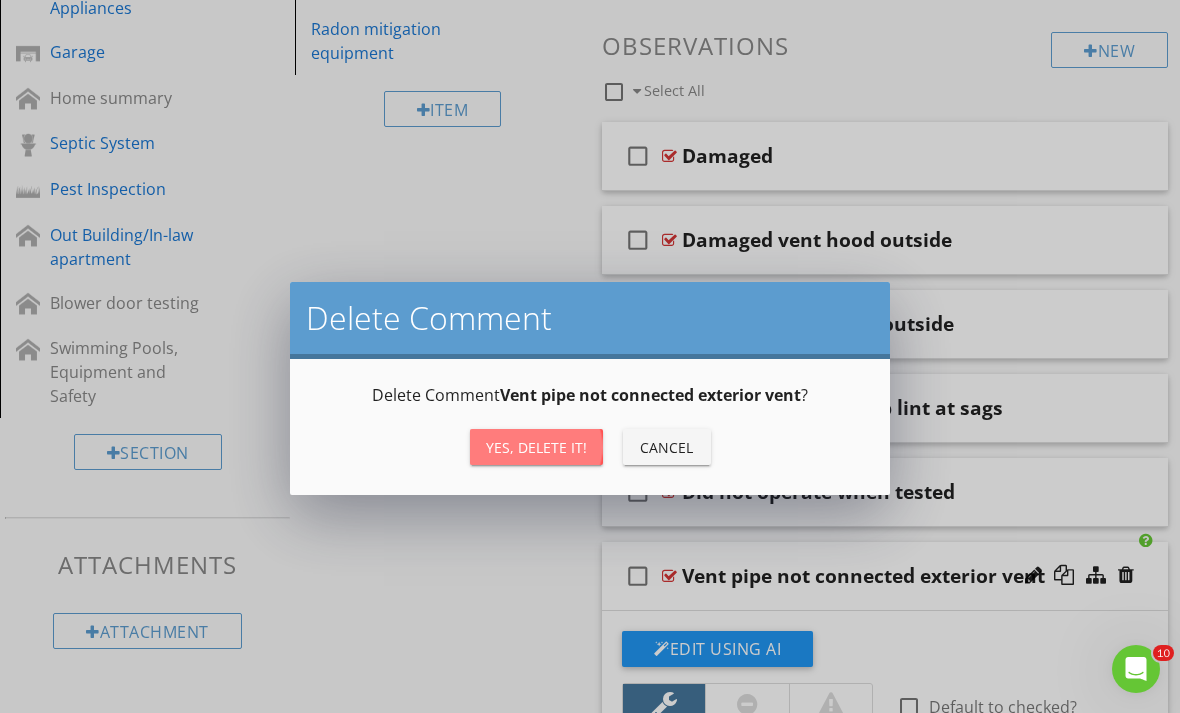 click on "Yes, Delete it!" at bounding box center [536, 447] 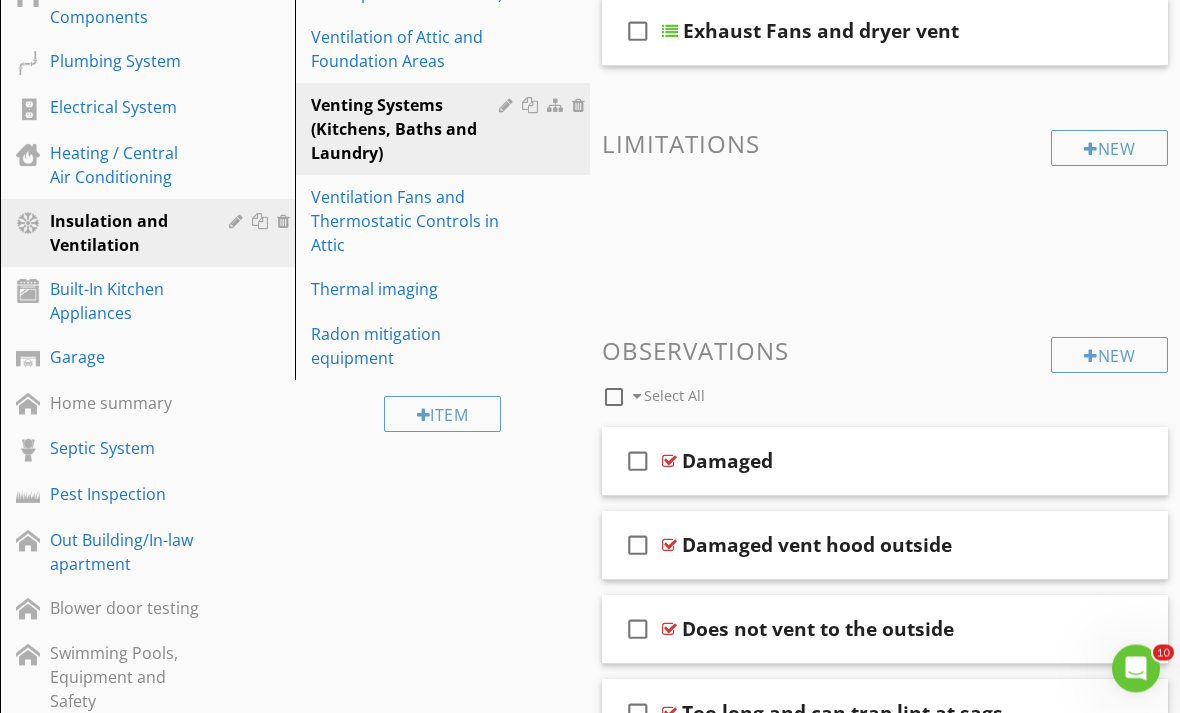 scroll, scrollTop: 411, scrollLeft: 0, axis: vertical 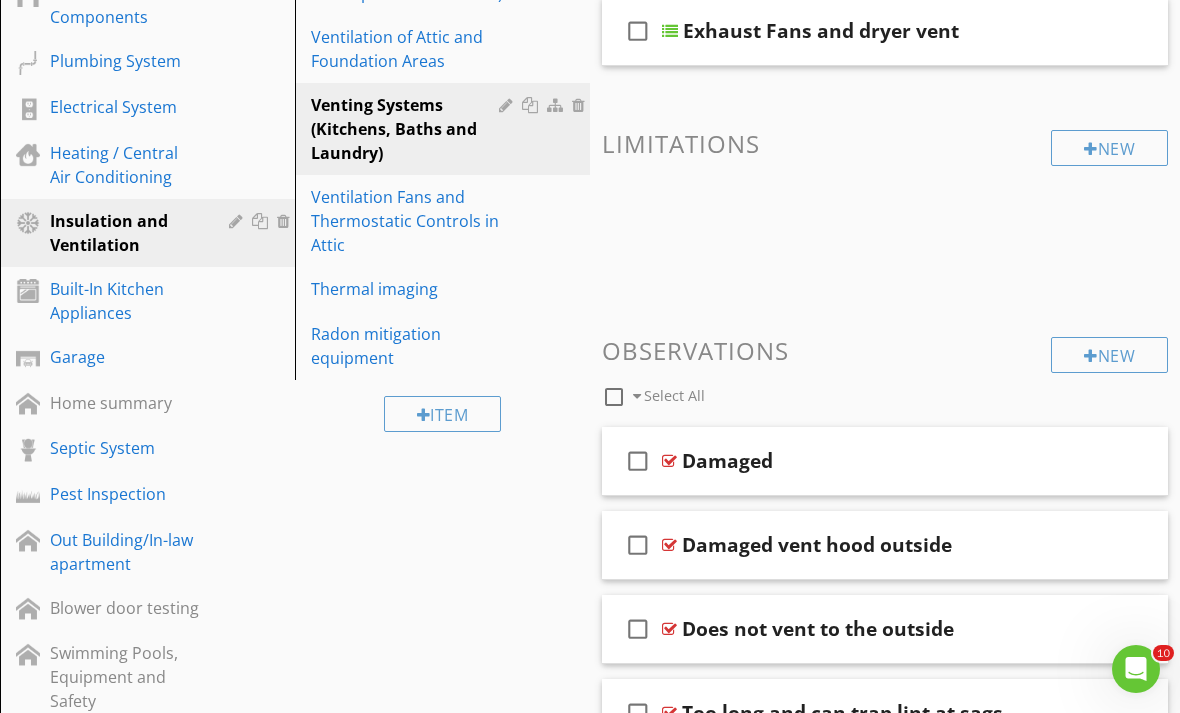 click on "Ventilation Fans and Thermostatic Controls in Attic" at bounding box center (408, 221) 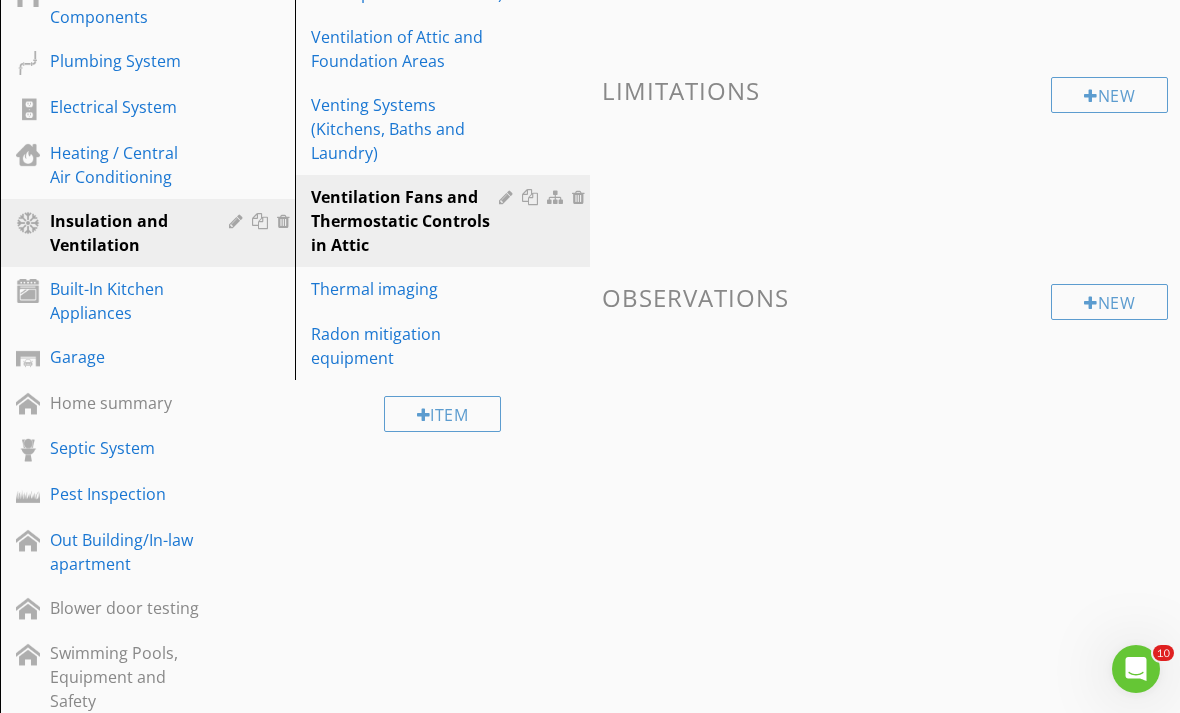 click on "Thermal imaging" at bounding box center [408, 289] 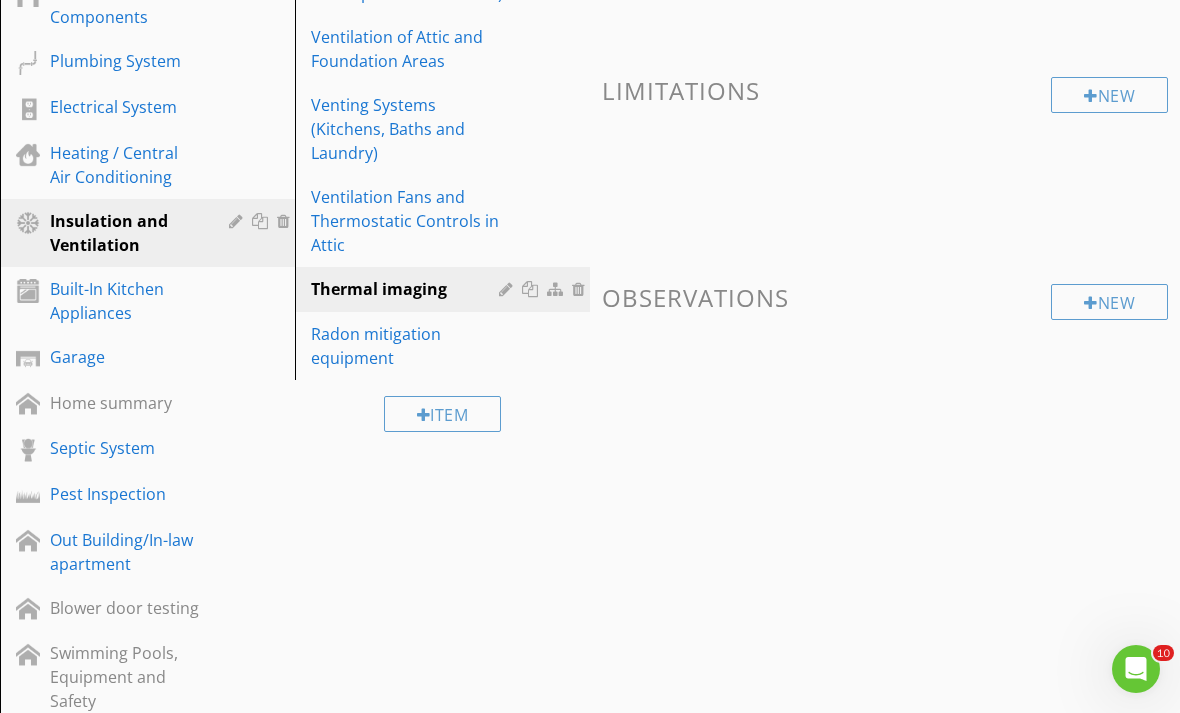 click on "Radon mitigation equipment" at bounding box center [408, 346] 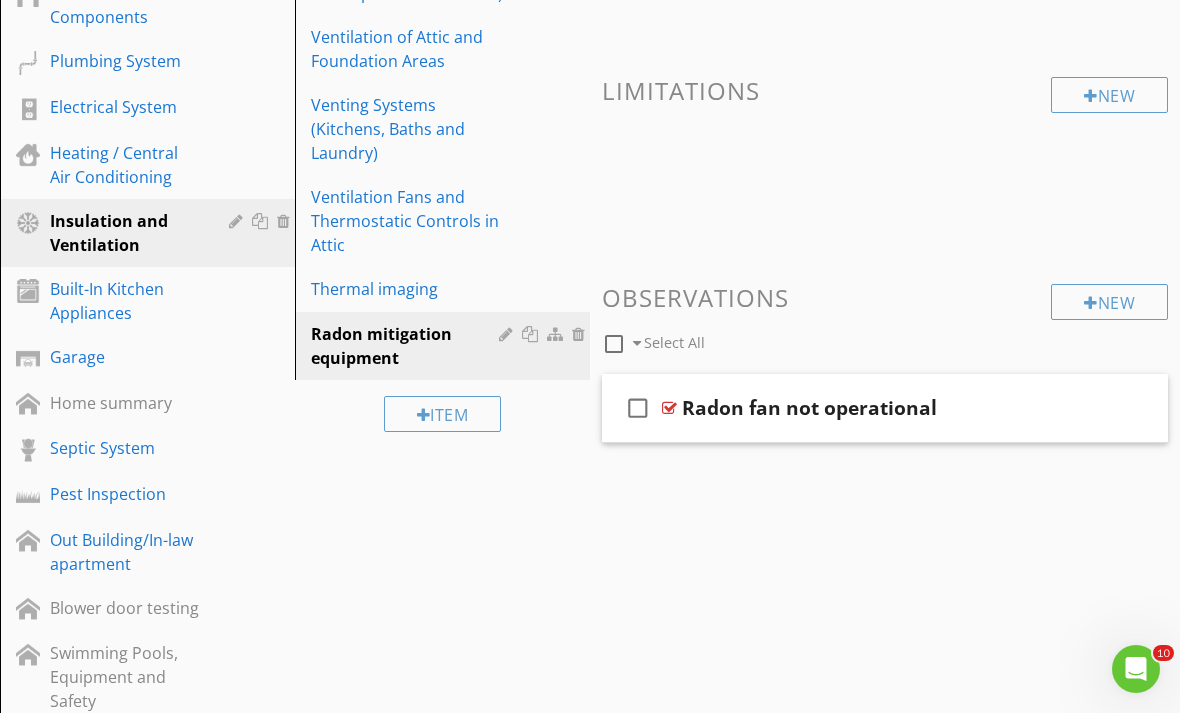 click on "Built-In Kitchen Appliances" at bounding box center (125, 301) 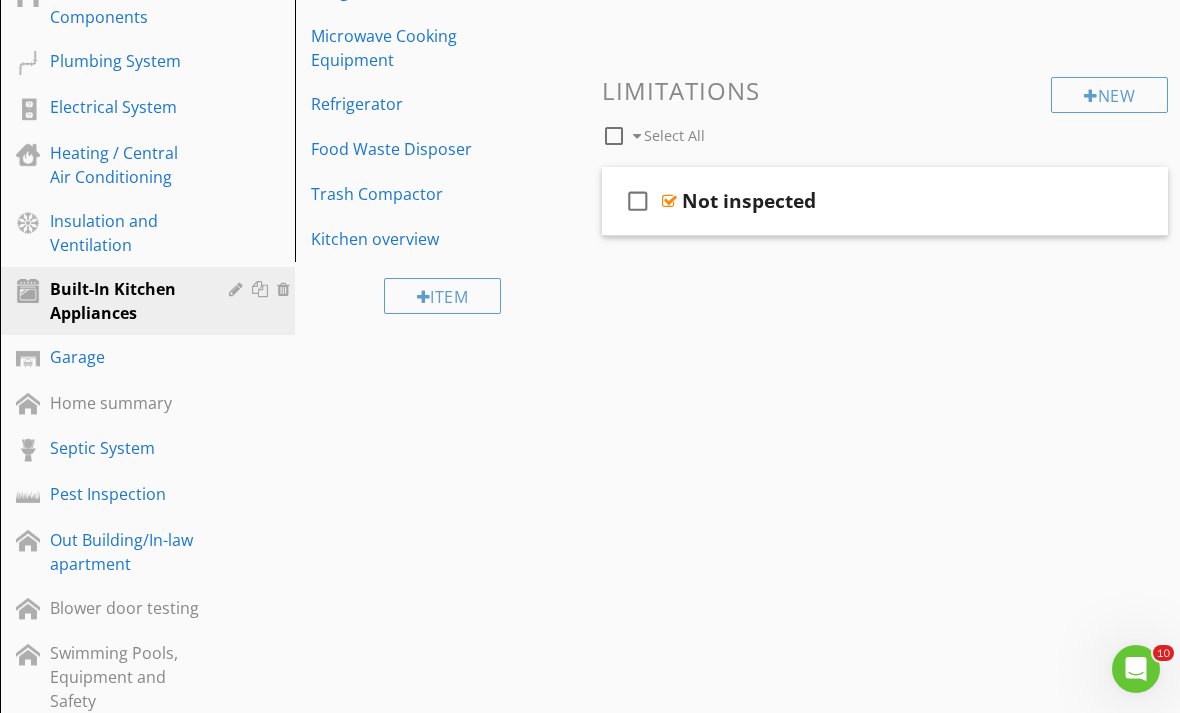click on "Garage" at bounding box center [125, 357] 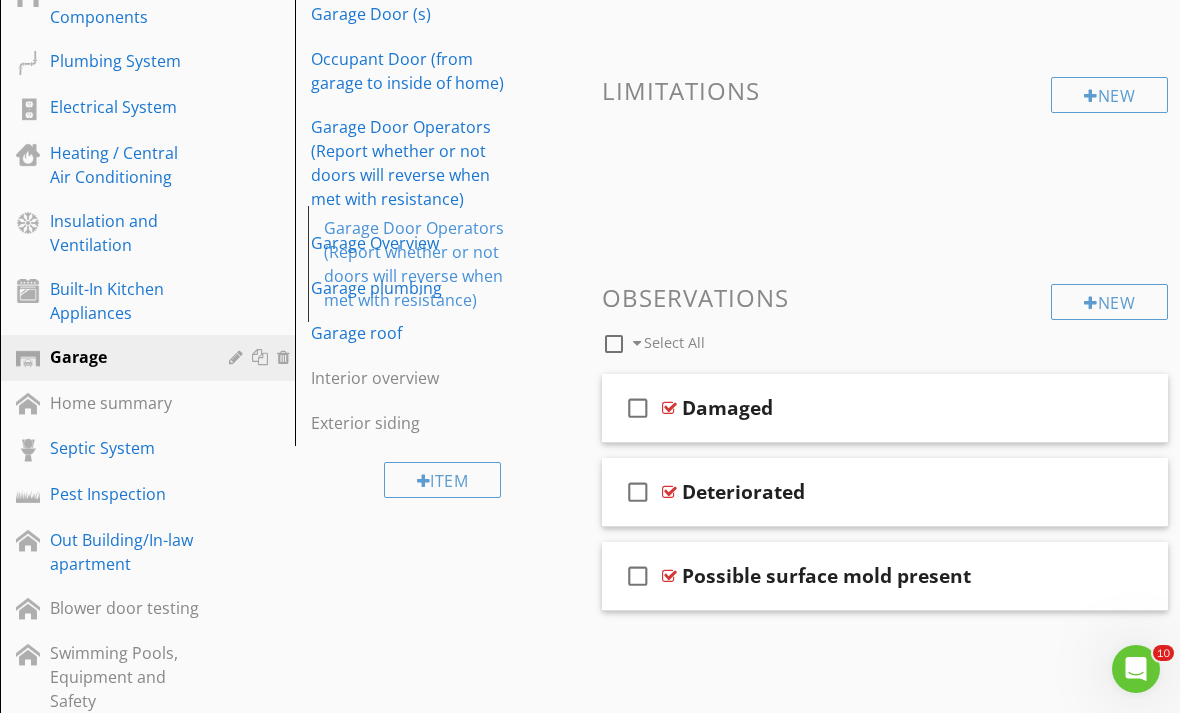 type 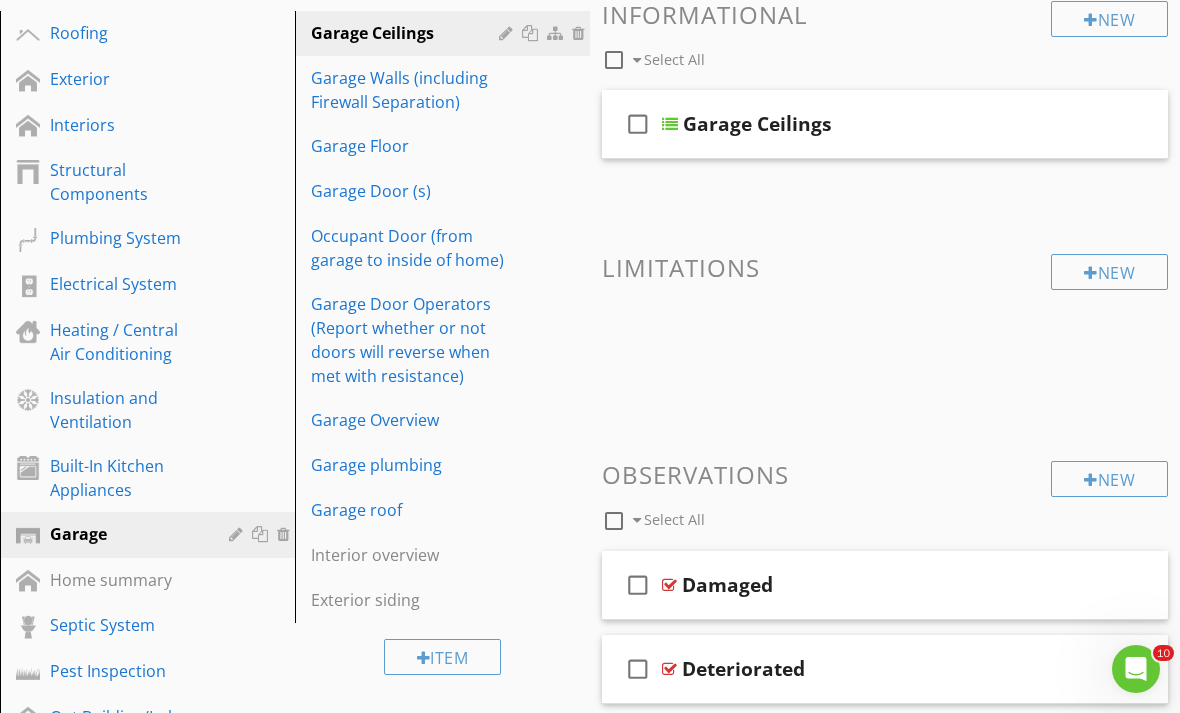 scroll, scrollTop: 232, scrollLeft: 0, axis: vertical 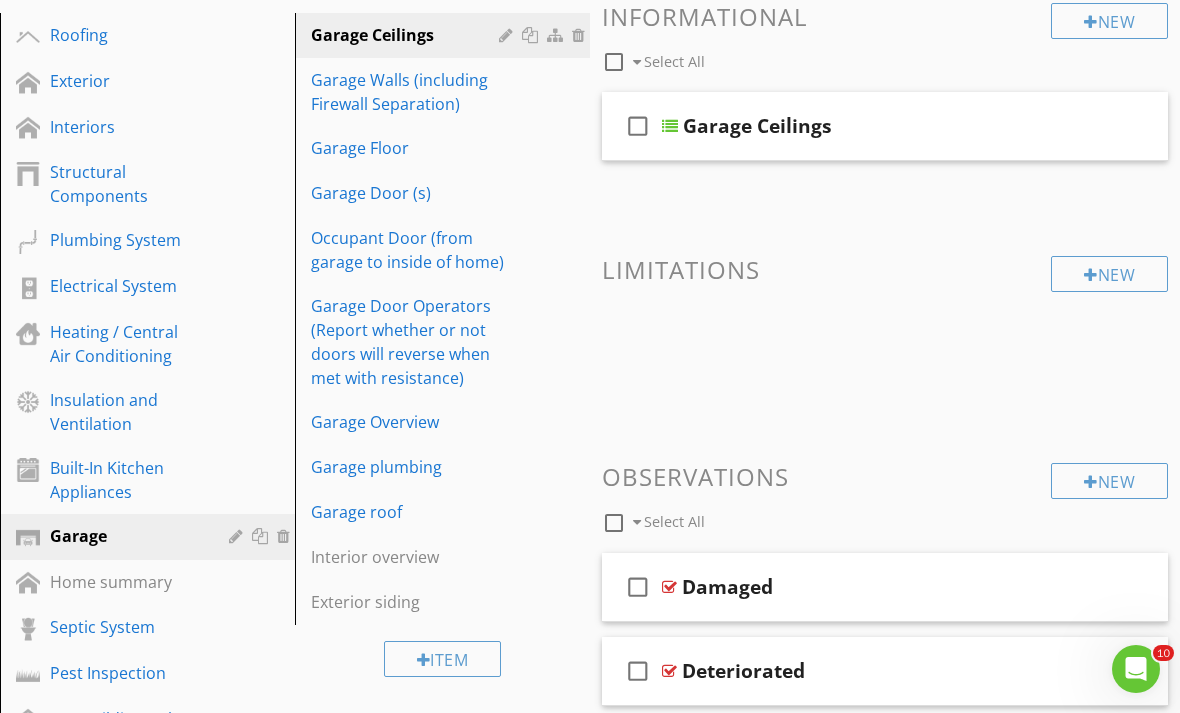 click on "Garage Walls (including Firewall Separation)" at bounding box center (408, 92) 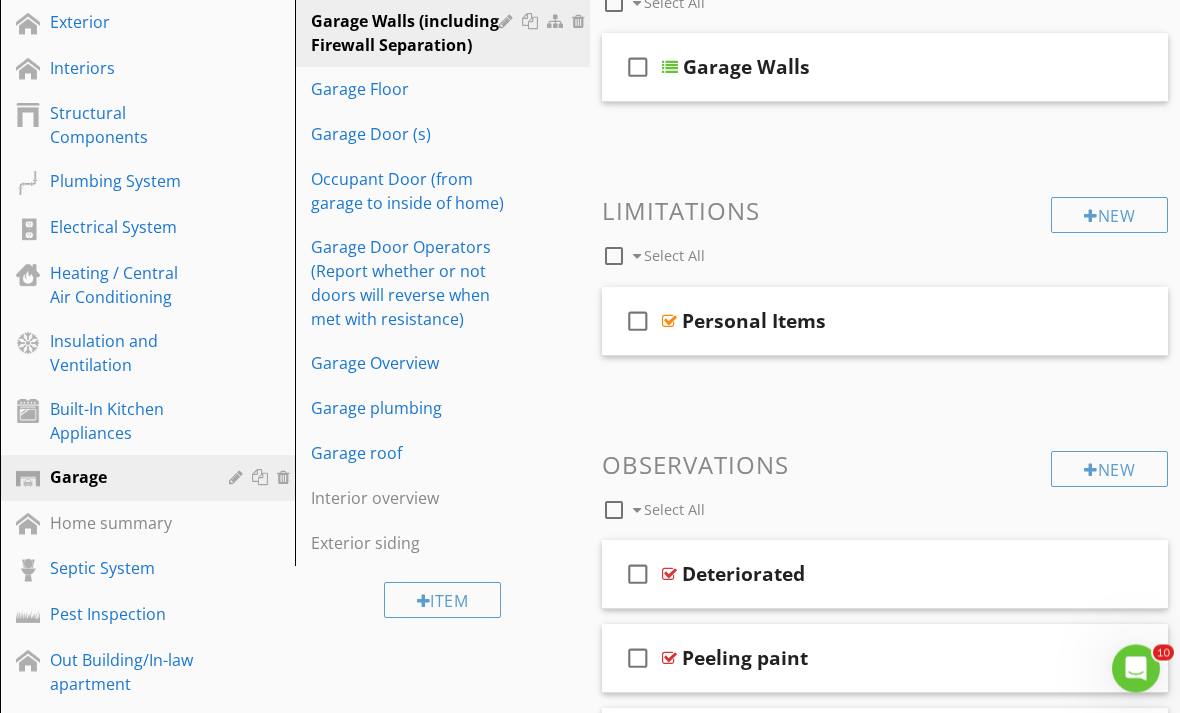 scroll, scrollTop: 291, scrollLeft: 0, axis: vertical 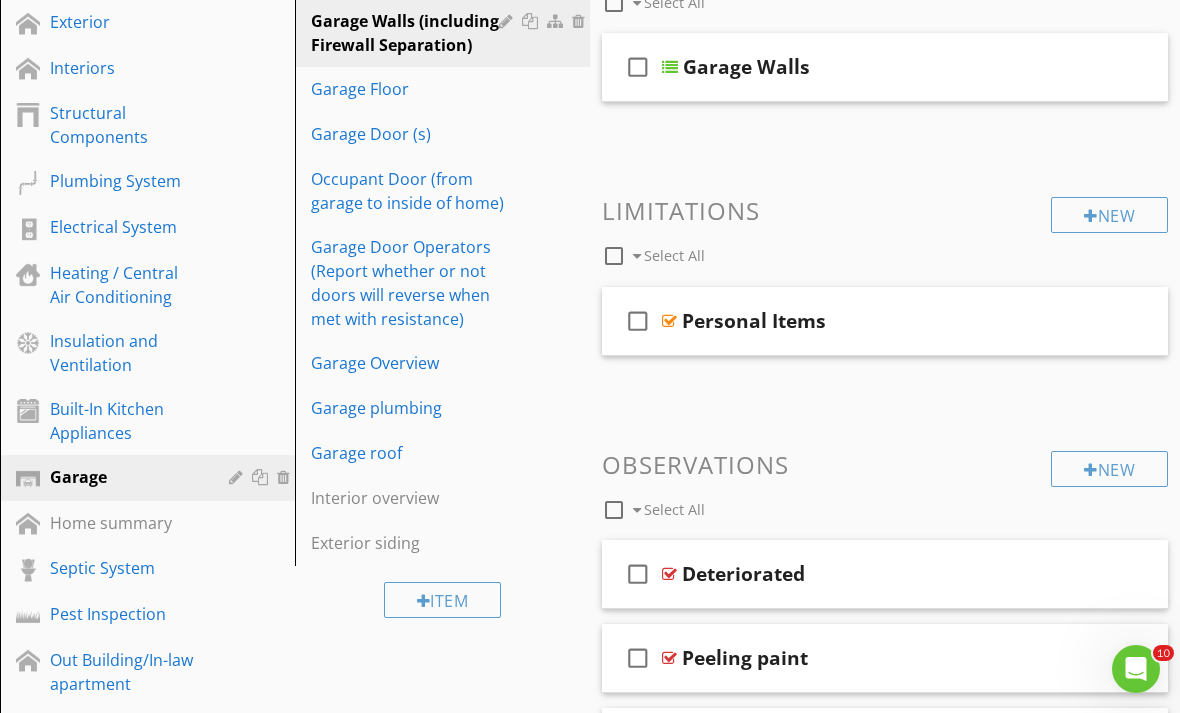 click on "Garage Floor" at bounding box center (408, 89) 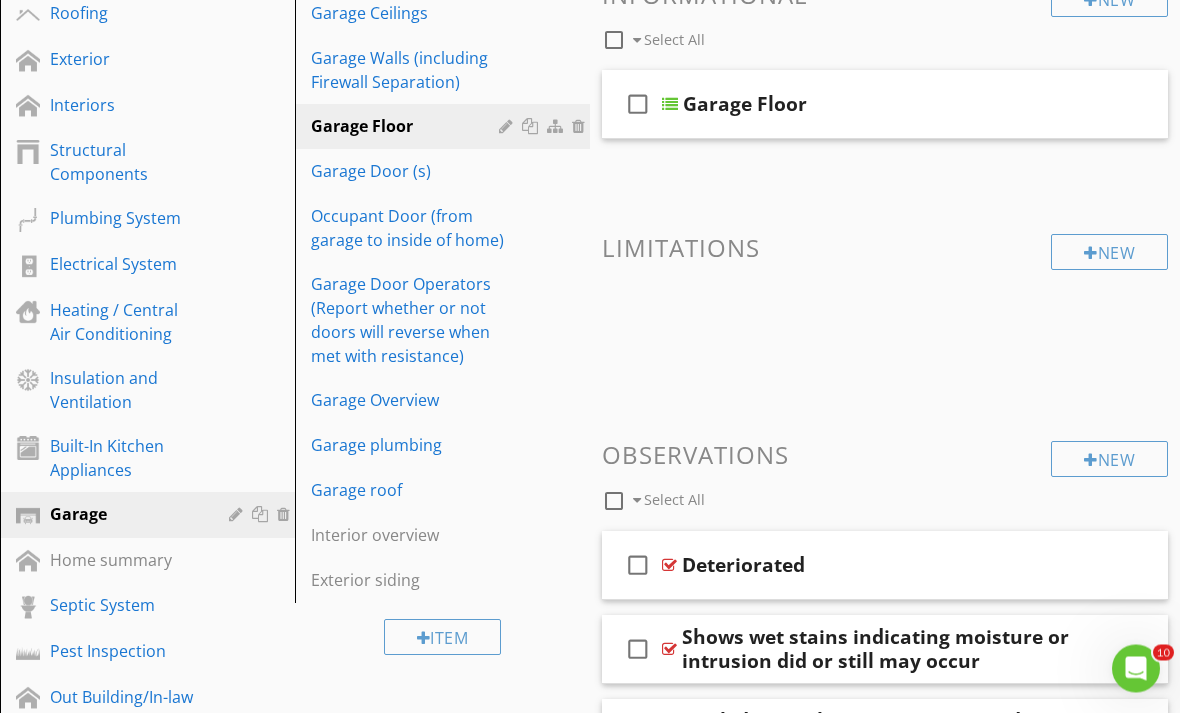 scroll, scrollTop: 254, scrollLeft: 0, axis: vertical 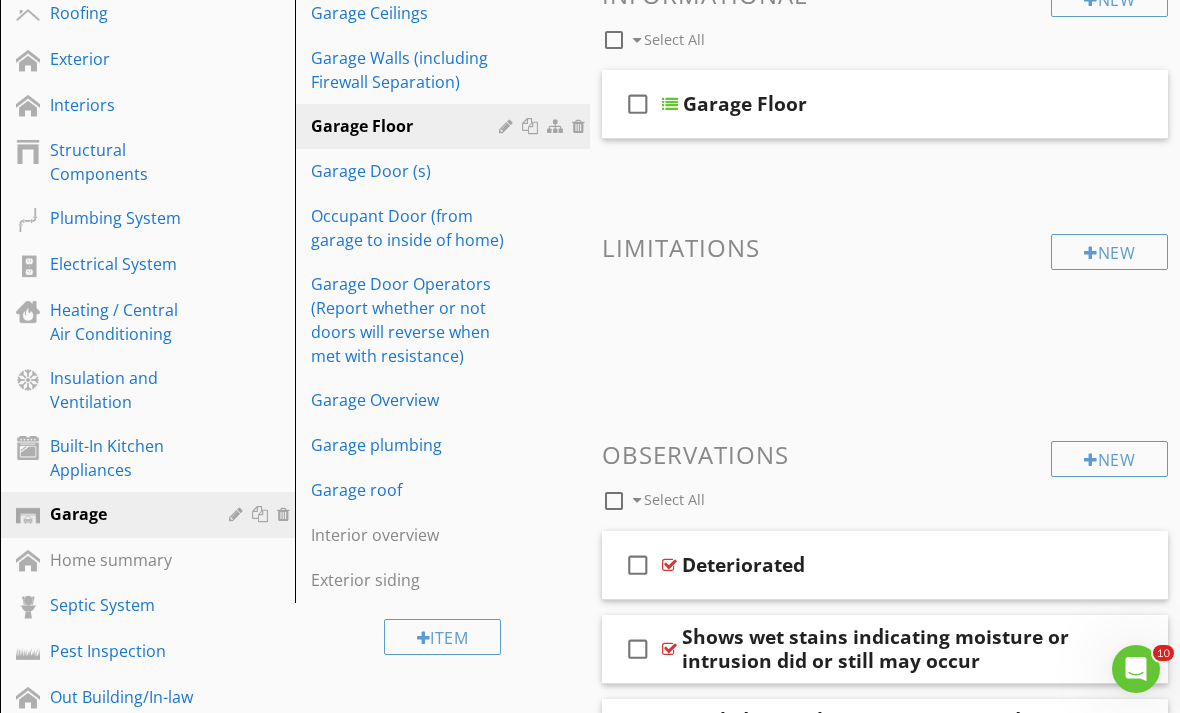 click on "Garage Door (s)" at bounding box center [408, 171] 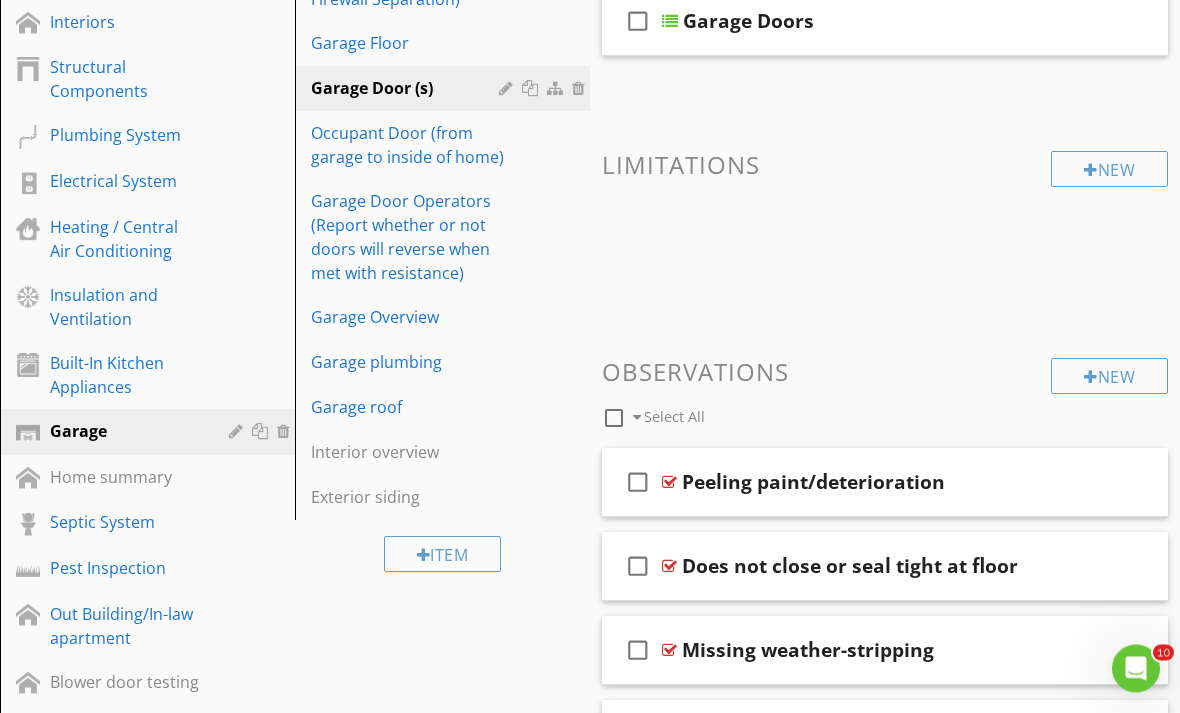 scroll, scrollTop: 324, scrollLeft: 0, axis: vertical 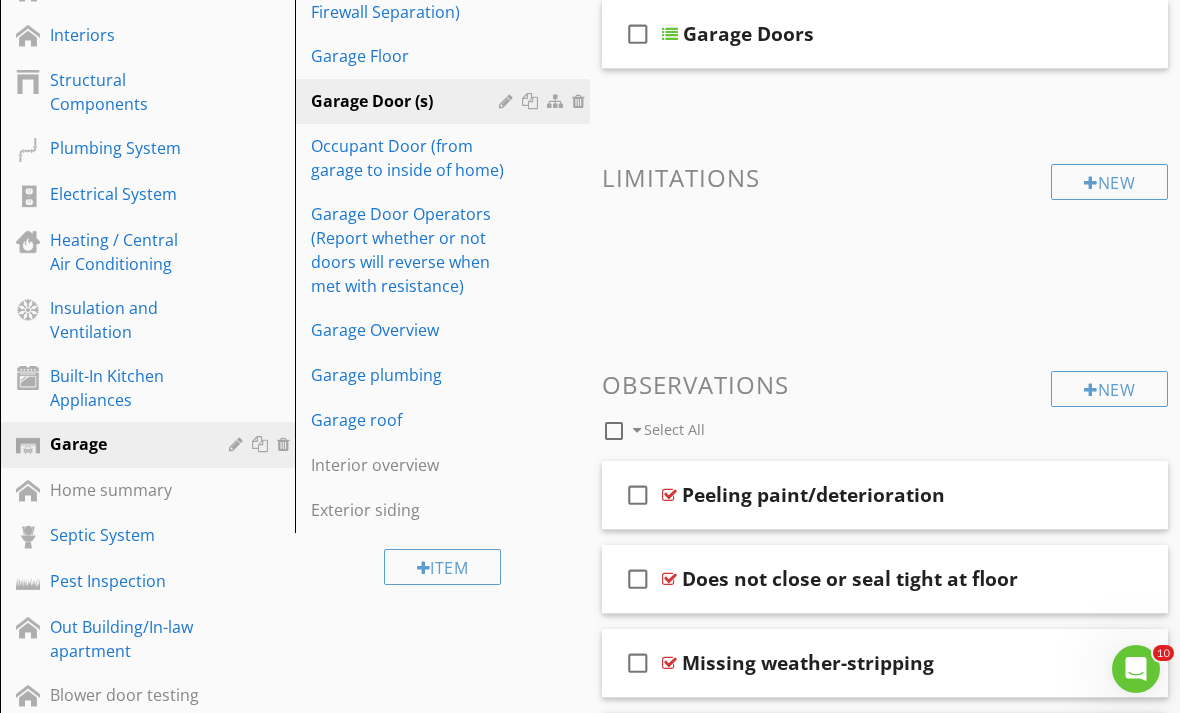 click on "Occupant Door (from garage to inside of home)" at bounding box center (408, 158) 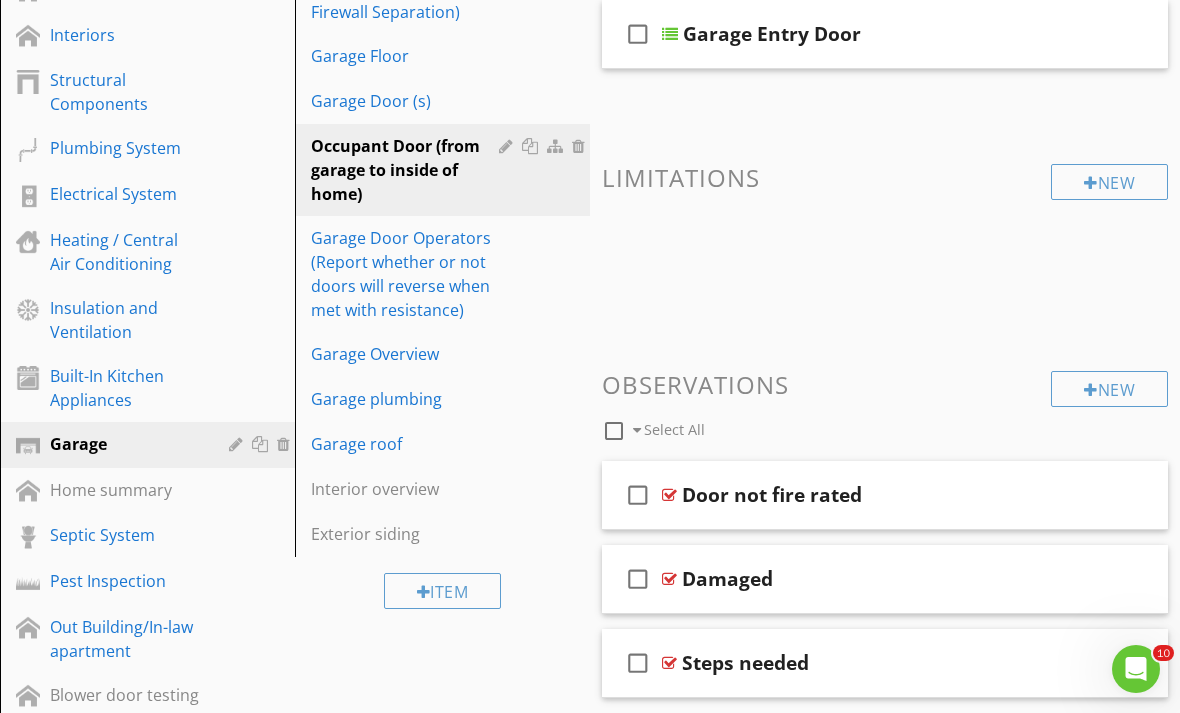 click on "Garage Door Operators (Report whether or not doors will reverse when met with resistance)" at bounding box center (408, 274) 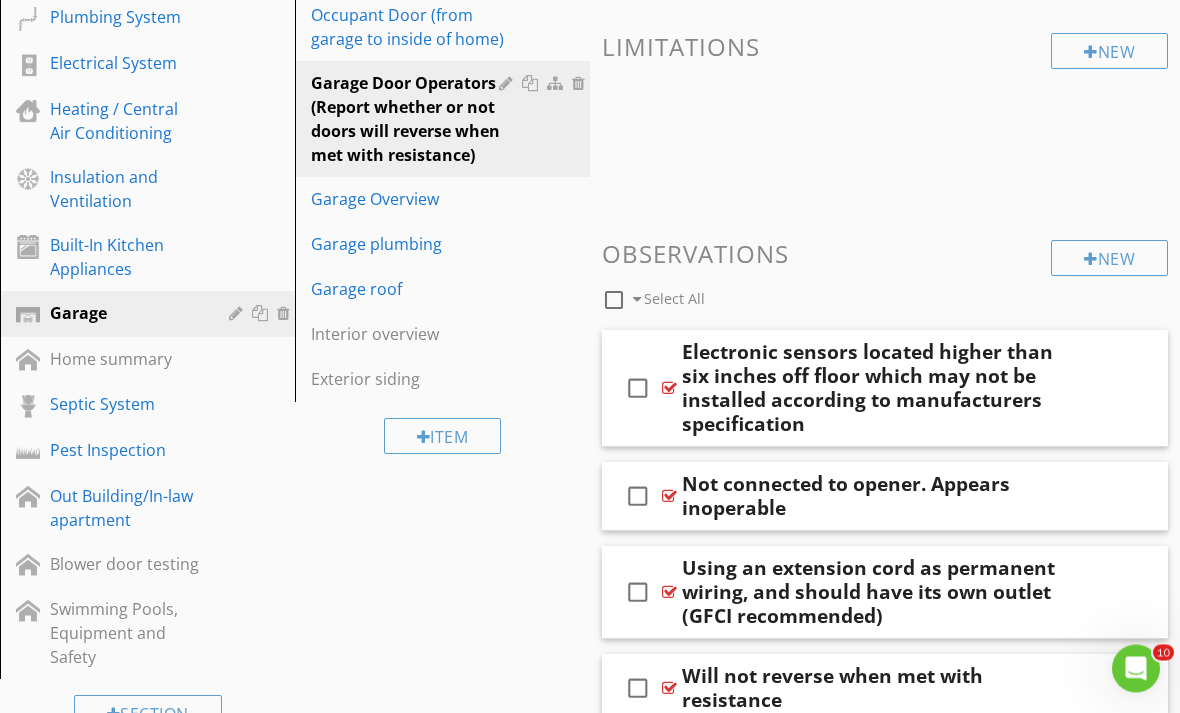 scroll, scrollTop: 455, scrollLeft: 0, axis: vertical 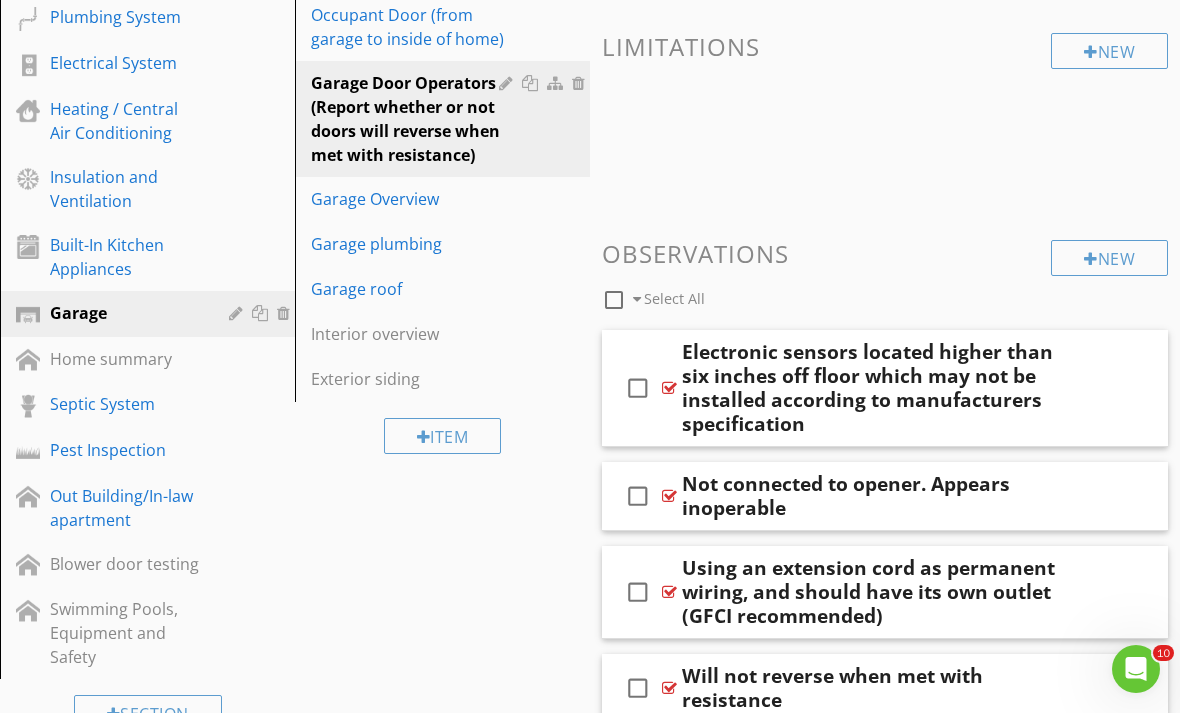 click on "Garage Overview" at bounding box center [408, 199] 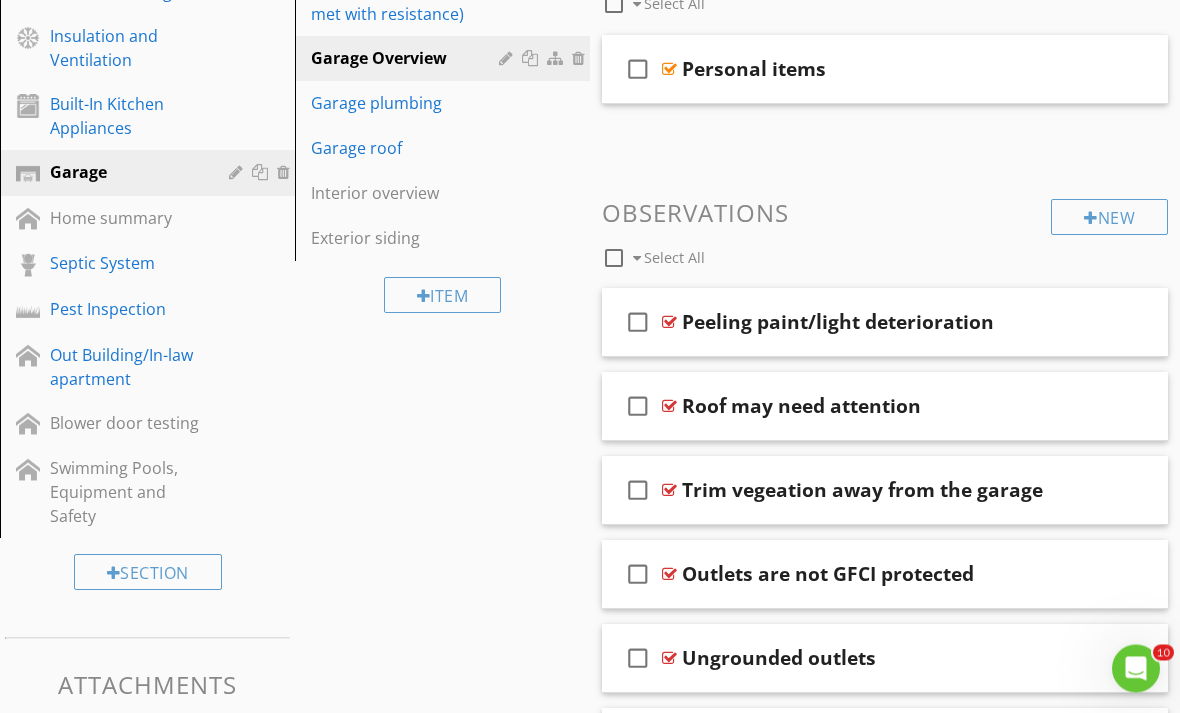 scroll, scrollTop: 590, scrollLeft: 0, axis: vertical 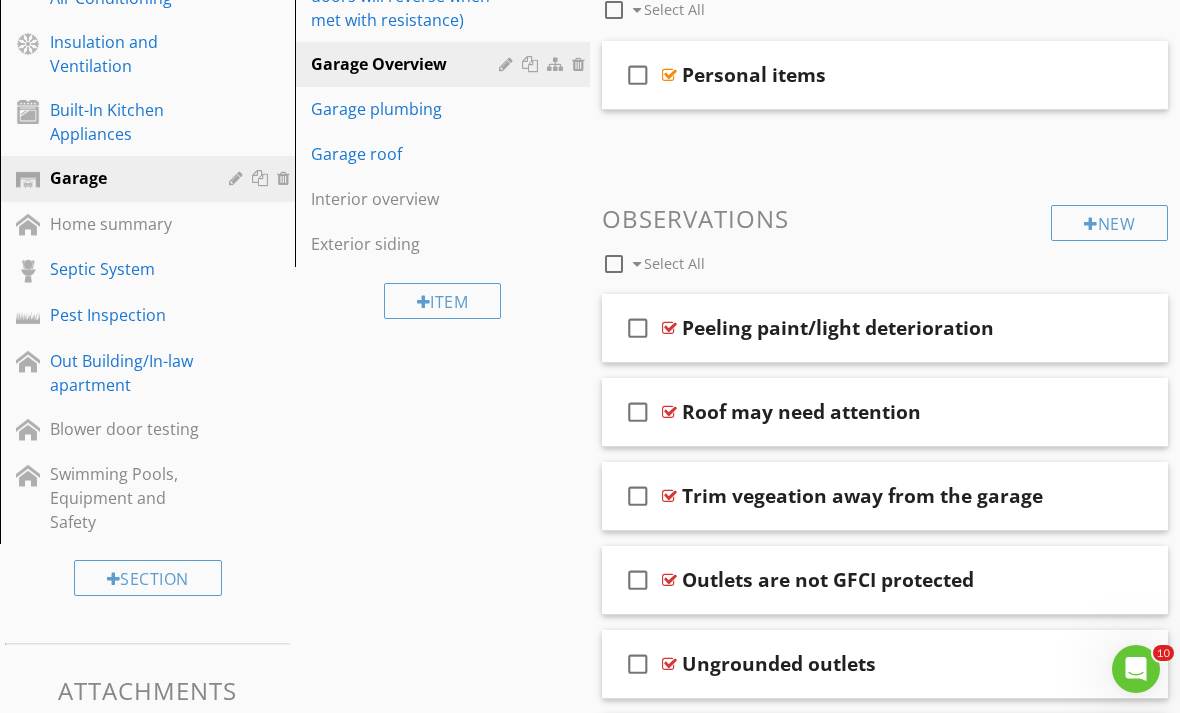 click at bounding box center [1126, 411] 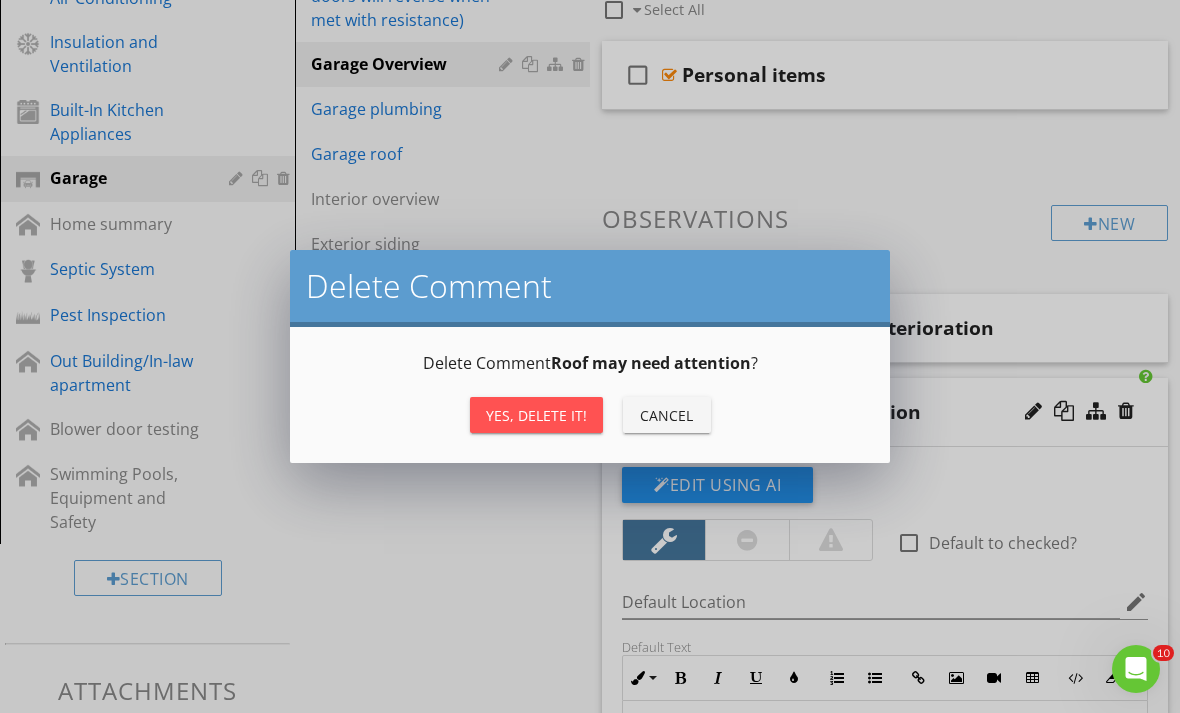 click on "Yes, Delete it!" at bounding box center [536, 415] 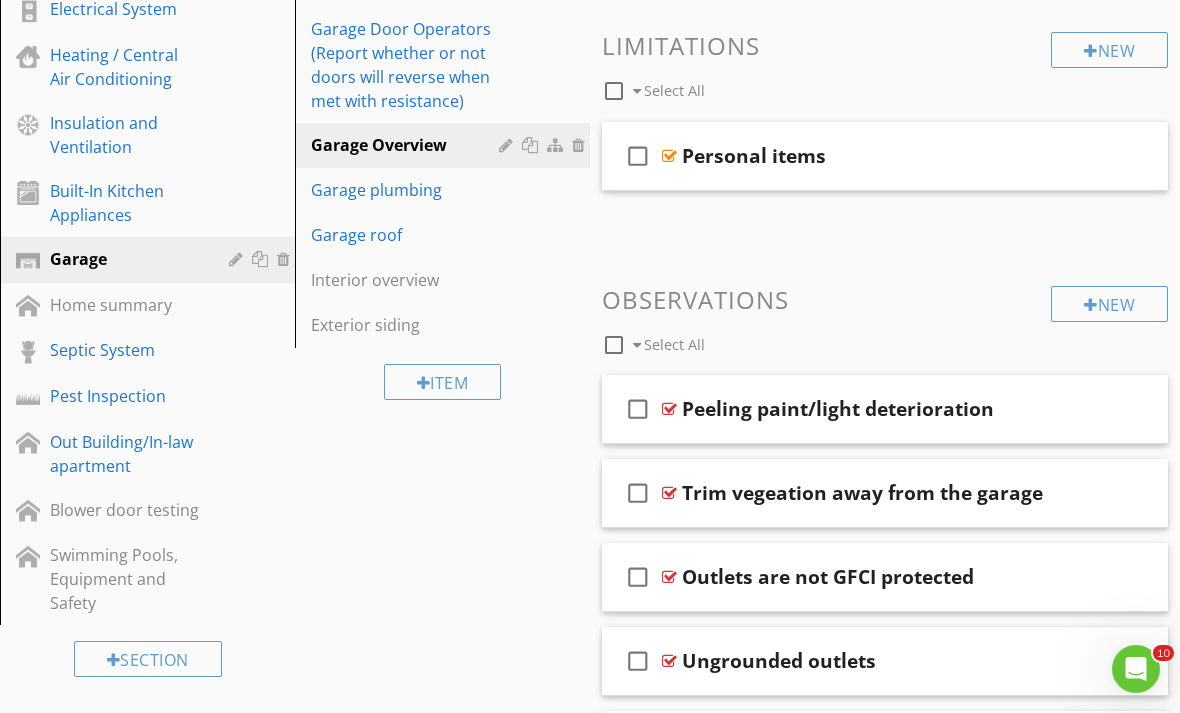 scroll, scrollTop: 508, scrollLeft: 0, axis: vertical 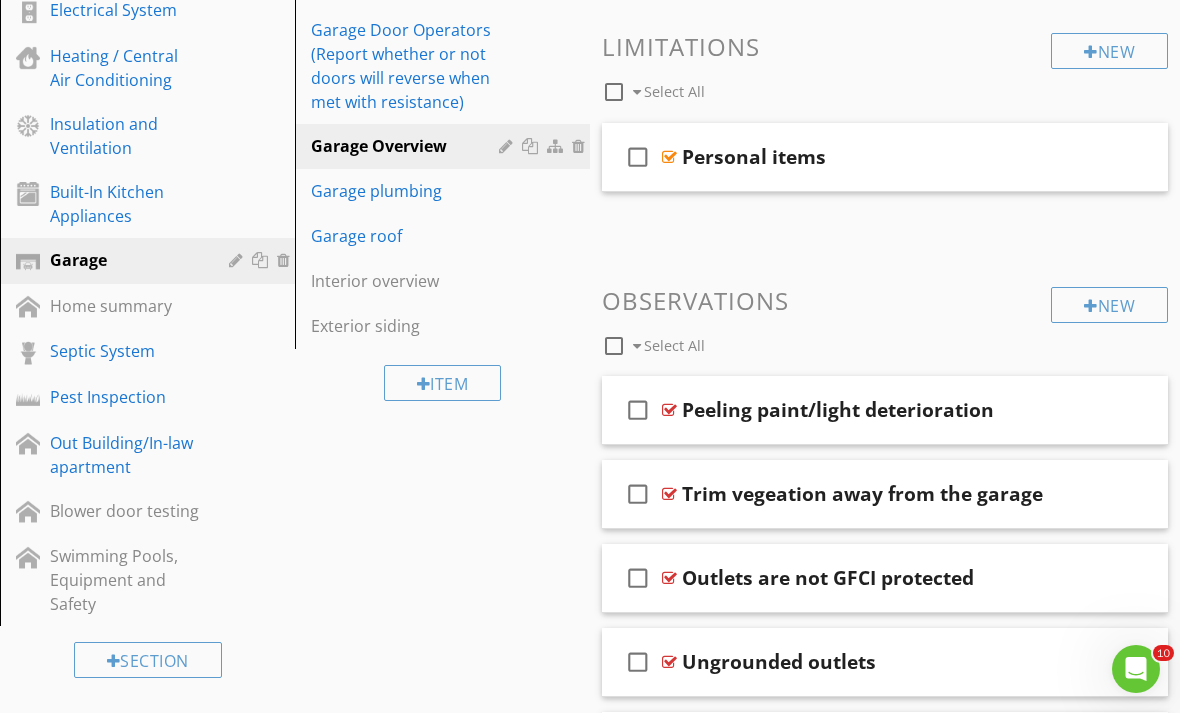 click on "Garage plumbing" at bounding box center [408, 191] 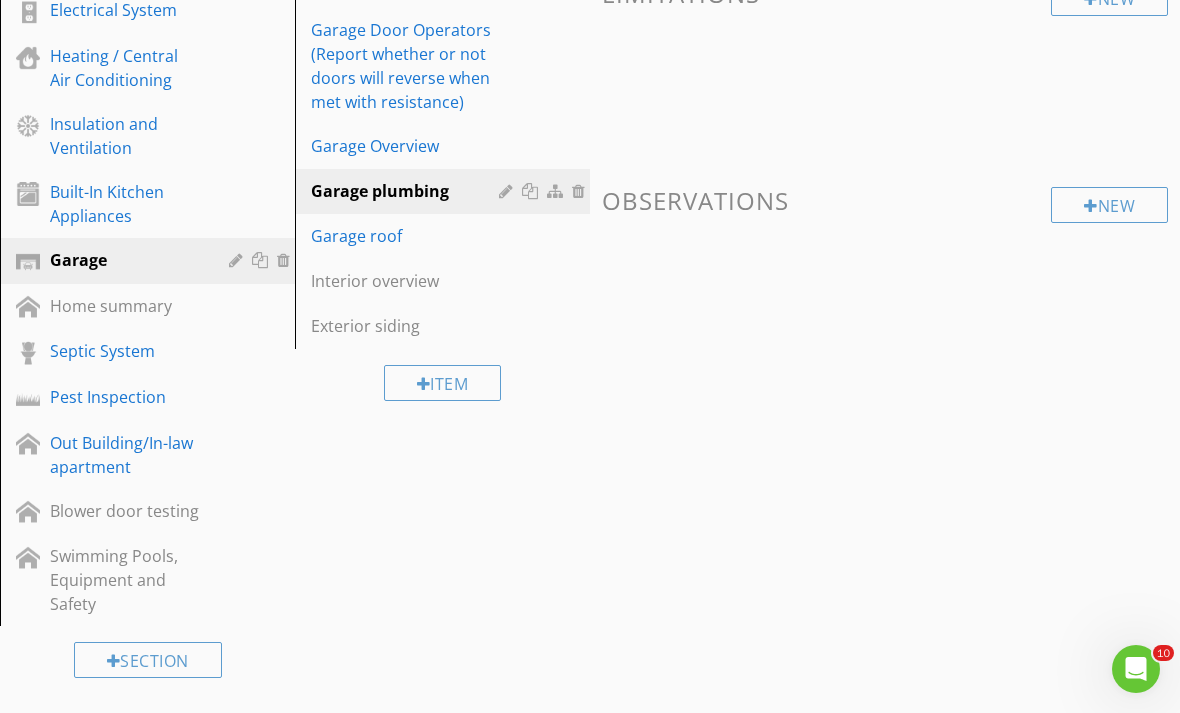 click on "Garage plumbing" at bounding box center (408, 191) 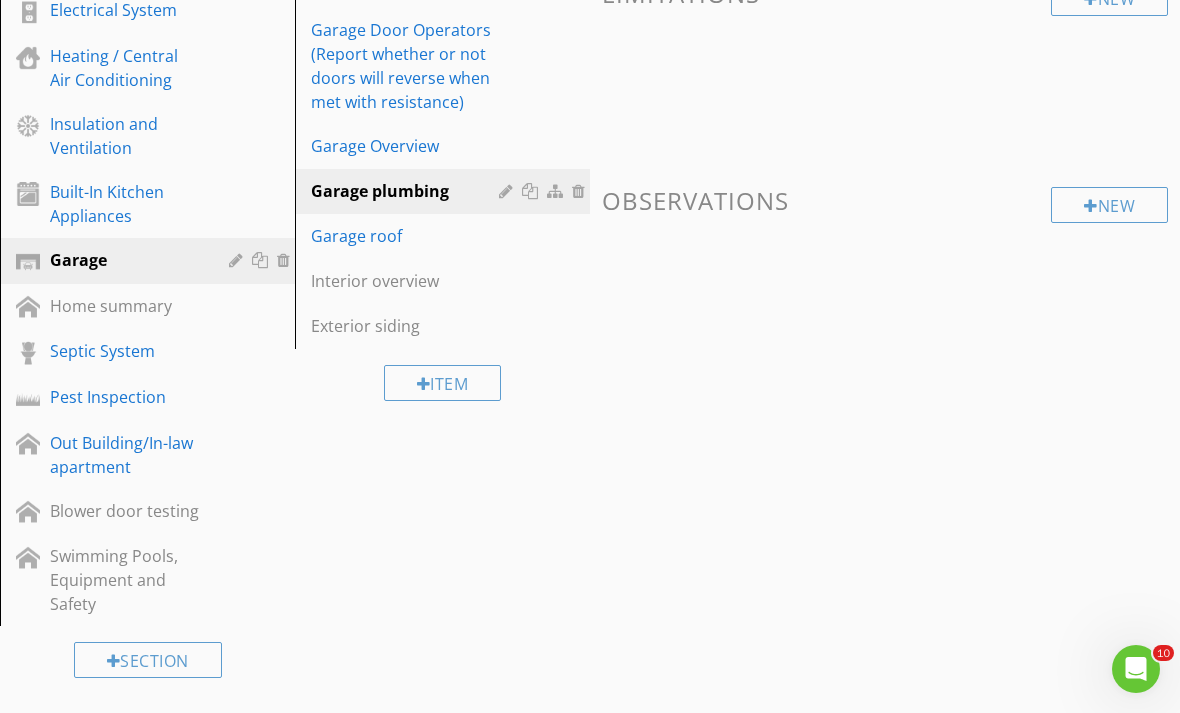 click on "Garage roof" at bounding box center [408, 236] 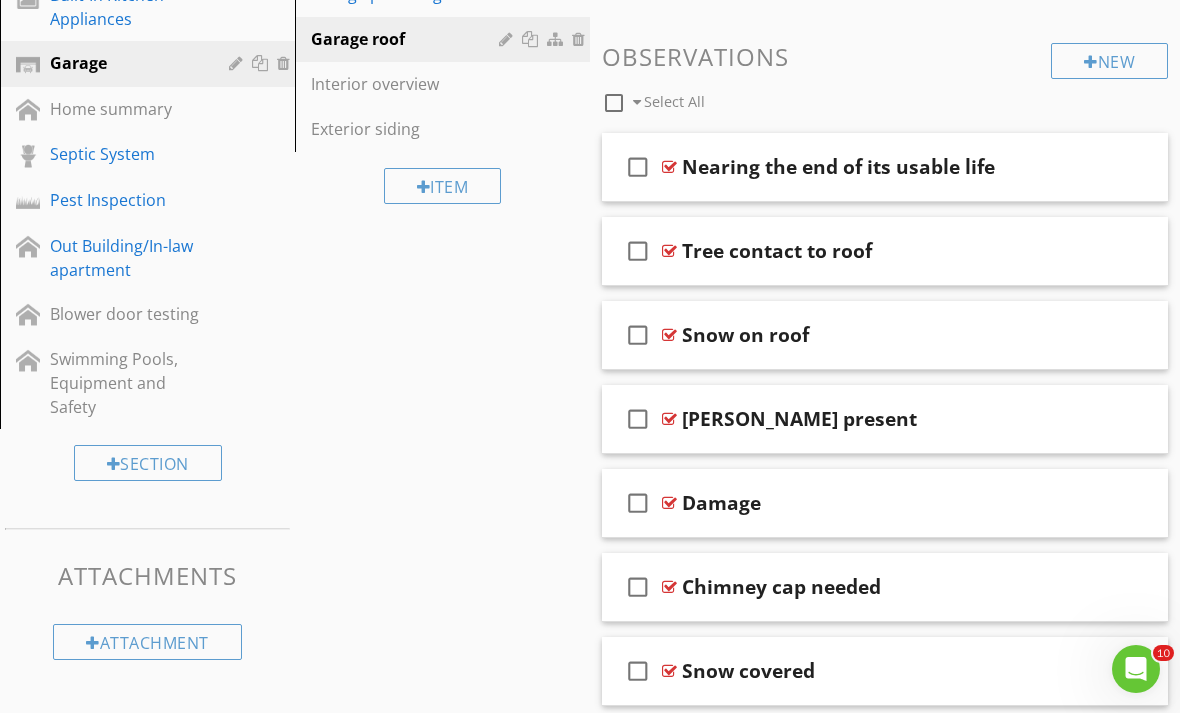 scroll, scrollTop: 703, scrollLeft: 0, axis: vertical 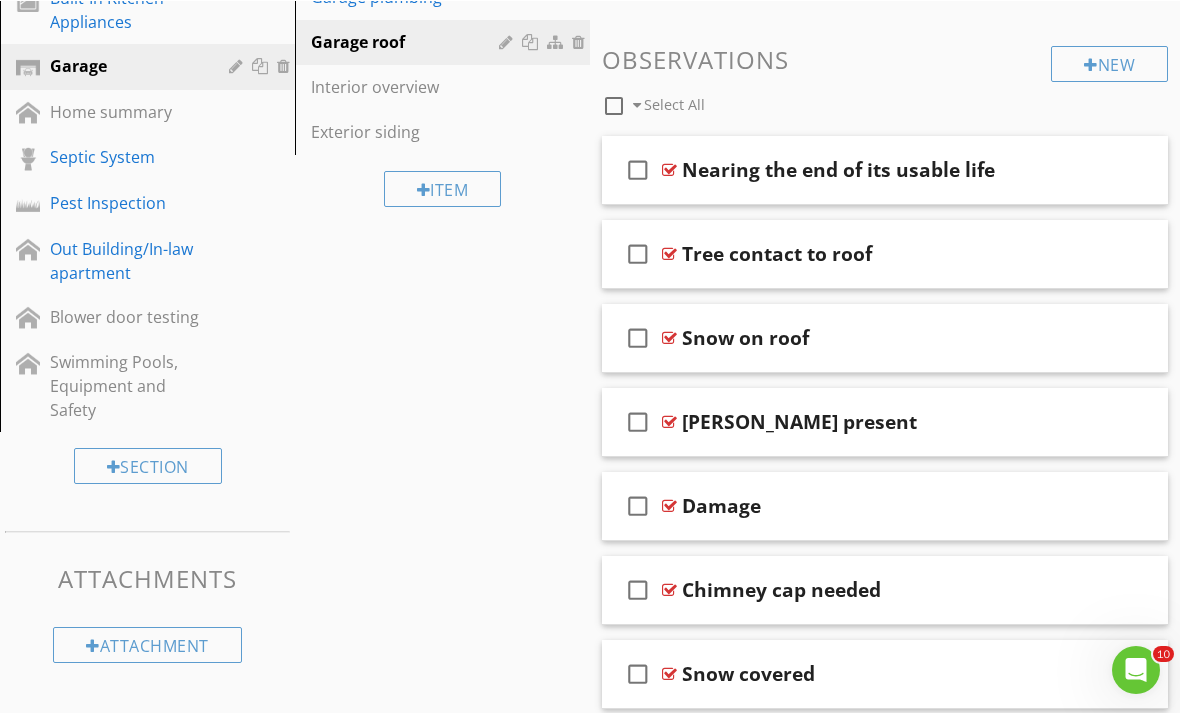 click at bounding box center [1126, 672] 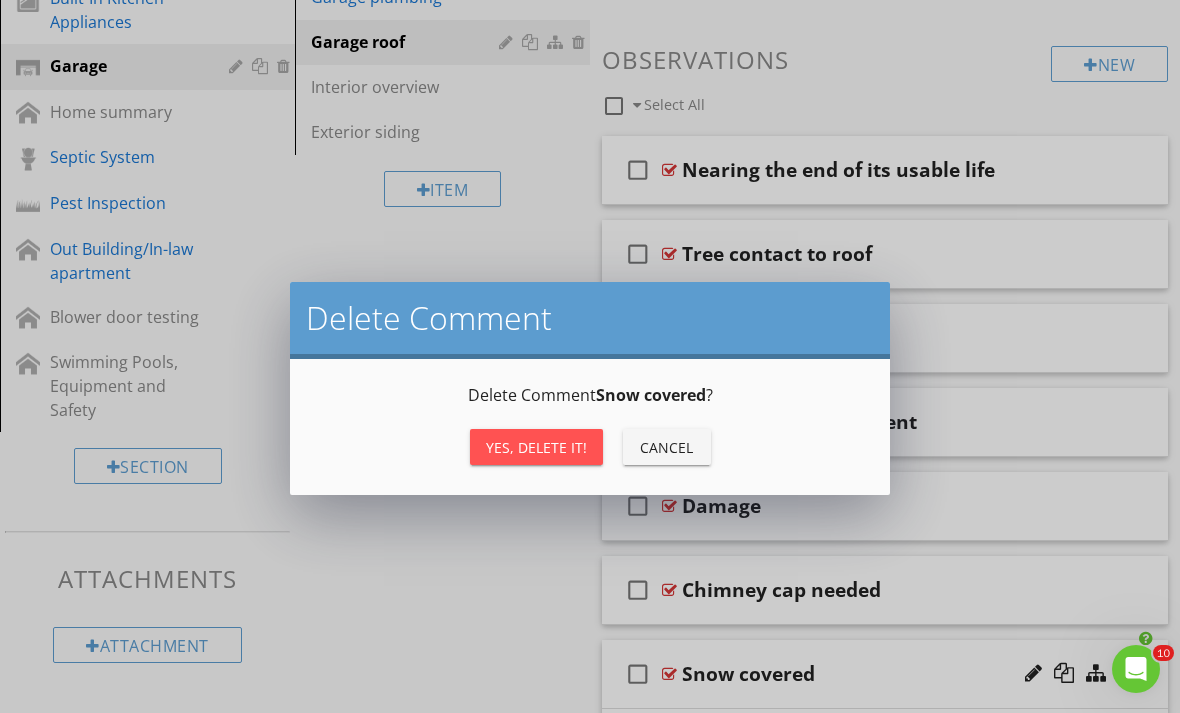 click on "Yes, Delete it!" at bounding box center [536, 447] 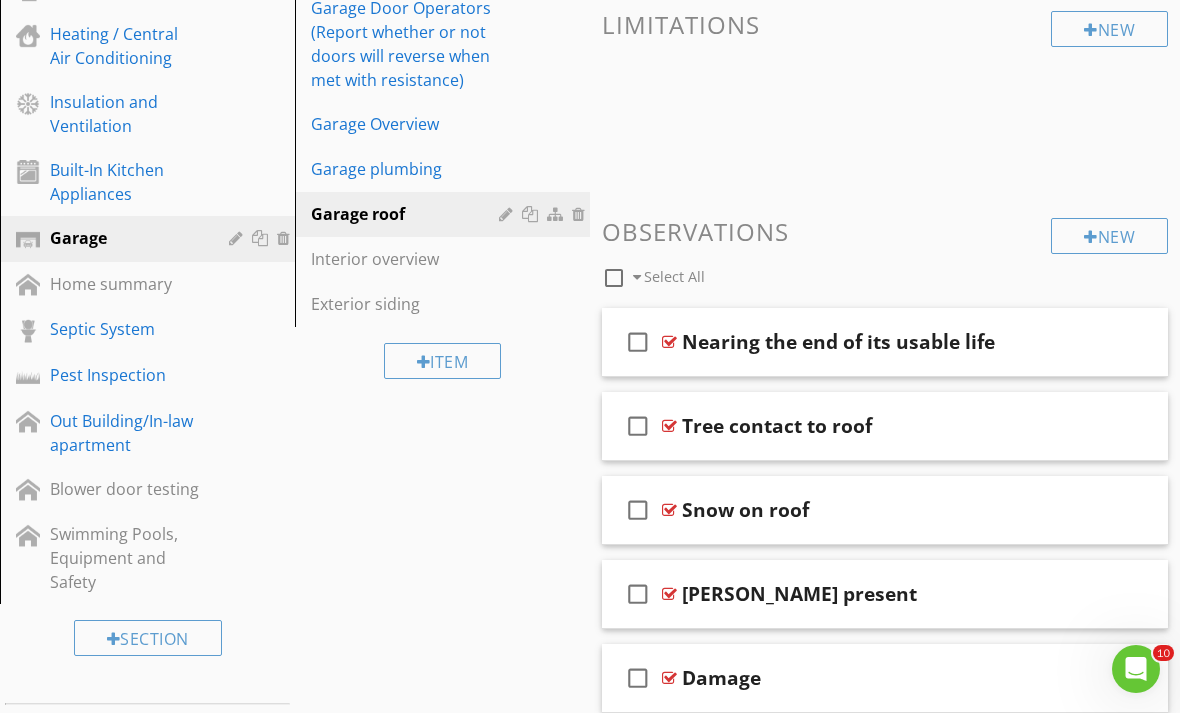 scroll, scrollTop: 528, scrollLeft: 0, axis: vertical 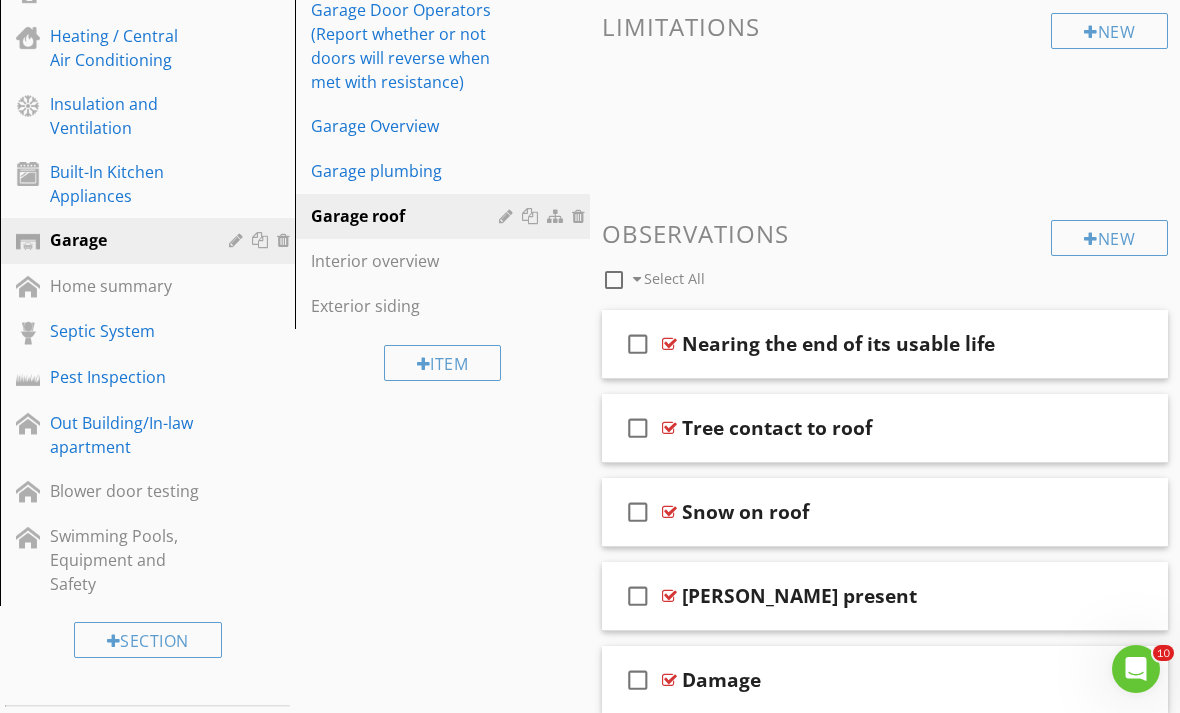 click on "Septic System" at bounding box center (125, 331) 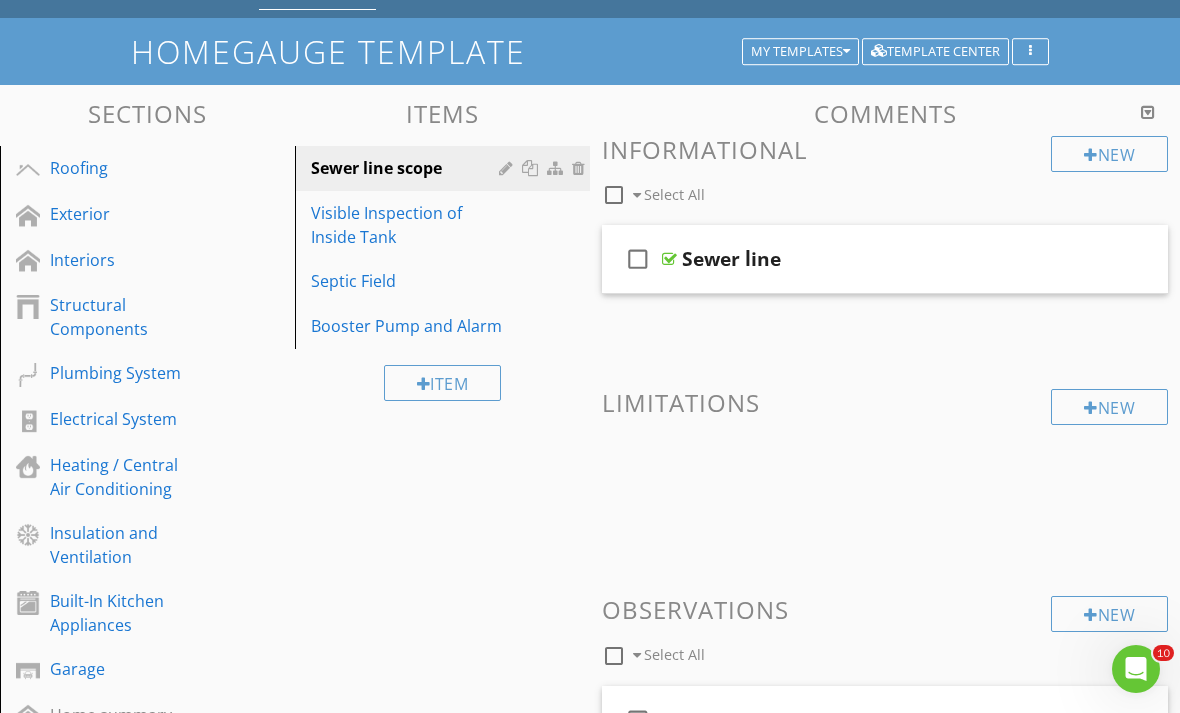 scroll, scrollTop: 93, scrollLeft: 0, axis: vertical 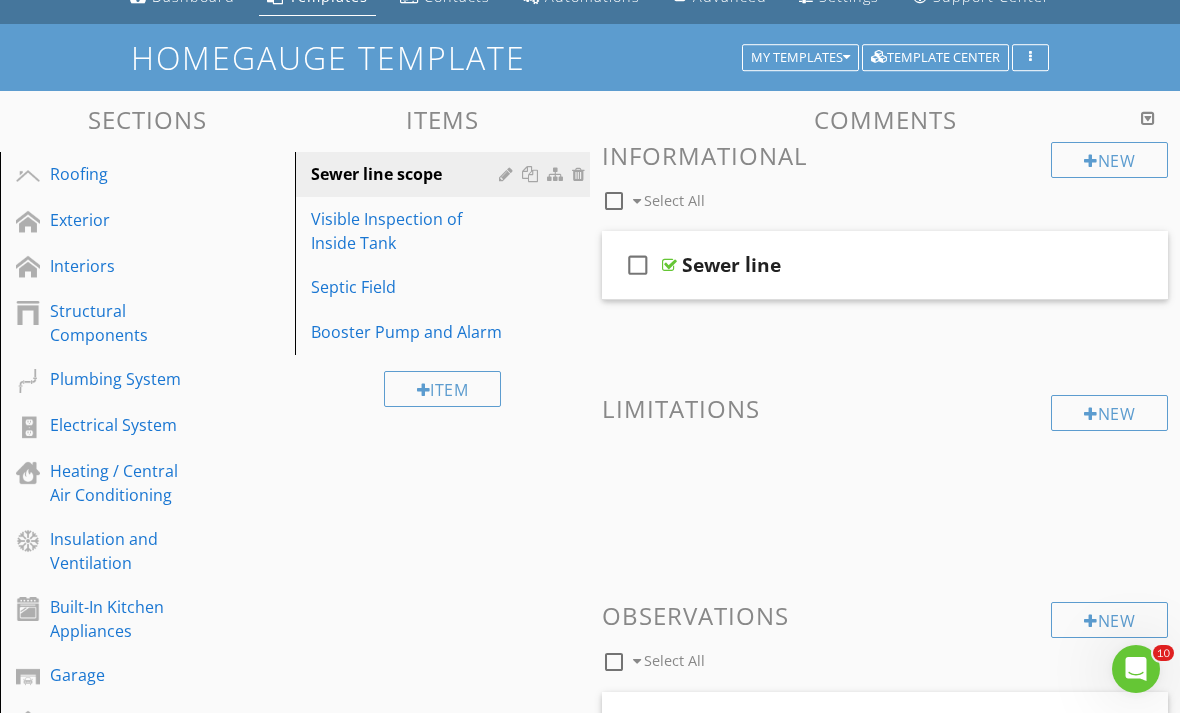 click on "Visible Inspection of Inside Tank" at bounding box center (408, 231) 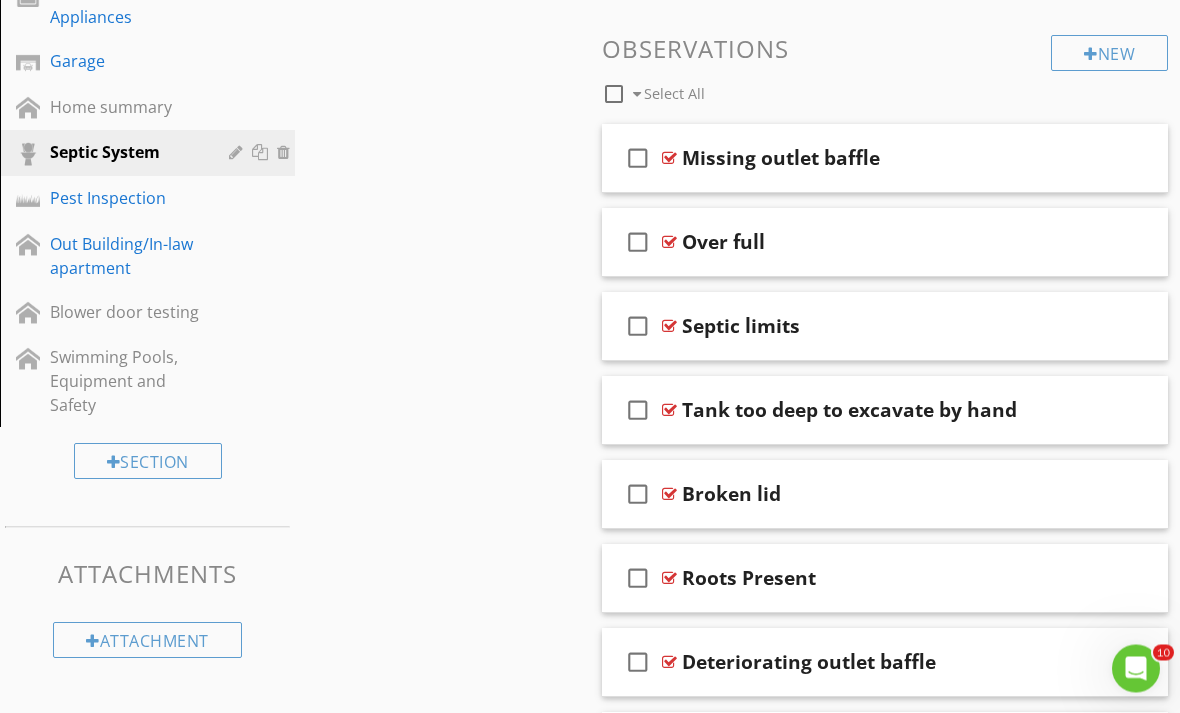 scroll, scrollTop: 877, scrollLeft: 0, axis: vertical 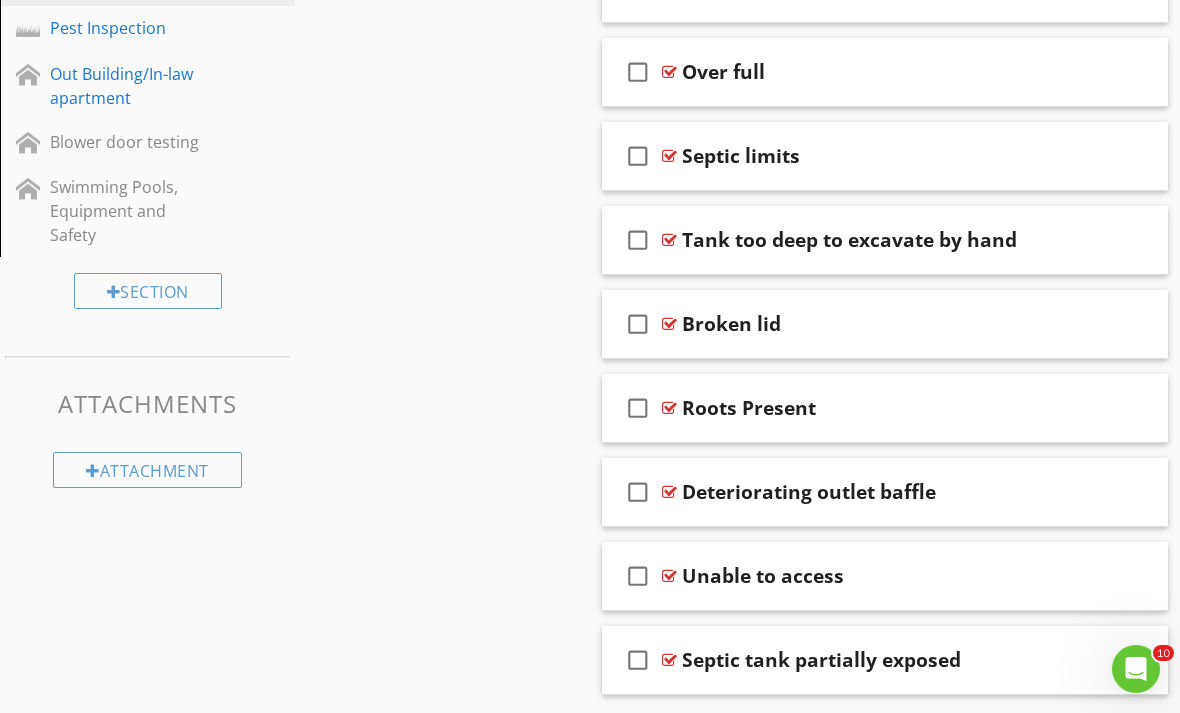 click on "Deteriorating outlet baffle" at bounding box center (879, 492) 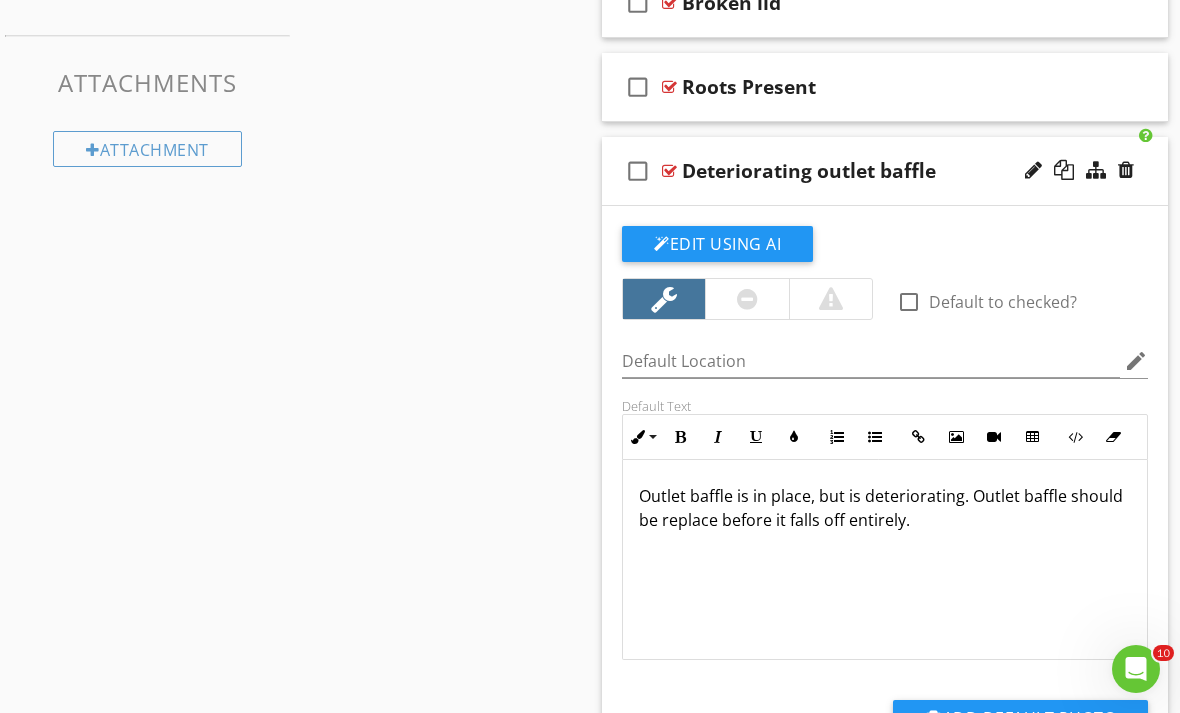 scroll, scrollTop: 1197, scrollLeft: 0, axis: vertical 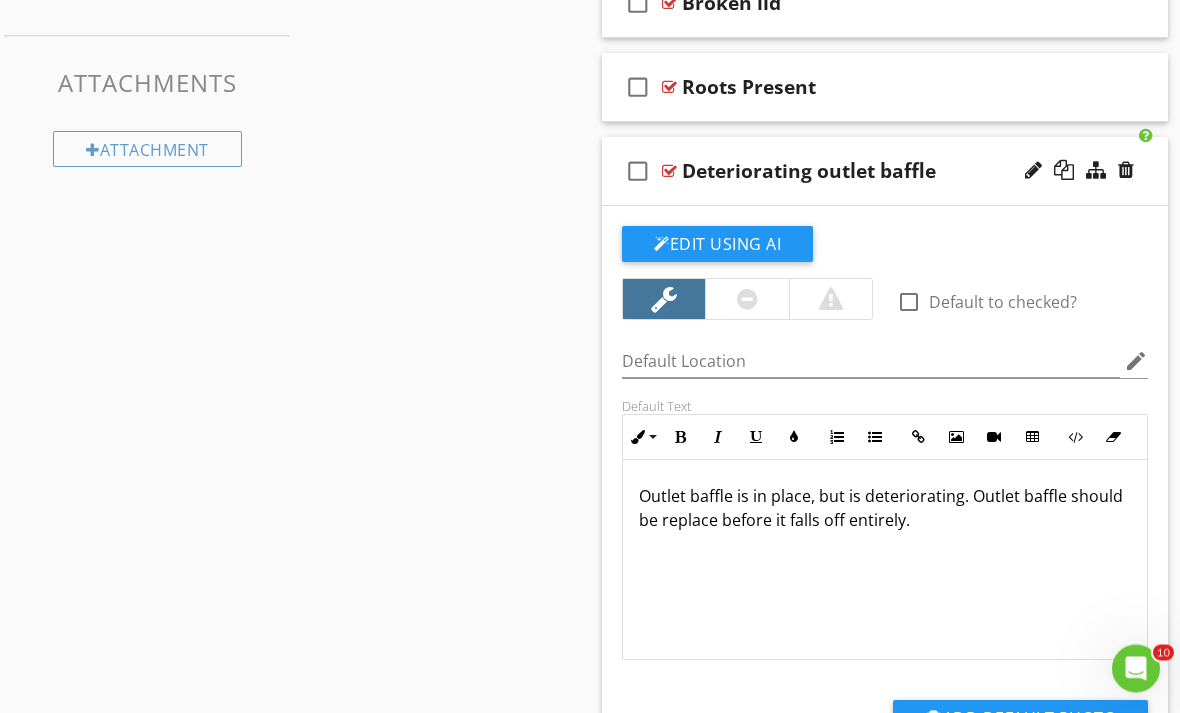 click on "Outlet baffle is in place, but is deteriorating. Outlet baffle should be replace before it falls off entirely." at bounding box center (885, 509) 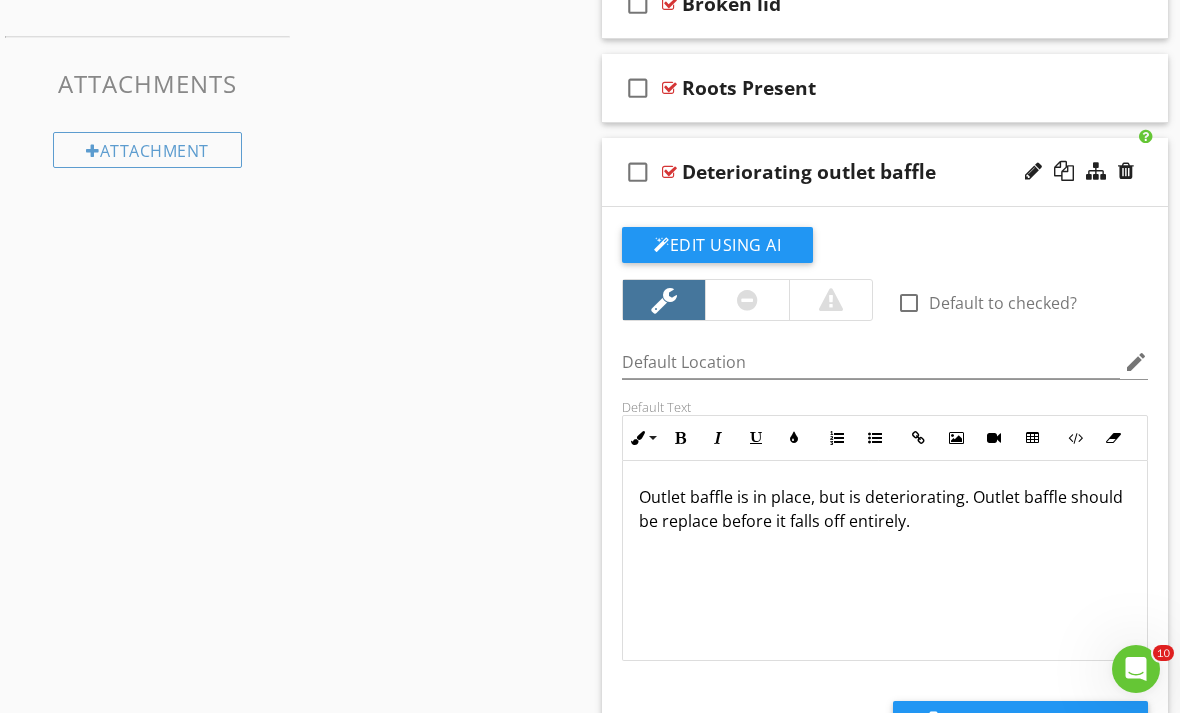 click on "Outlet baffle is in place, but is deteriorating. Outlet baffle should be replace before it falls off entirely." at bounding box center [885, 509] 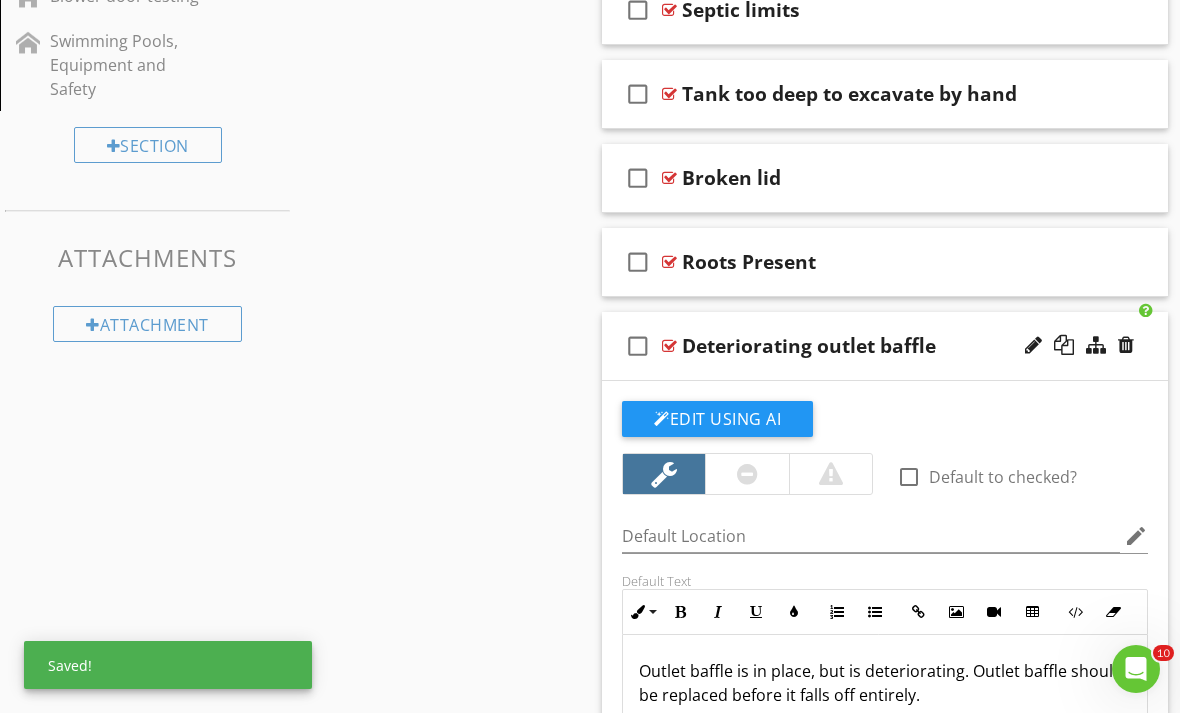 scroll, scrollTop: 1014, scrollLeft: 0, axis: vertical 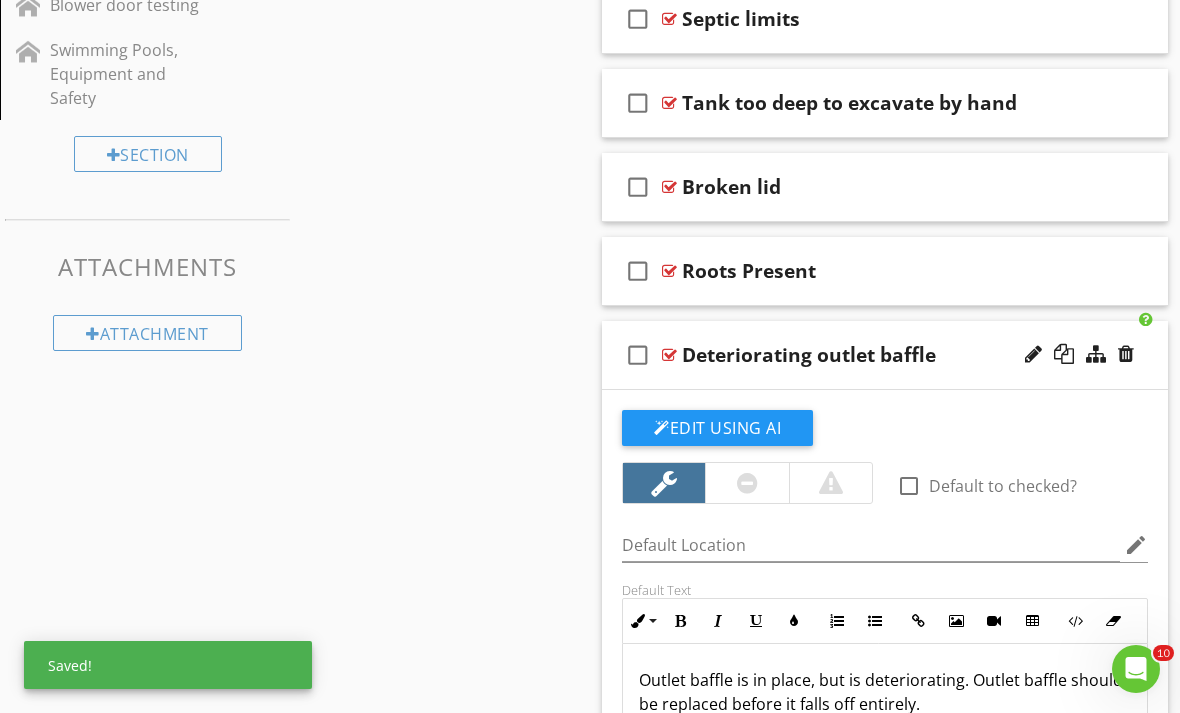click on "Roots Present" at bounding box center [879, 271] 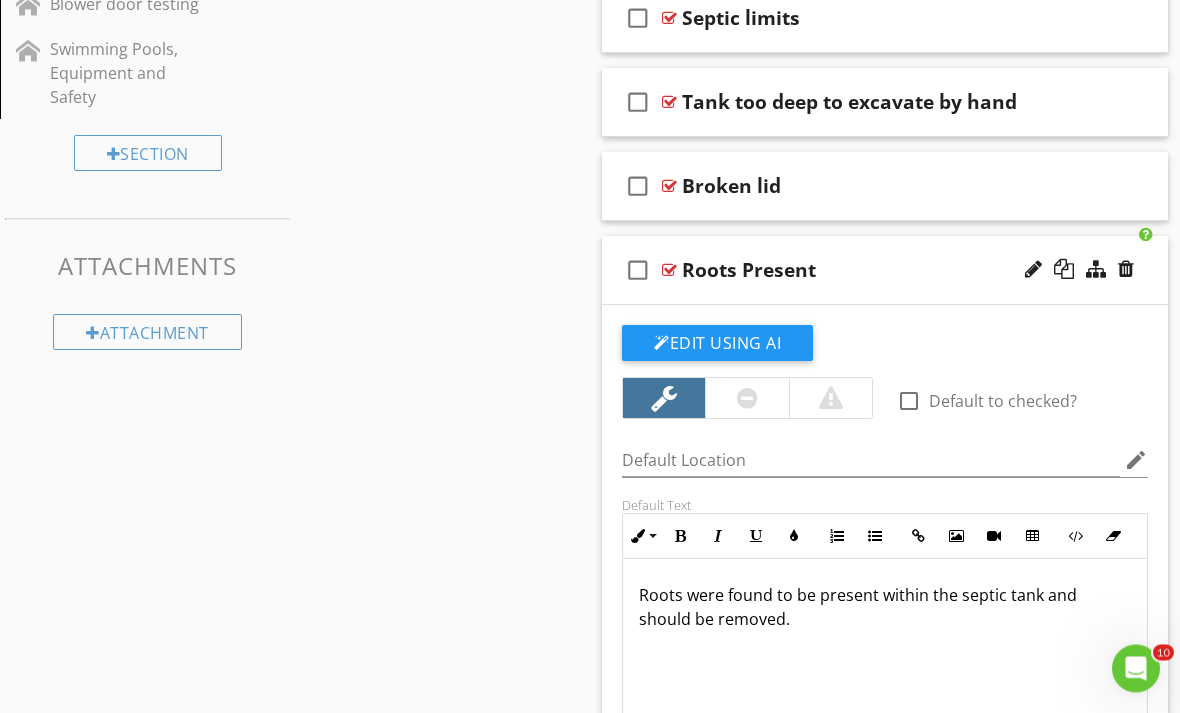 scroll, scrollTop: 1015, scrollLeft: 0, axis: vertical 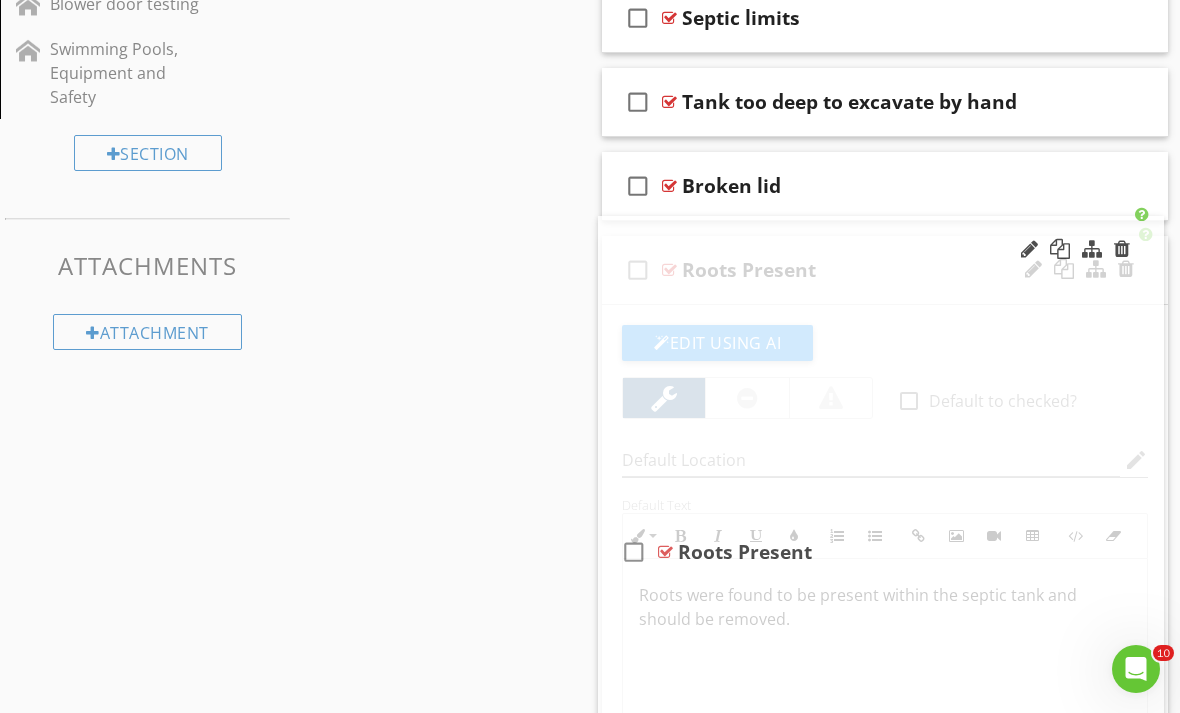 type 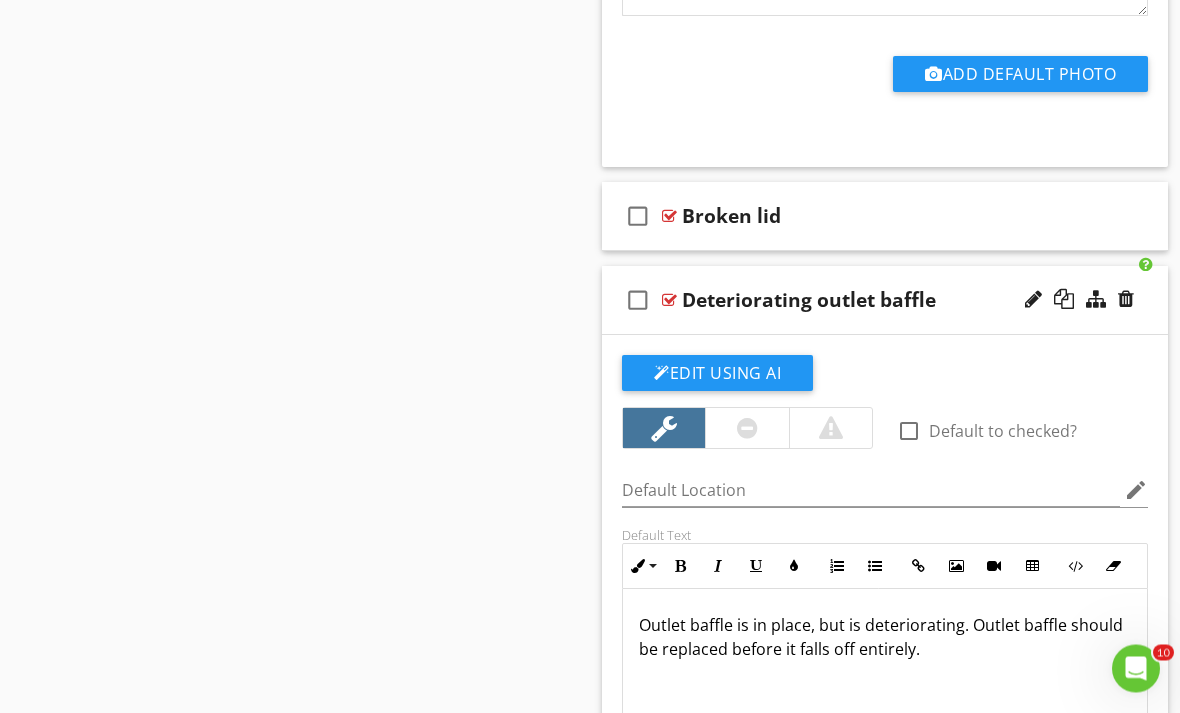 scroll, scrollTop: 1745, scrollLeft: 0, axis: vertical 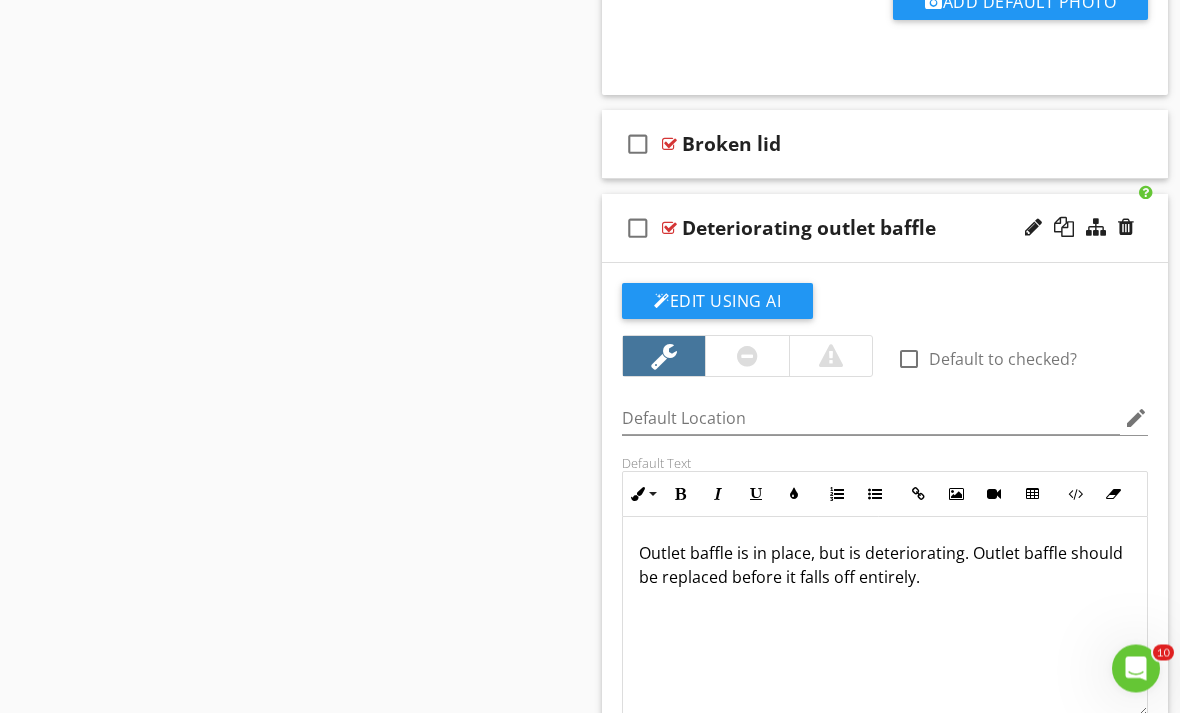 click on "Deteriorating outlet baffle" at bounding box center (879, 229) 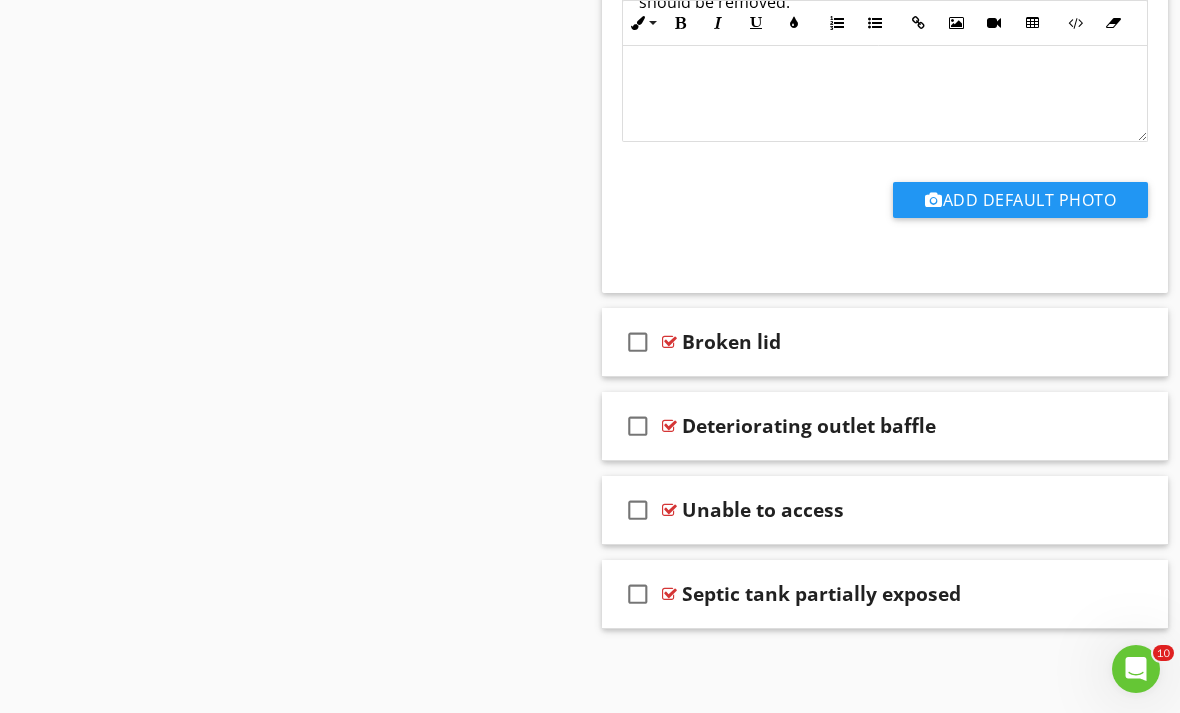 scroll, scrollTop: 1482, scrollLeft: 0, axis: vertical 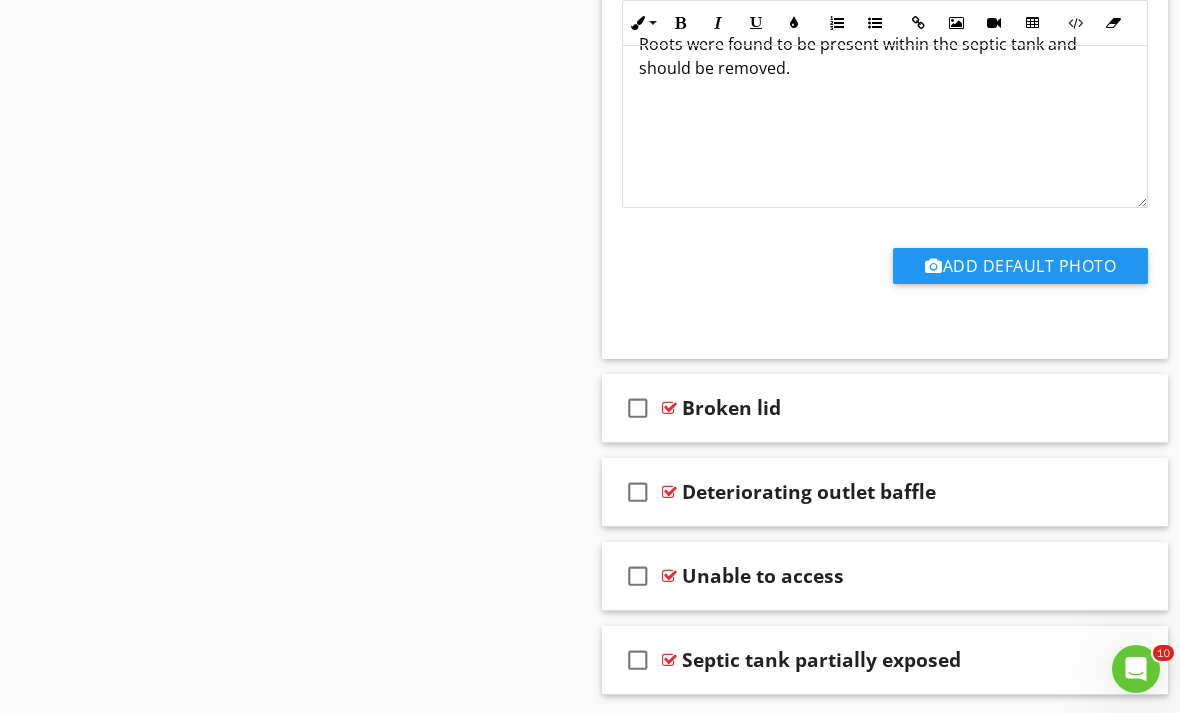 click on "Unable to access" at bounding box center (879, 576) 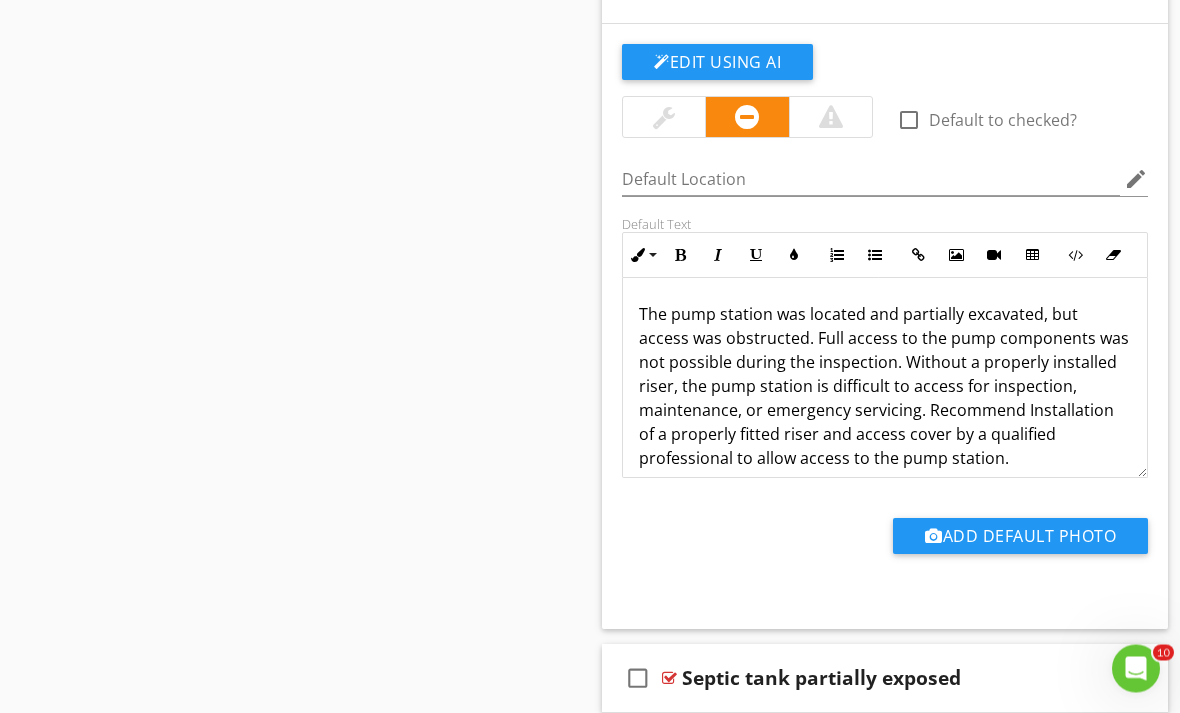 scroll, scrollTop: 2087, scrollLeft: 0, axis: vertical 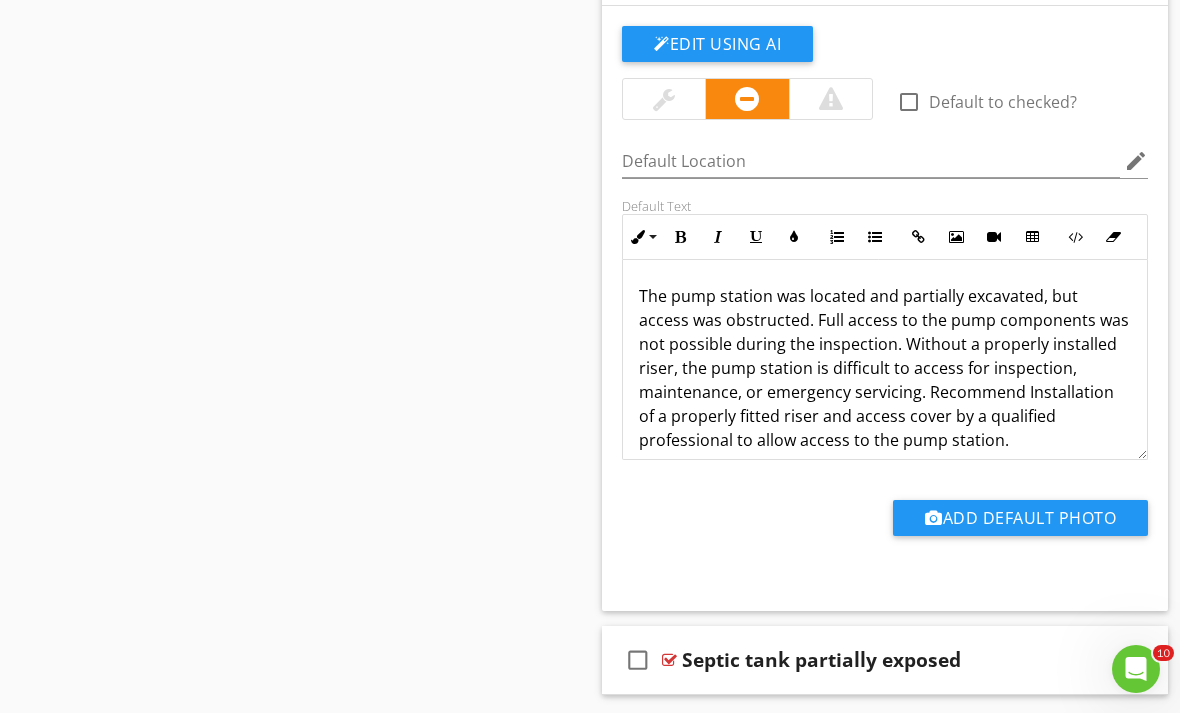 click at bounding box center [664, 99] 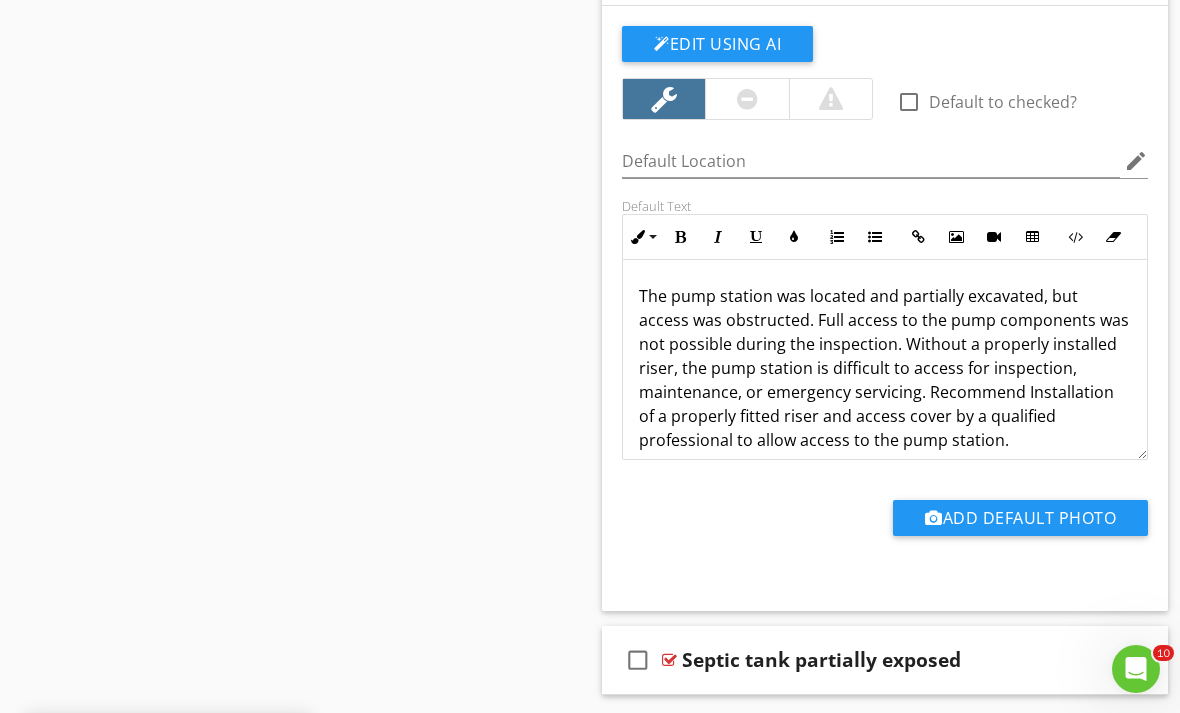 click at bounding box center (747, 99) 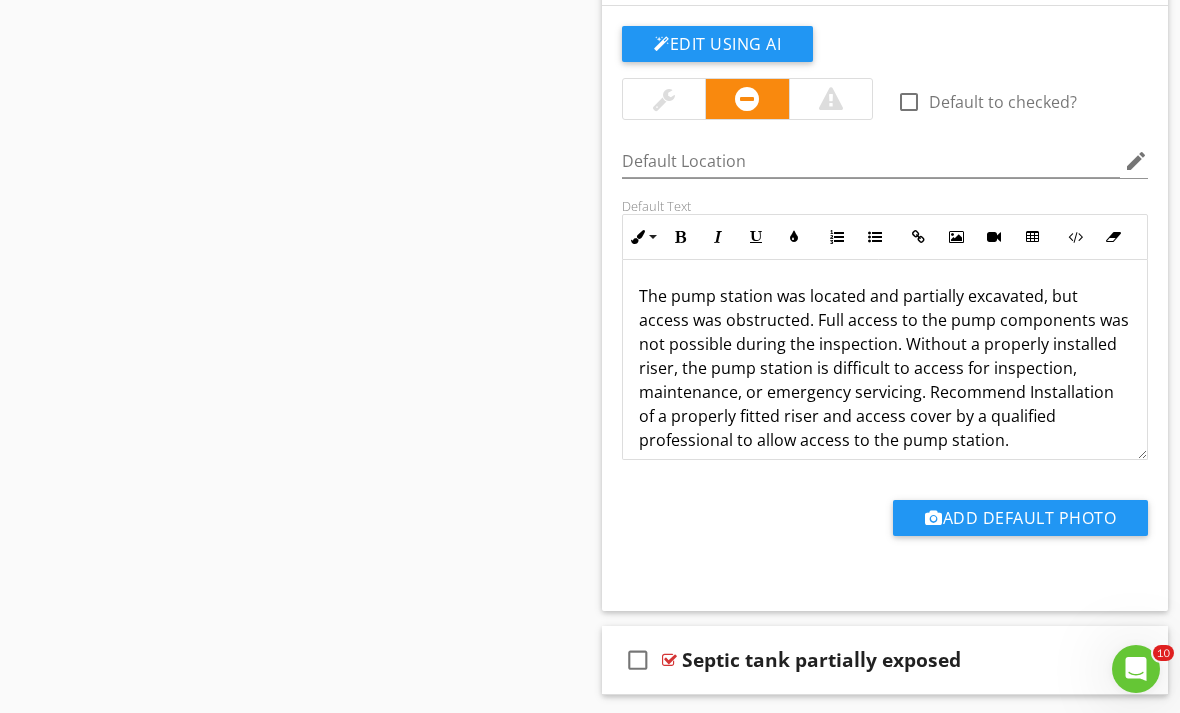 click on "Septic tank partially exposed" at bounding box center (879, 660) 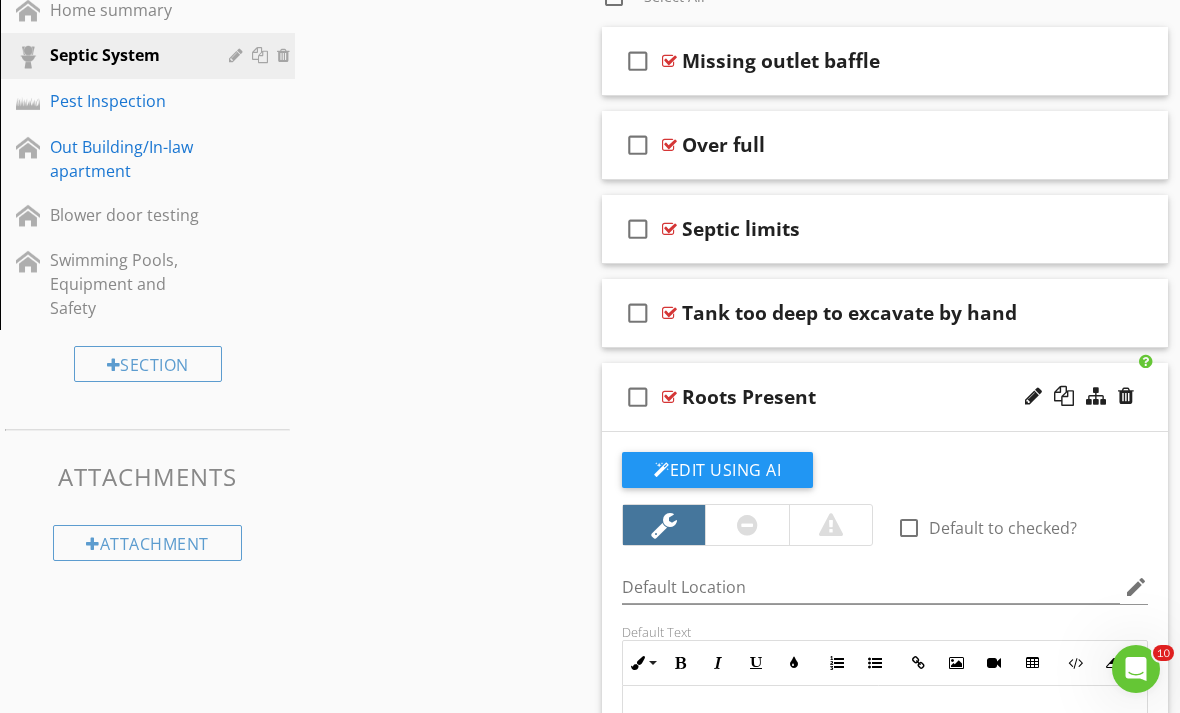 scroll, scrollTop: 803, scrollLeft: 0, axis: vertical 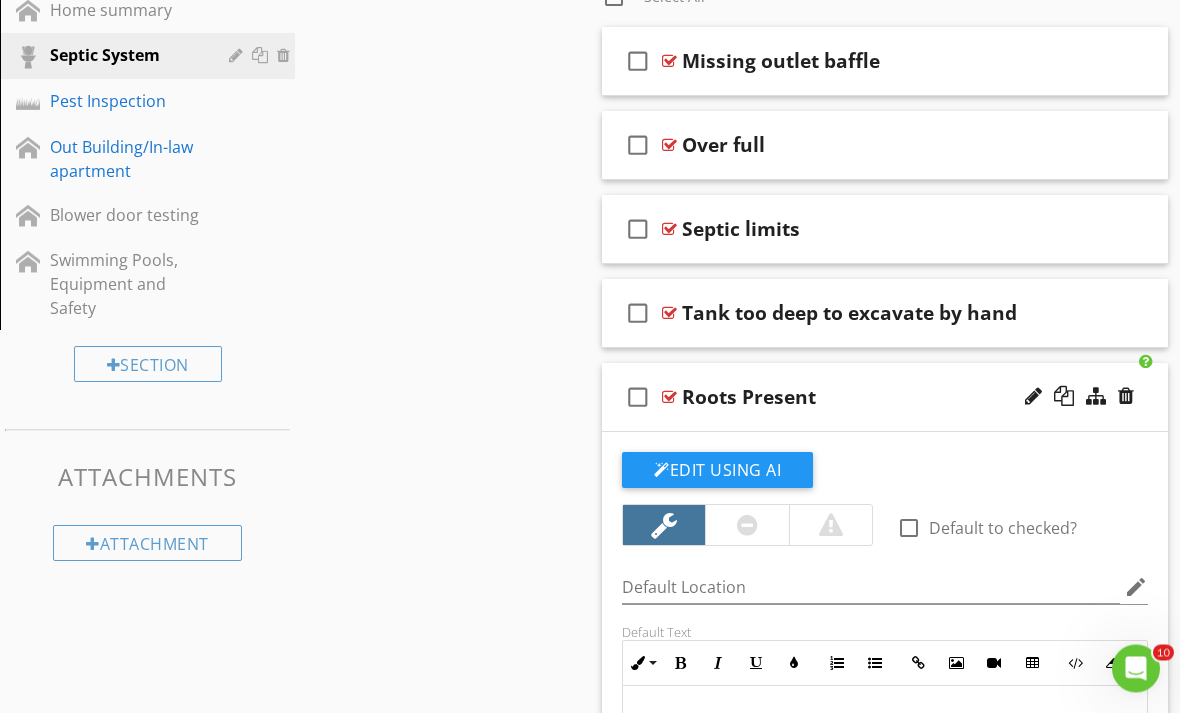 click on "Roots Present" at bounding box center (879, 398) 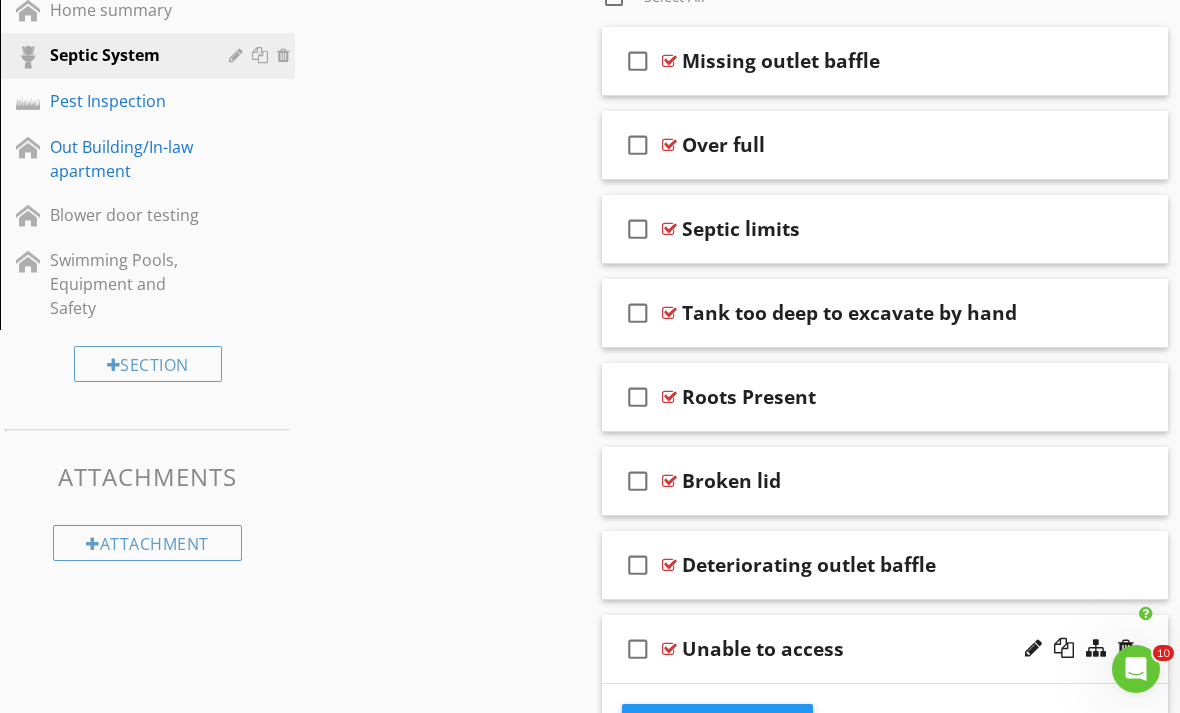 click on "check_box_outline_blank
Tank too deep to excavate by hand" at bounding box center [885, 313] 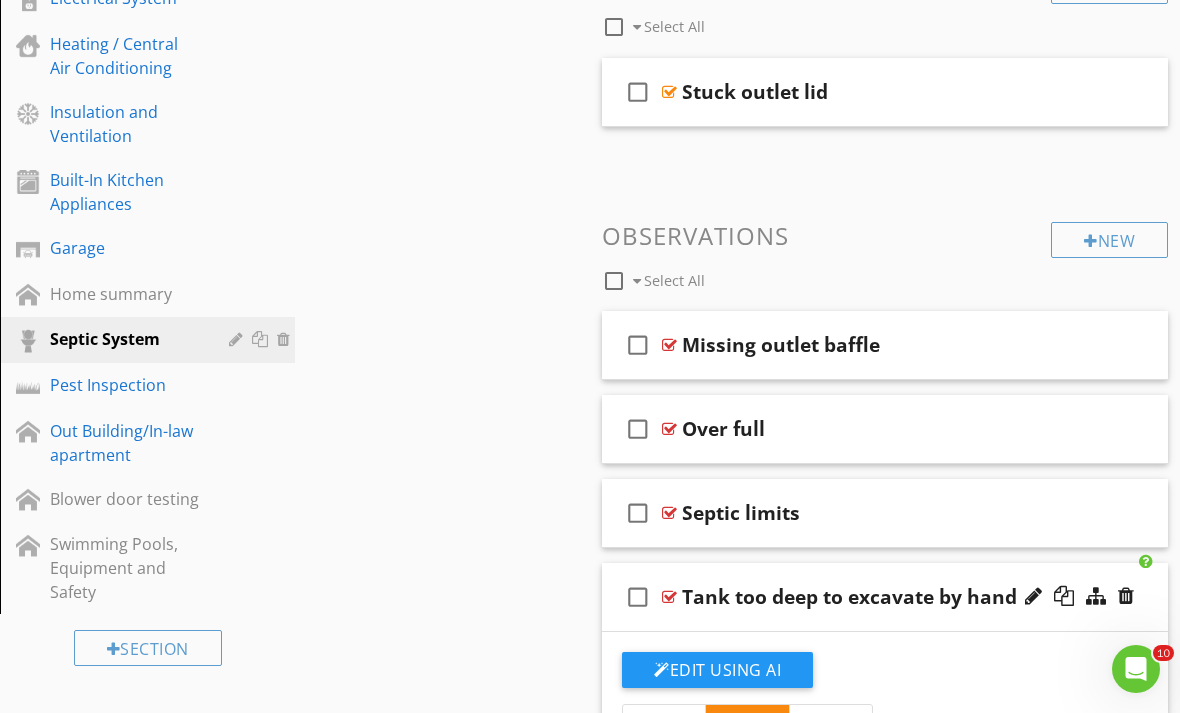 scroll, scrollTop: 521, scrollLeft: 0, axis: vertical 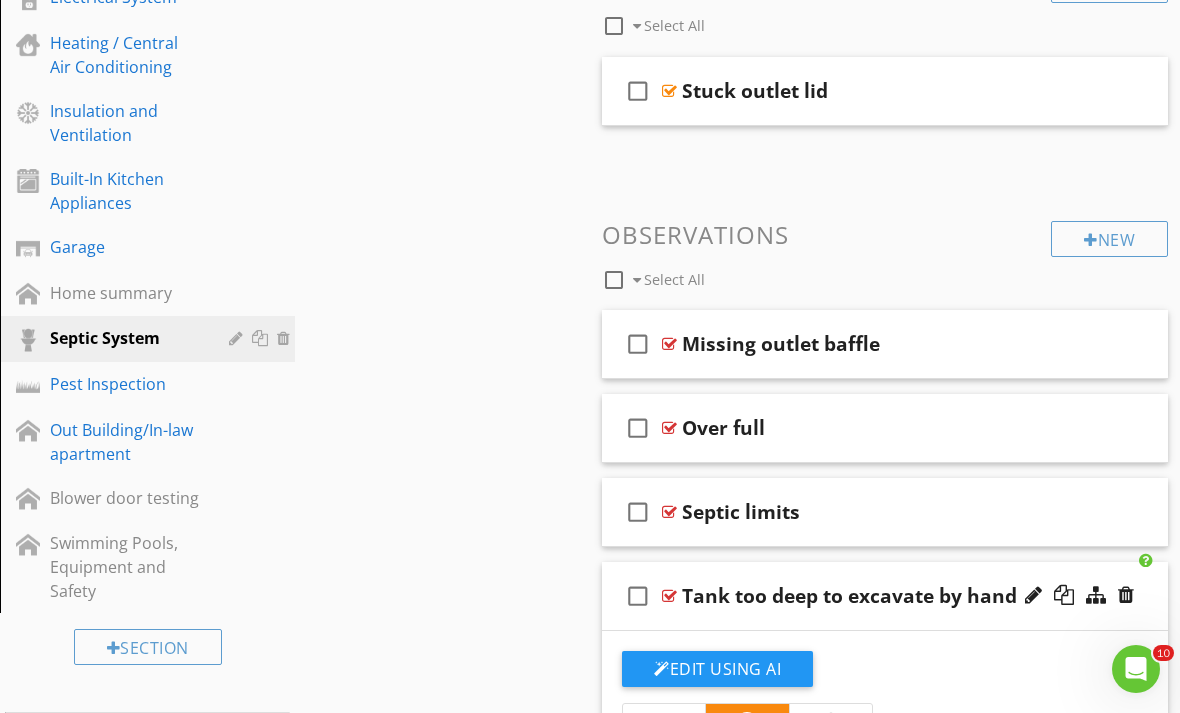click on "Tank too deep to excavate by hand" at bounding box center [849, 596] 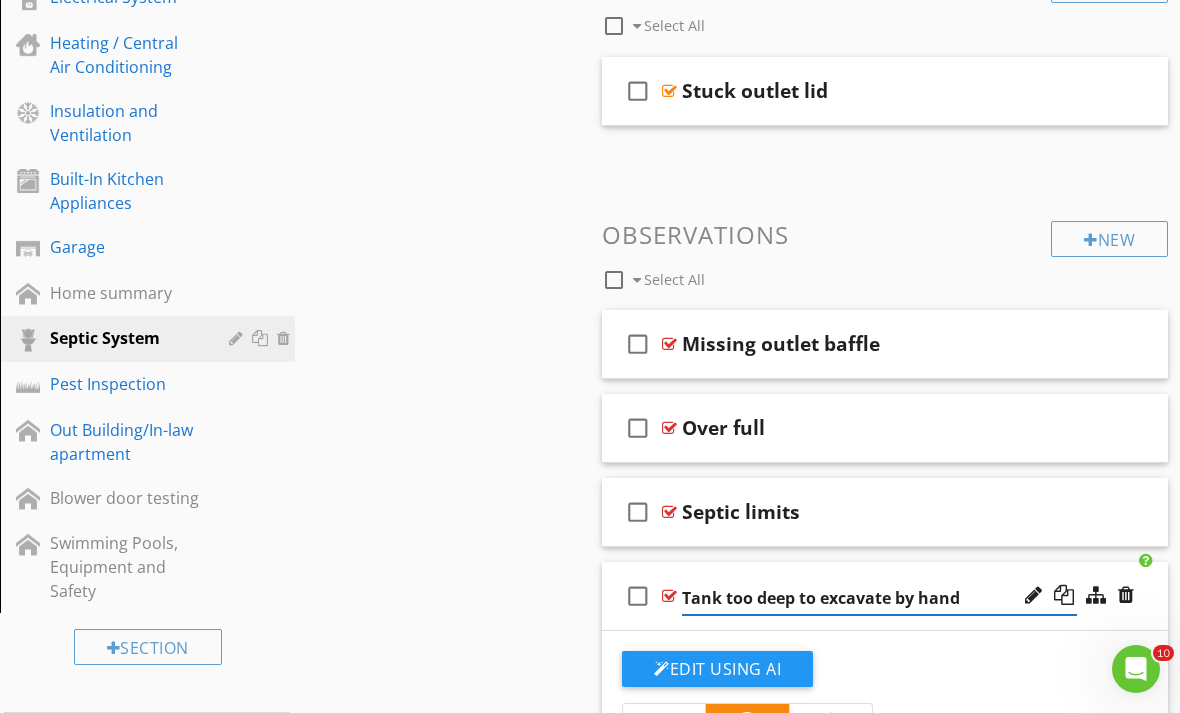 scroll, scrollTop: 725, scrollLeft: 0, axis: vertical 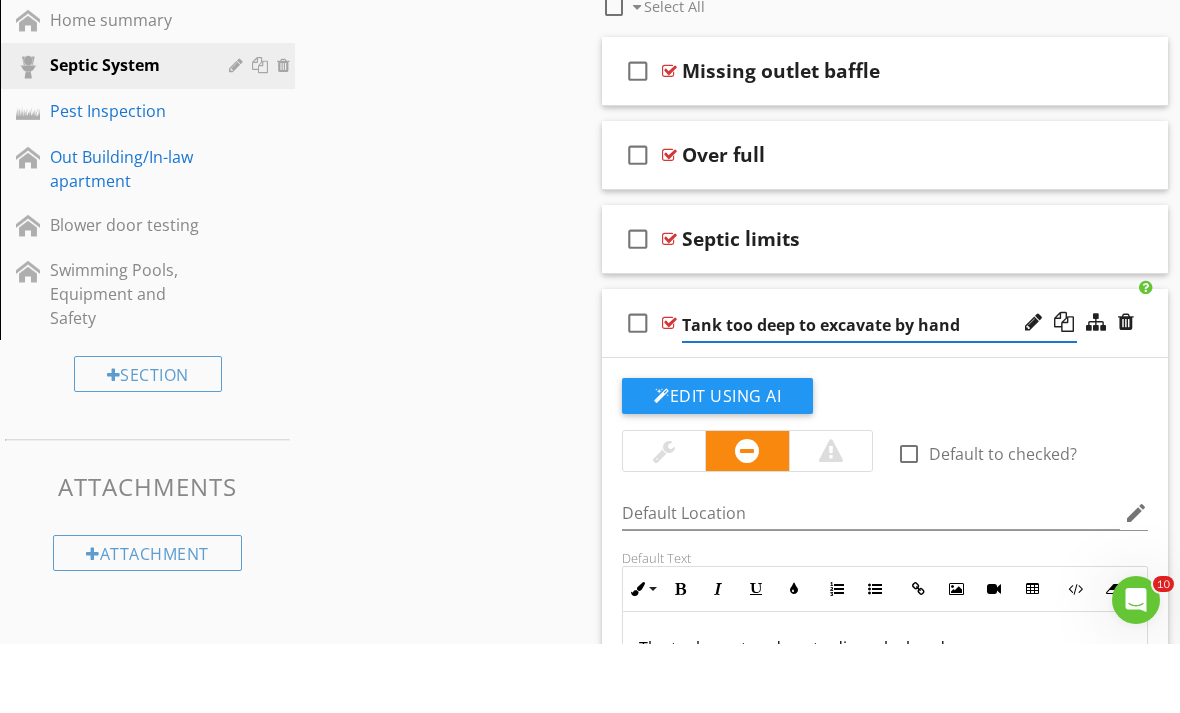 click on "Septic limits" at bounding box center [879, 308] 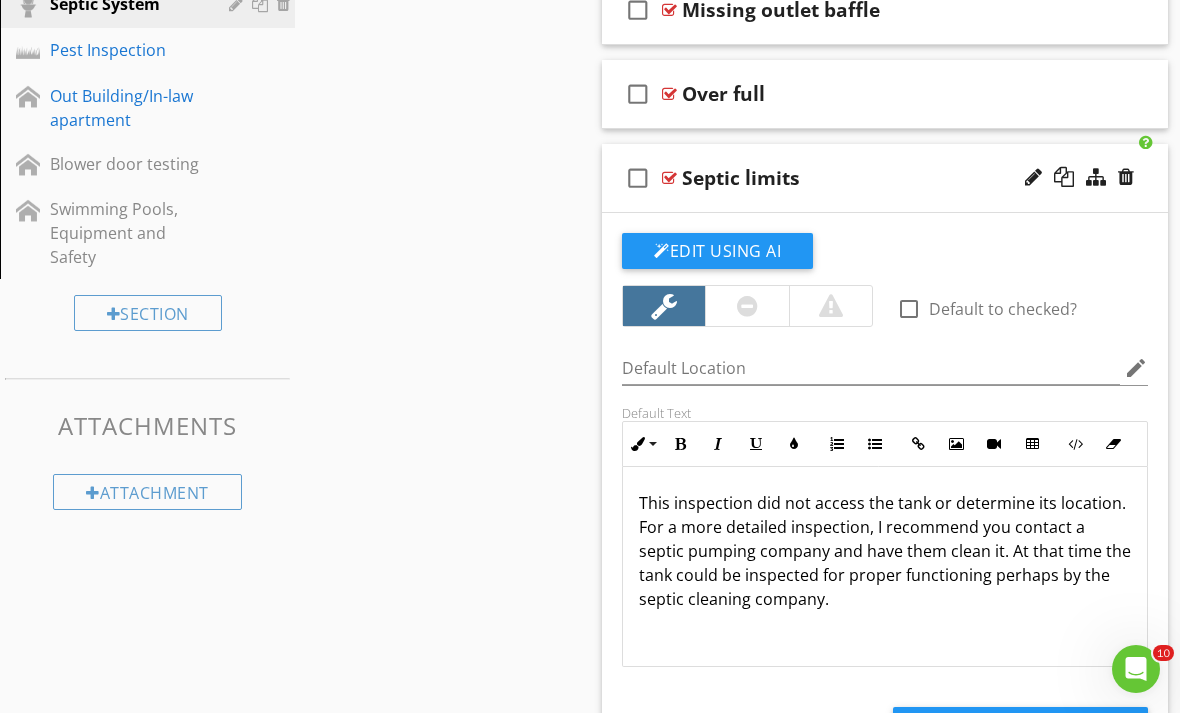 scroll, scrollTop: 860, scrollLeft: 0, axis: vertical 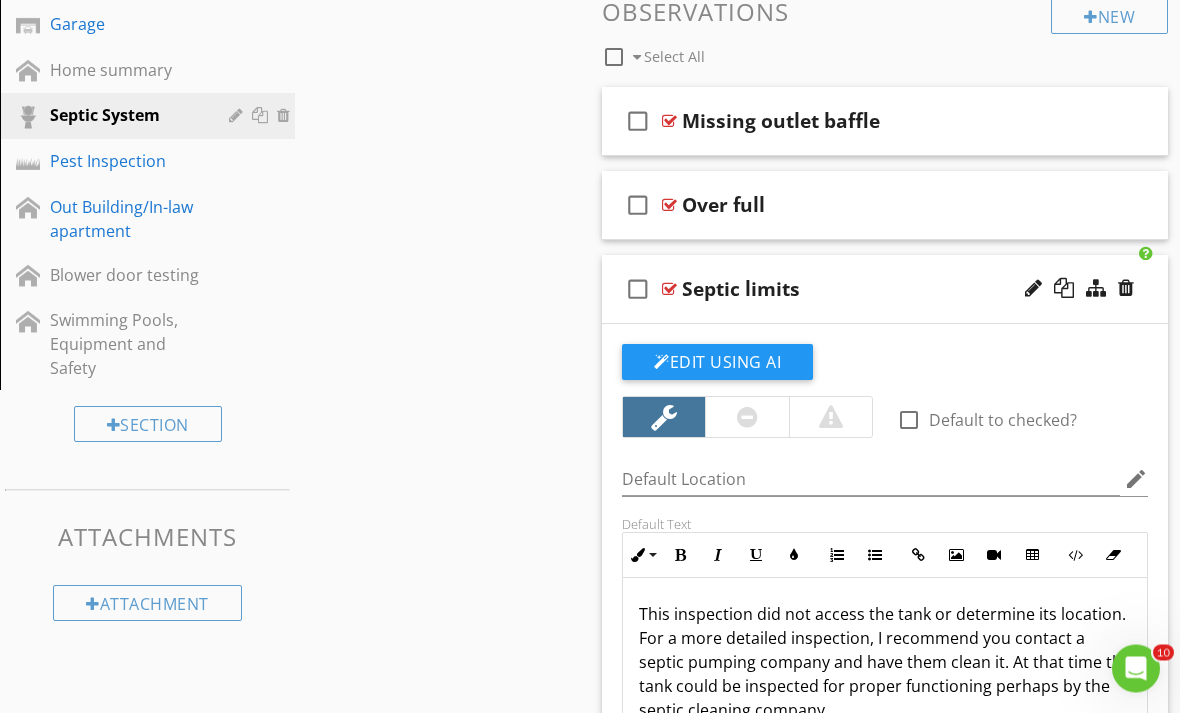 click on "Septic limits" at bounding box center (879, 290) 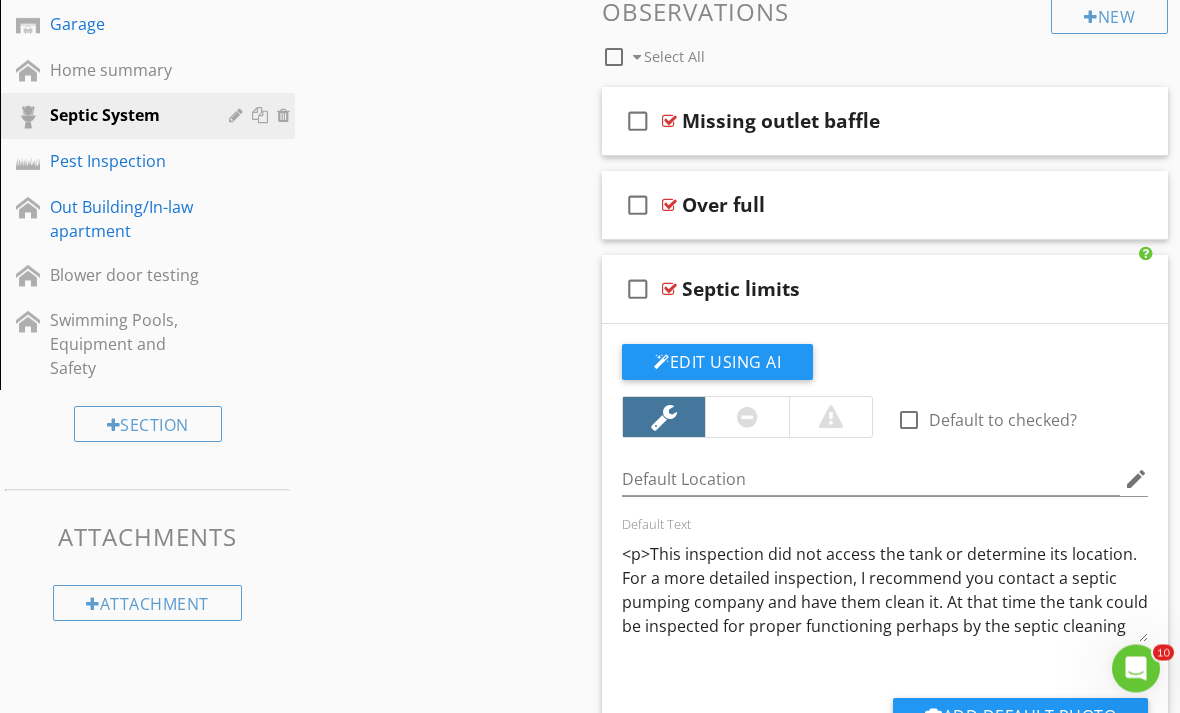 scroll, scrollTop: 744, scrollLeft: 0, axis: vertical 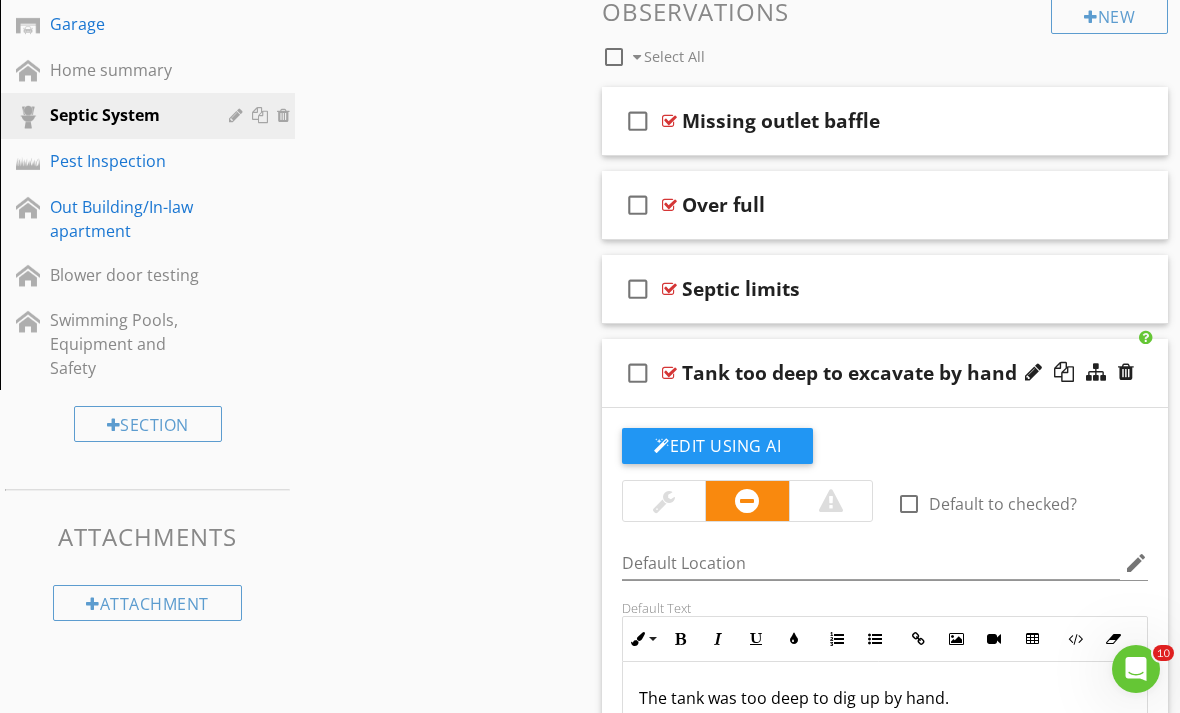 click on "Over full" at bounding box center (879, 205) 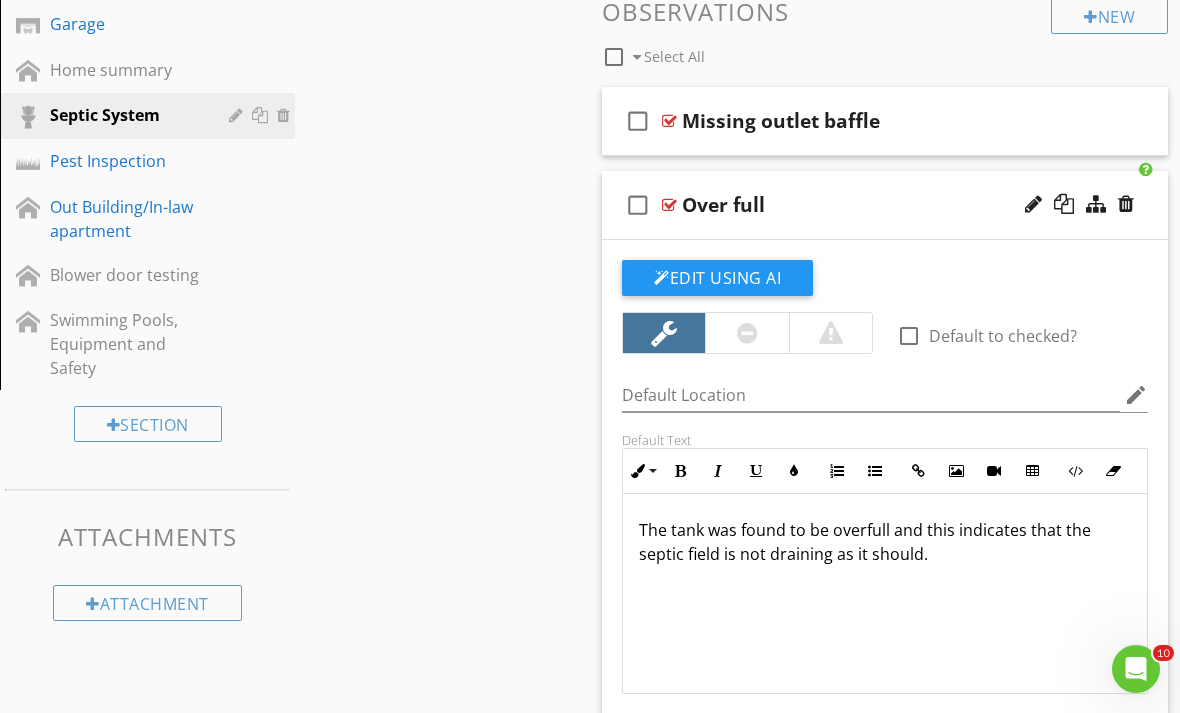 click on "Over full" at bounding box center (879, 205) 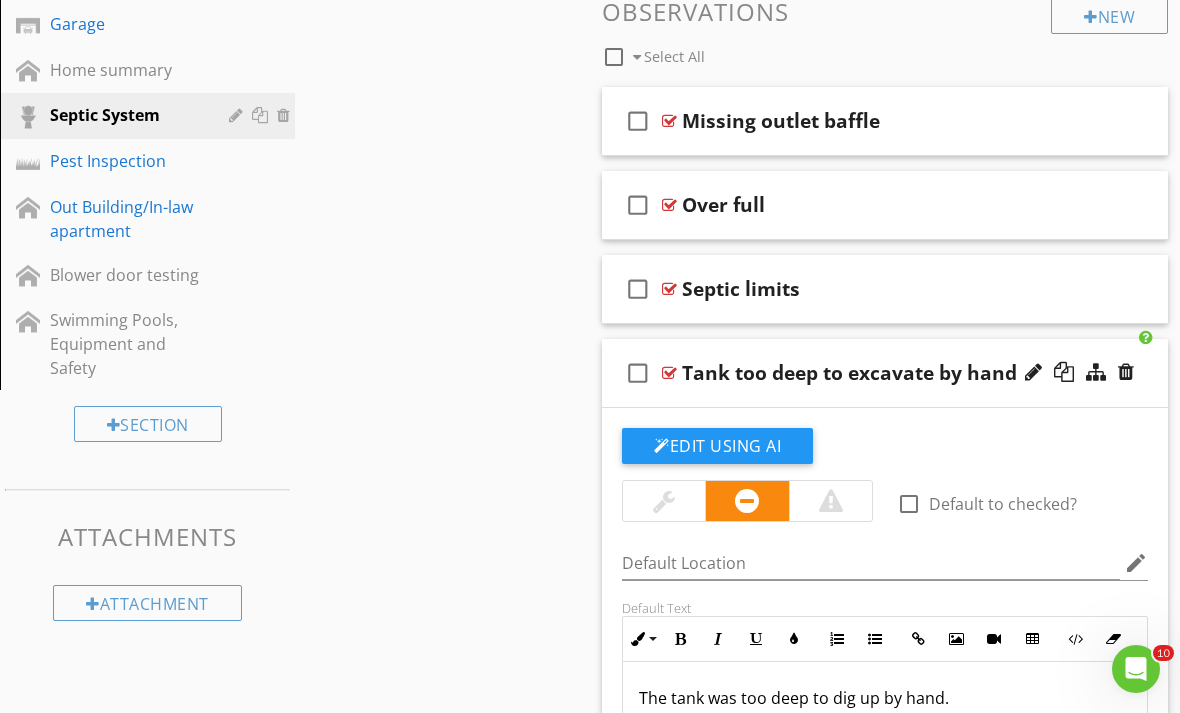 click on "Missing outlet baffle" at bounding box center (879, 121) 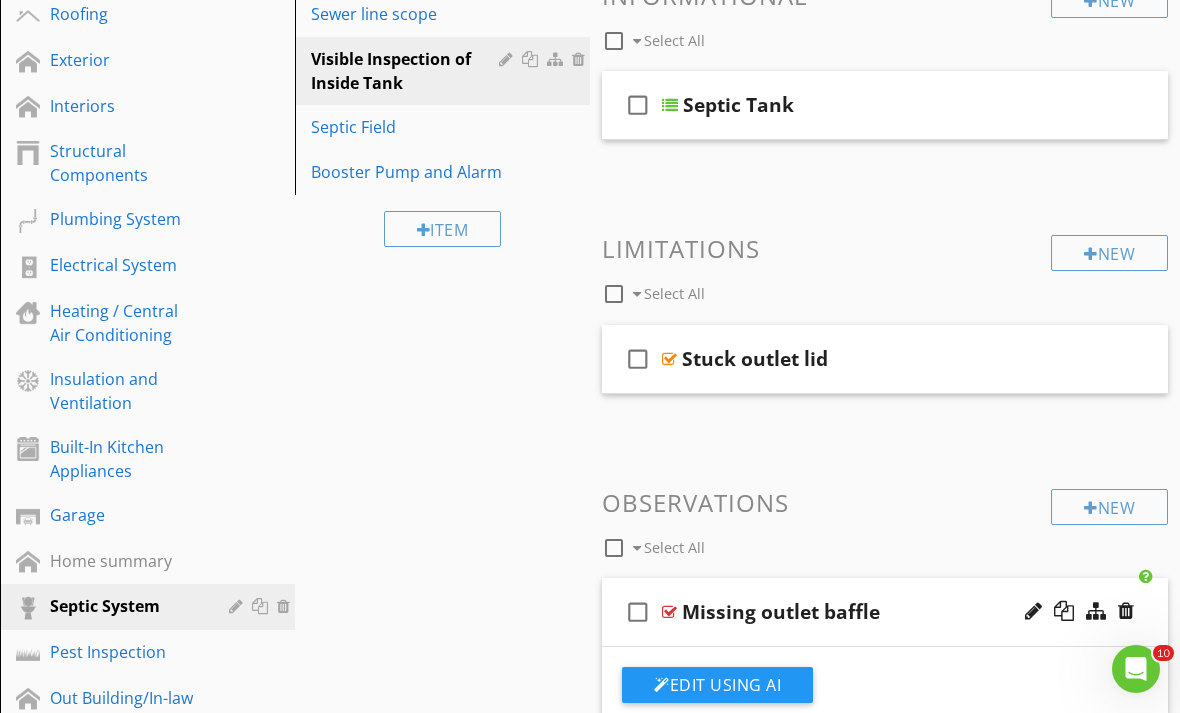 scroll, scrollTop: 231, scrollLeft: 0, axis: vertical 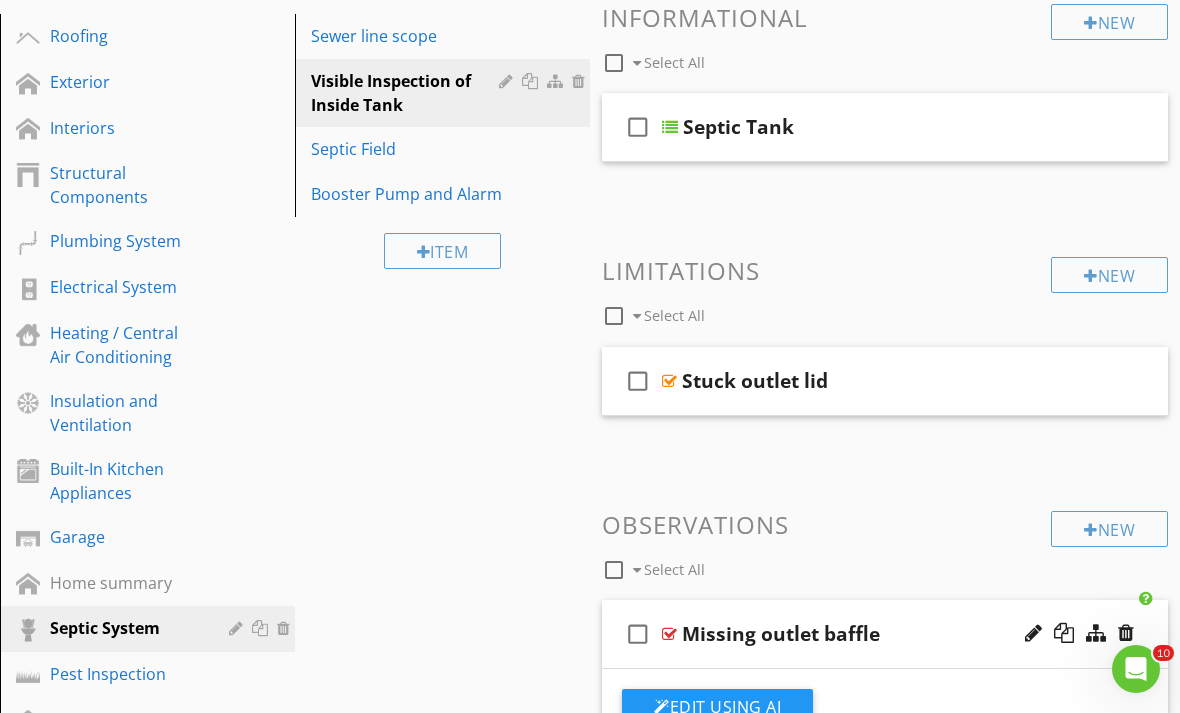 click on "Septic Field" at bounding box center (408, 149) 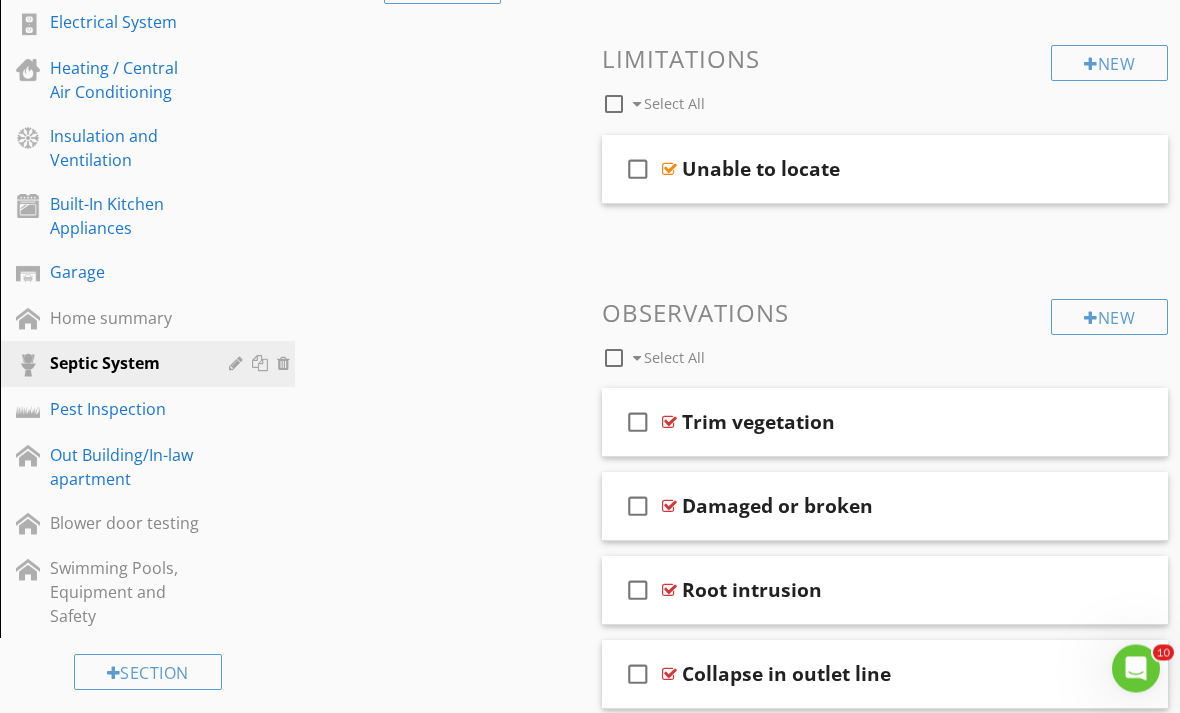 scroll, scrollTop: 762, scrollLeft: 0, axis: vertical 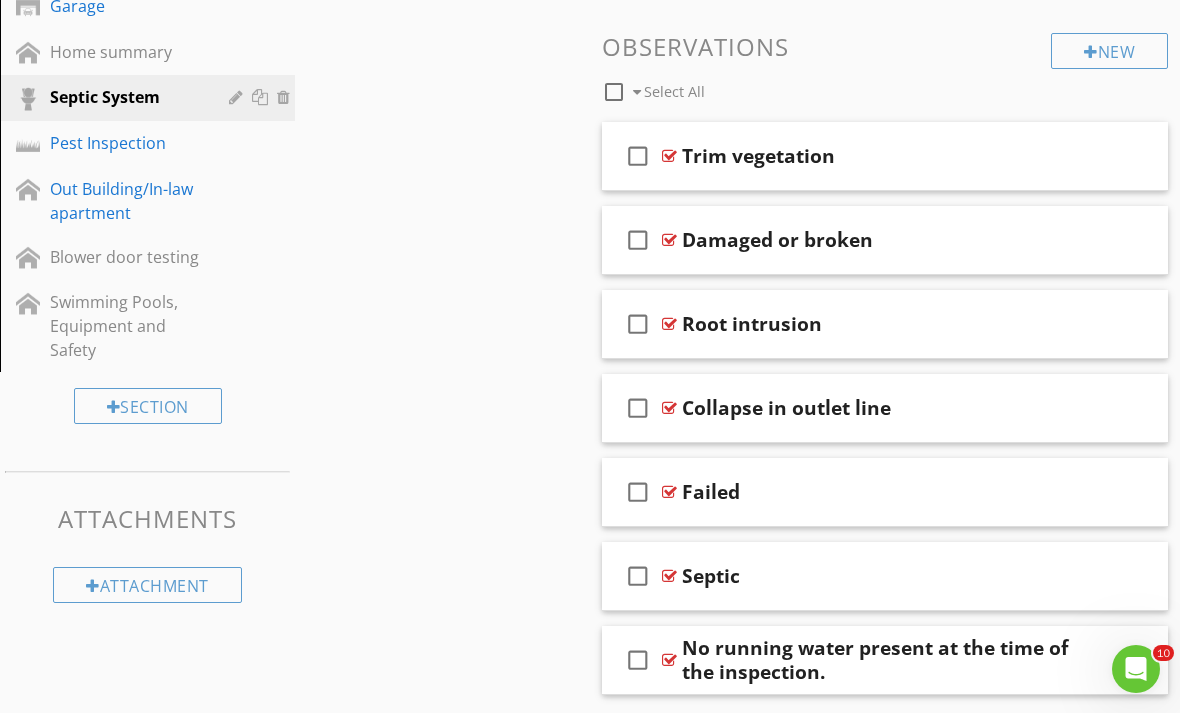 click on "Septic" at bounding box center (879, 576) 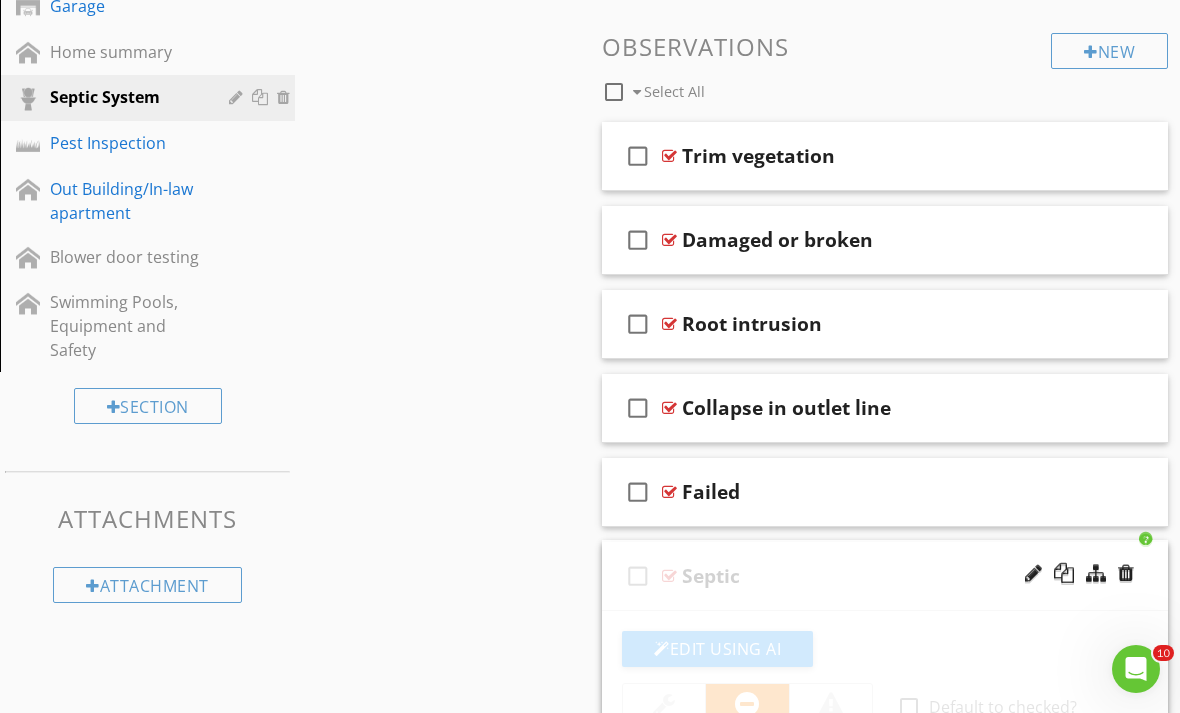 type 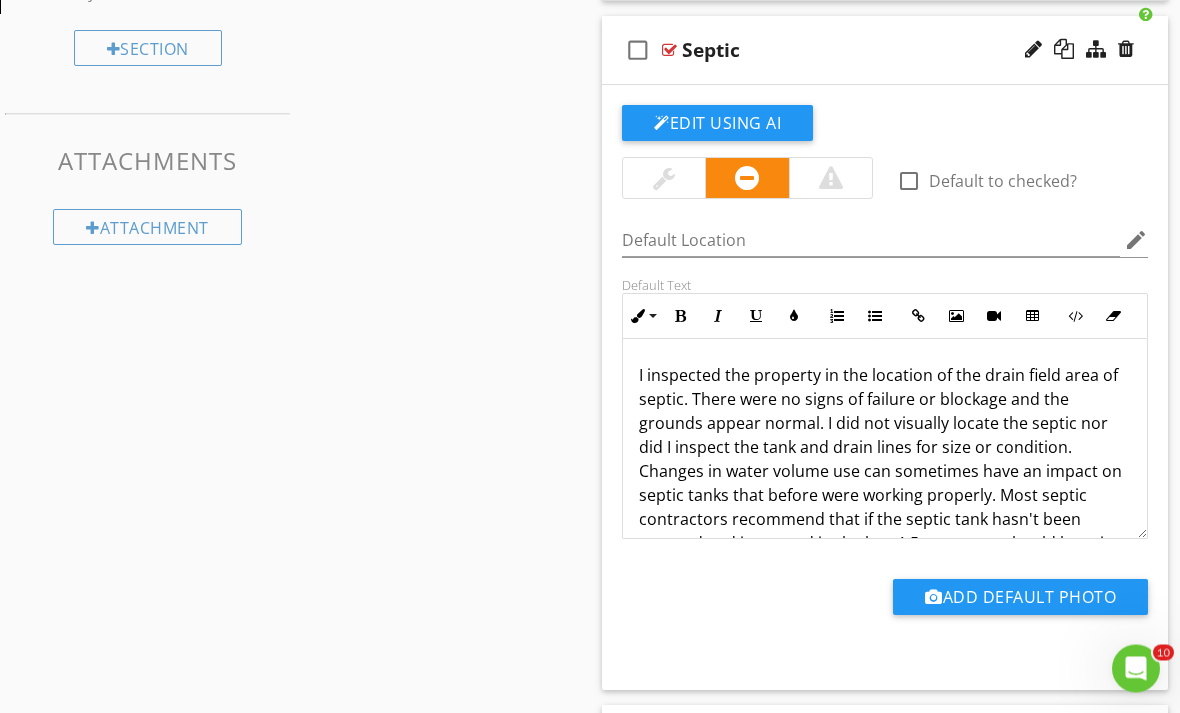 scroll, scrollTop: 1071, scrollLeft: 0, axis: vertical 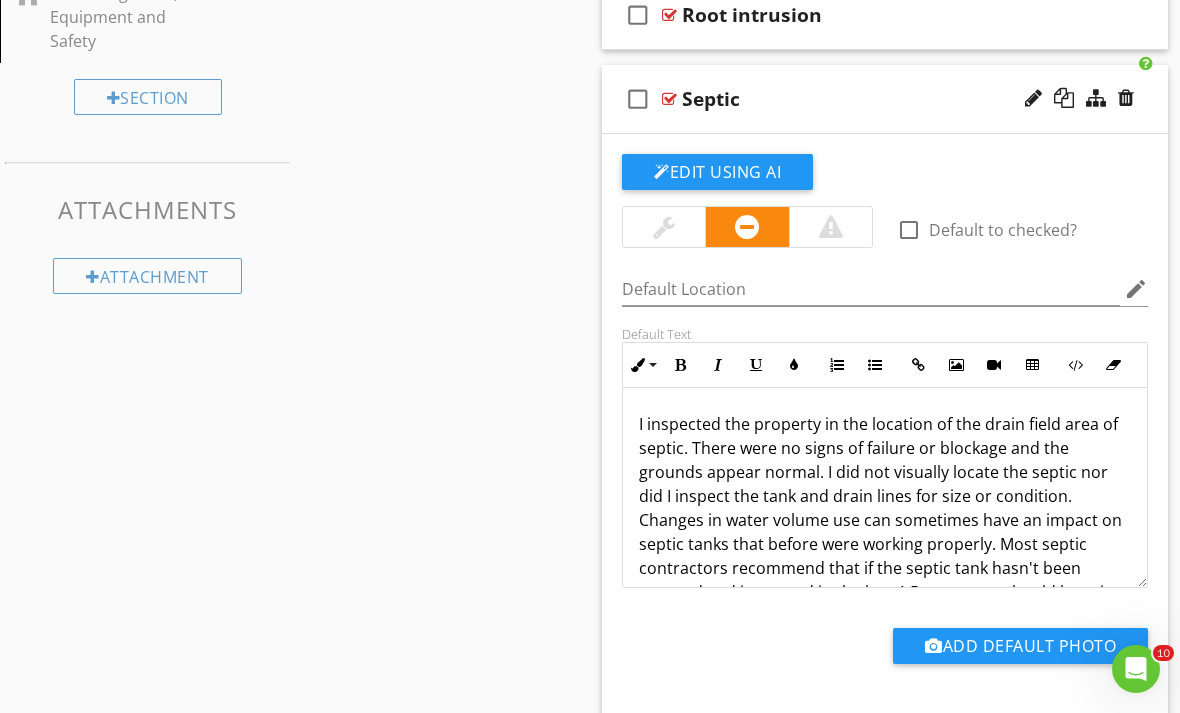 click on "check_box_outline_blank
Septic" at bounding box center [885, 99] 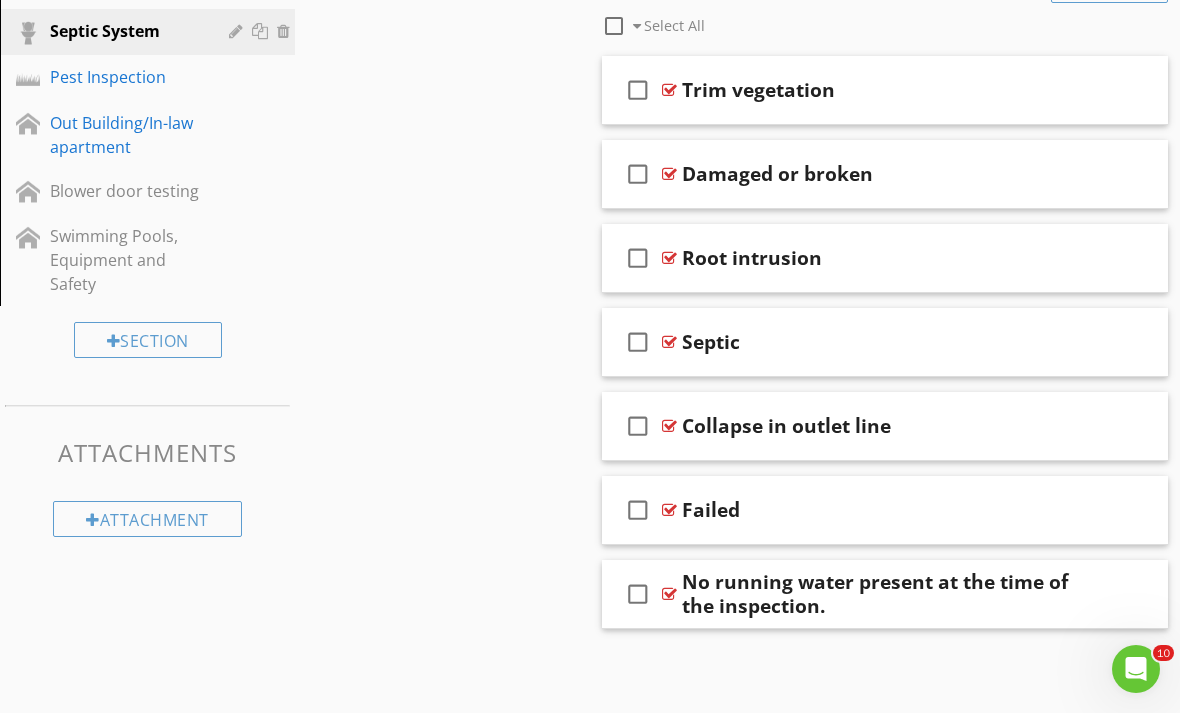 scroll, scrollTop: 762, scrollLeft: 0, axis: vertical 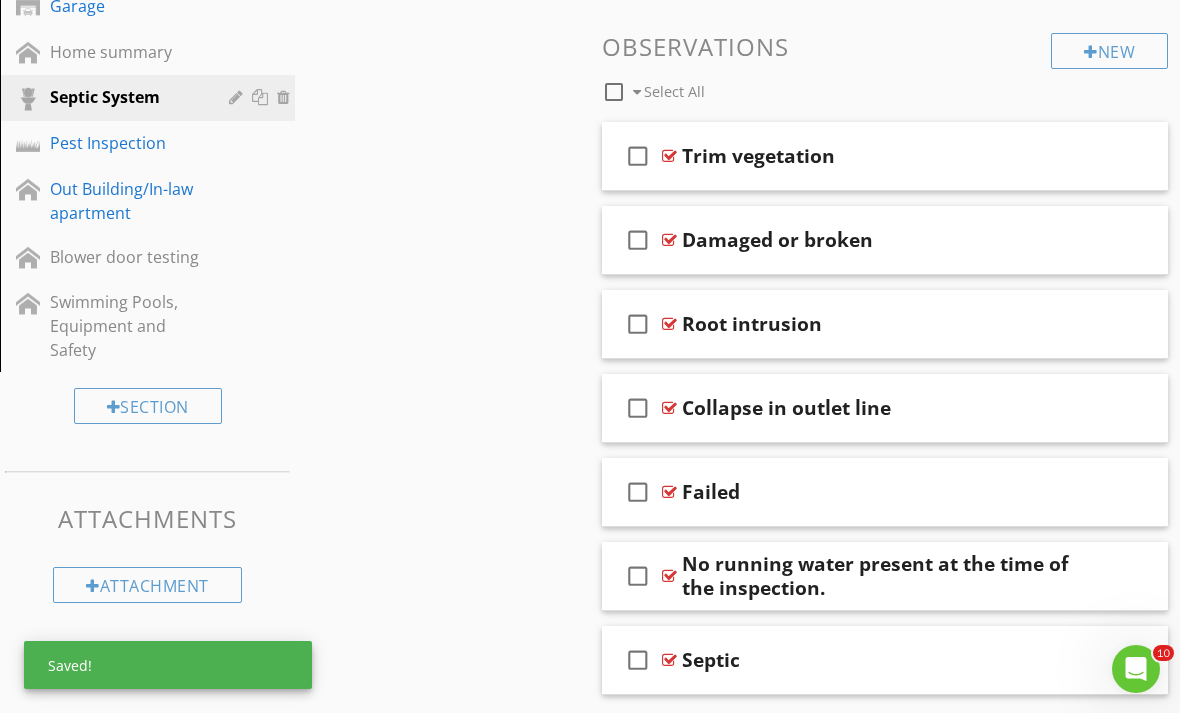 click on "Failed" at bounding box center (879, 492) 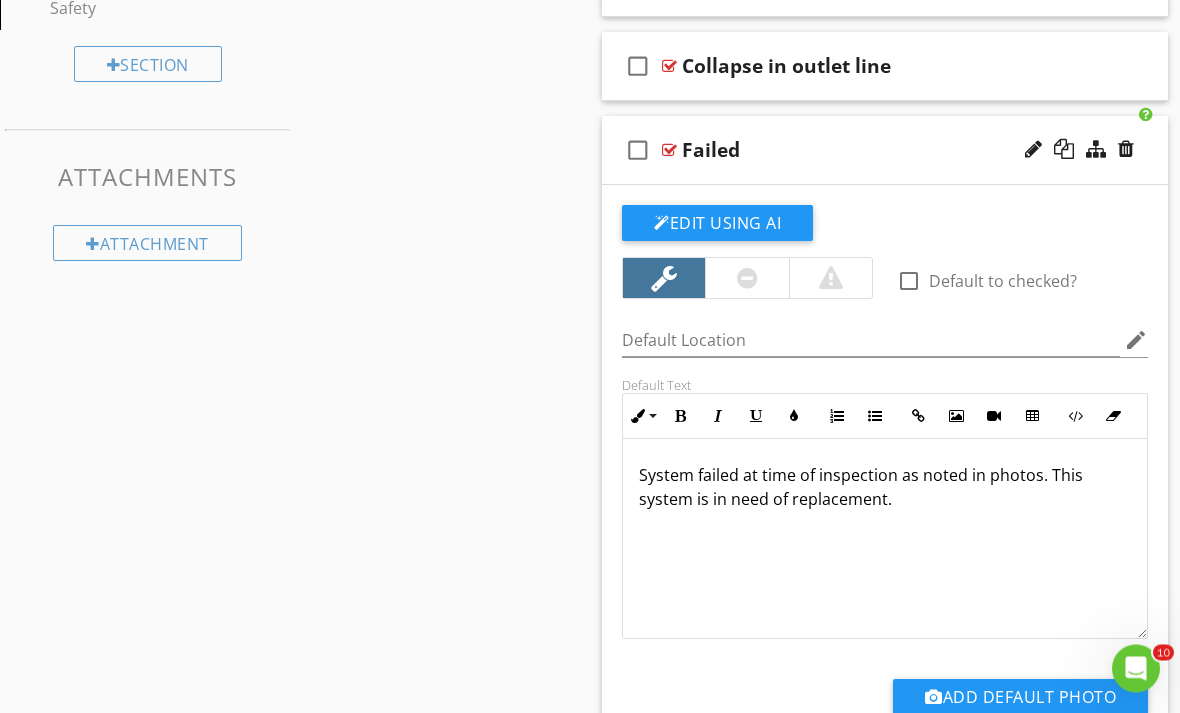 scroll, scrollTop: 1199, scrollLeft: 0, axis: vertical 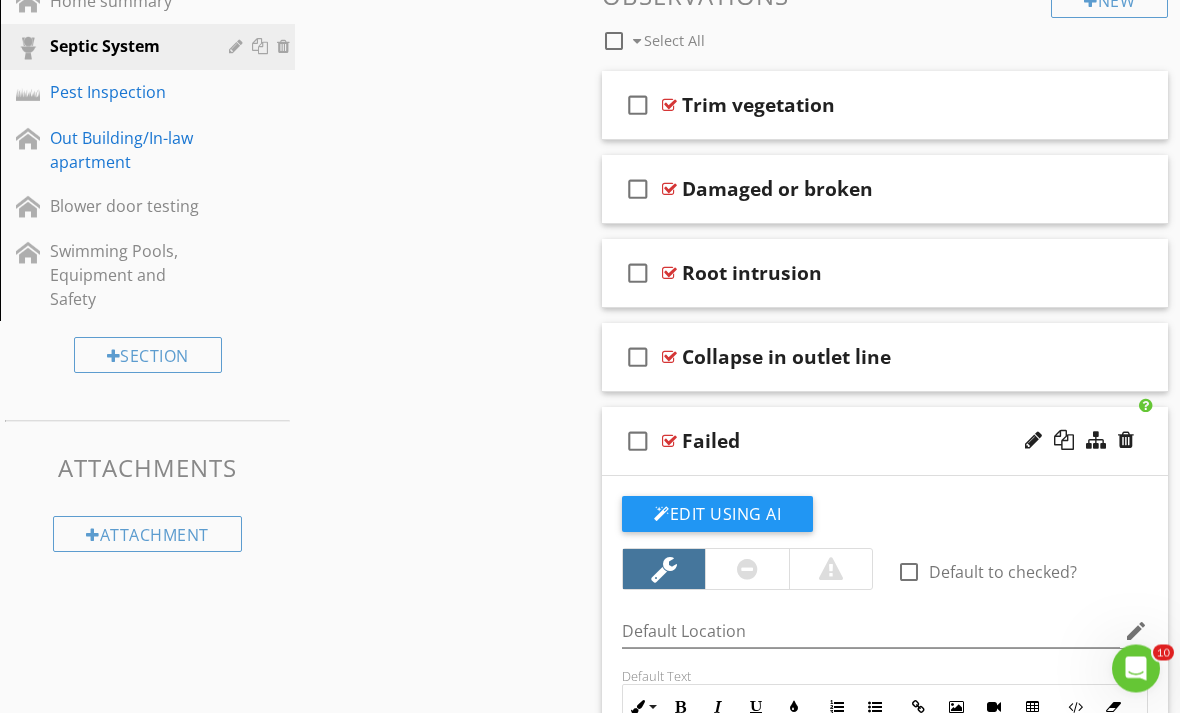 click on "Failed" at bounding box center (879, 442) 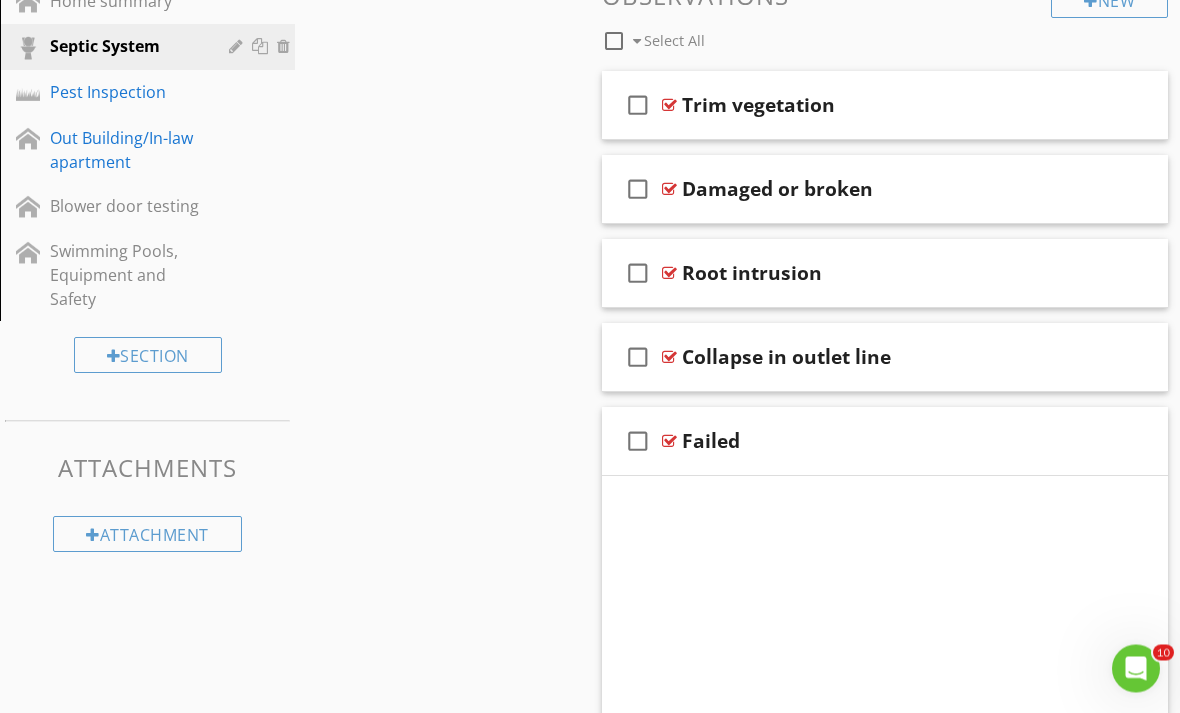 scroll, scrollTop: 813, scrollLeft: 0, axis: vertical 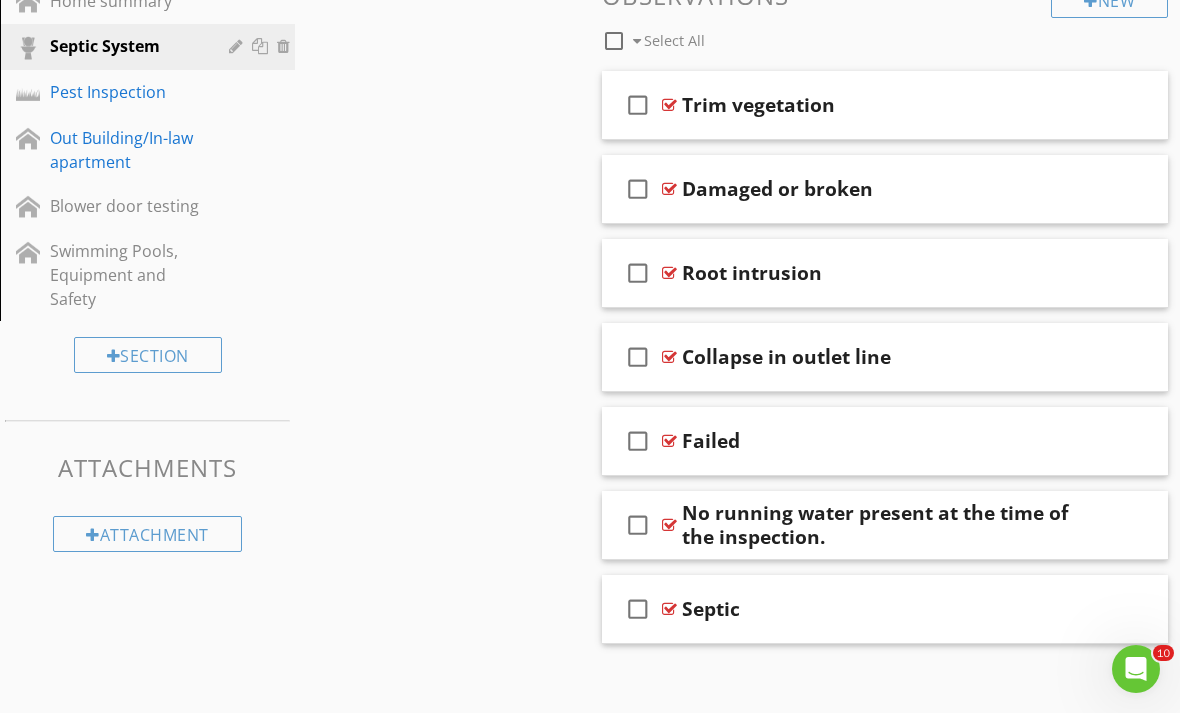 click on "Collapse in outlet line" at bounding box center (879, 357) 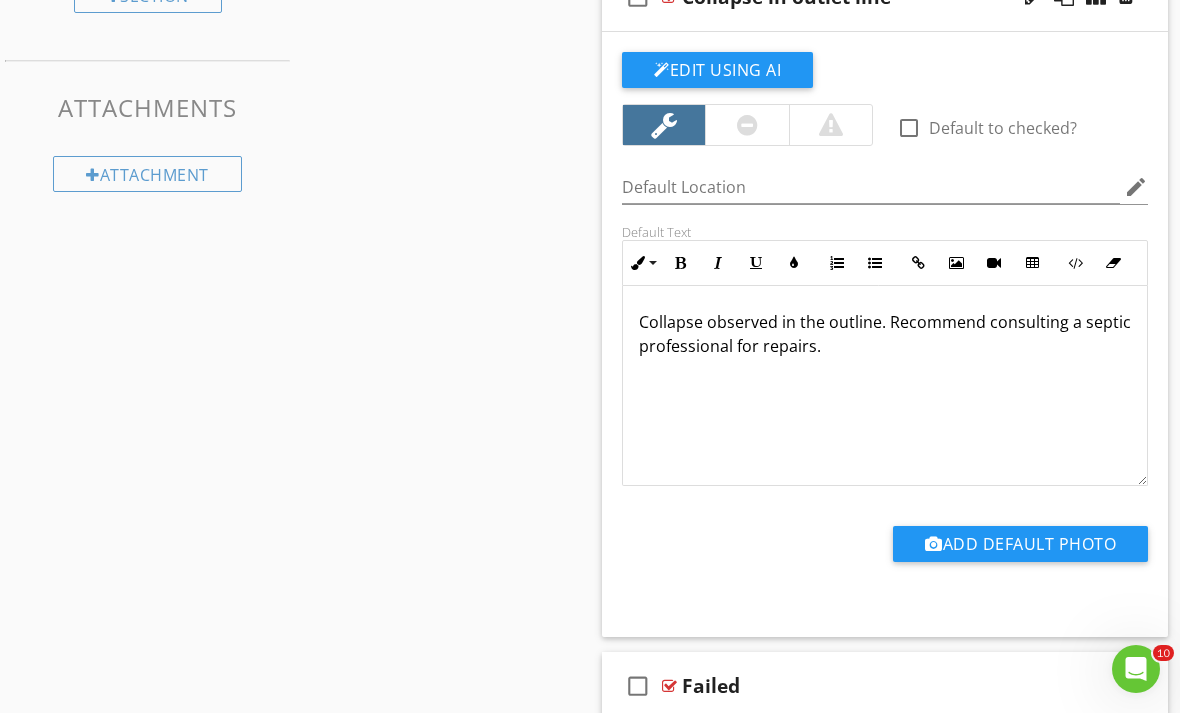 scroll, scrollTop: 1171, scrollLeft: 0, axis: vertical 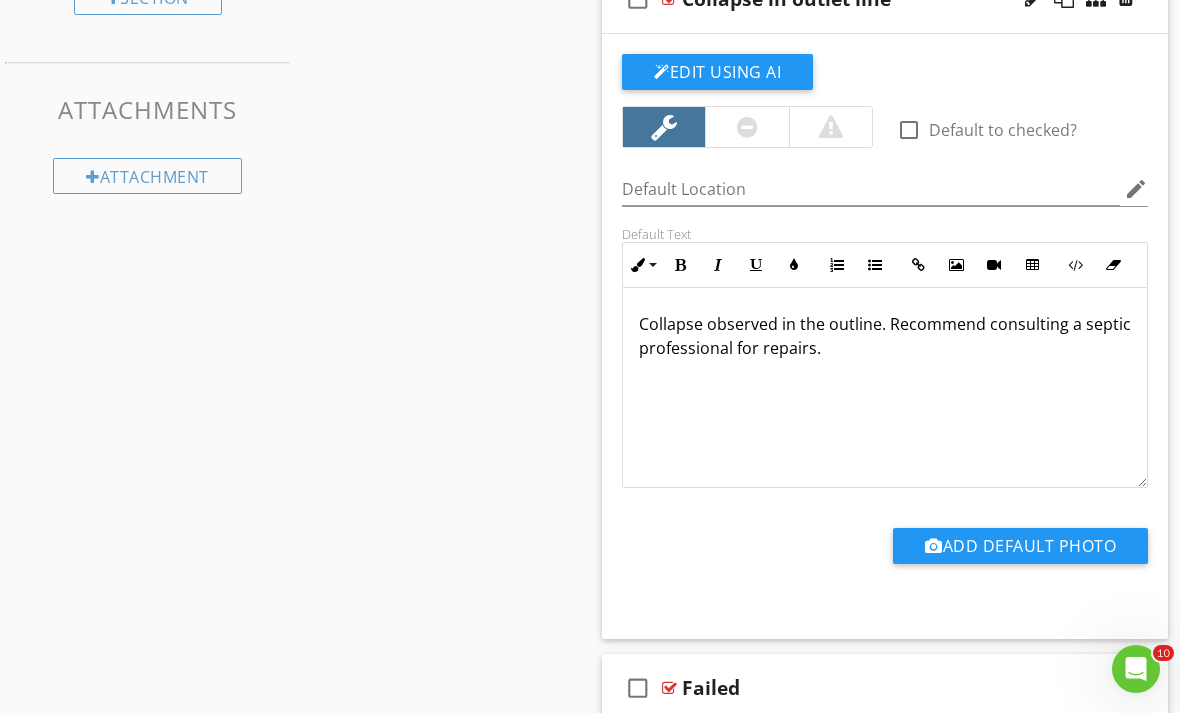 click on "Collapse observed in the outline. Recommend consulting a septic professional for repairs." at bounding box center (885, 336) 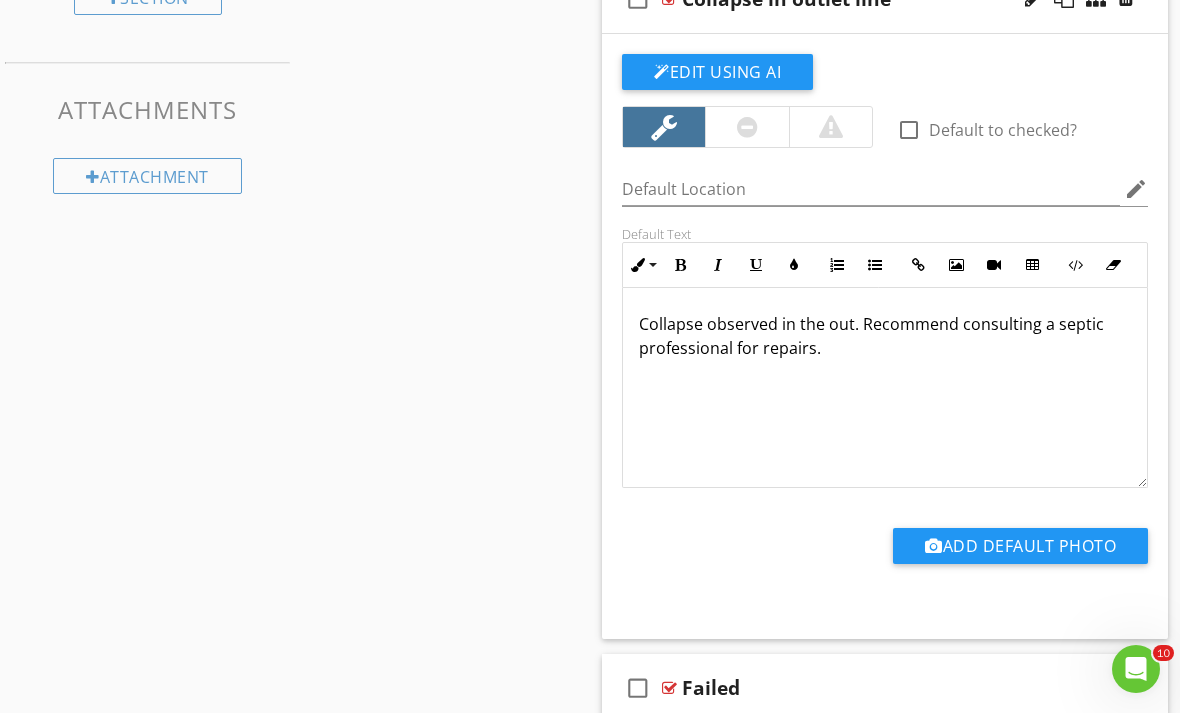 type 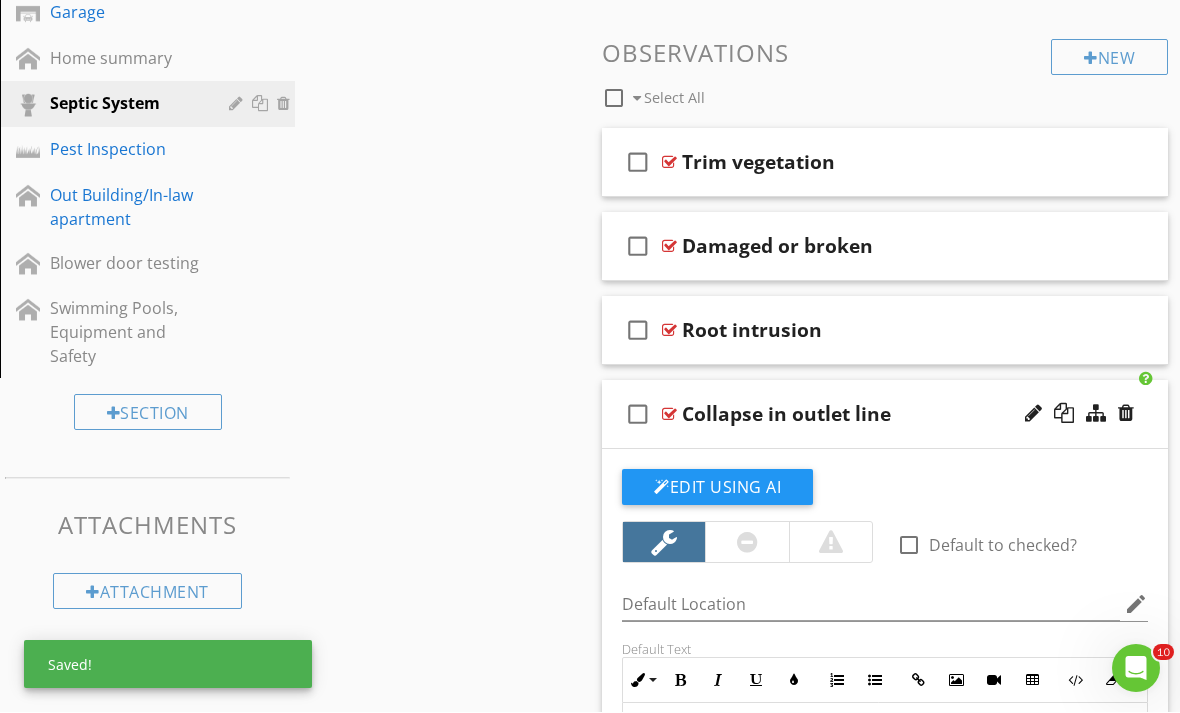 scroll, scrollTop: 741, scrollLeft: 0, axis: vertical 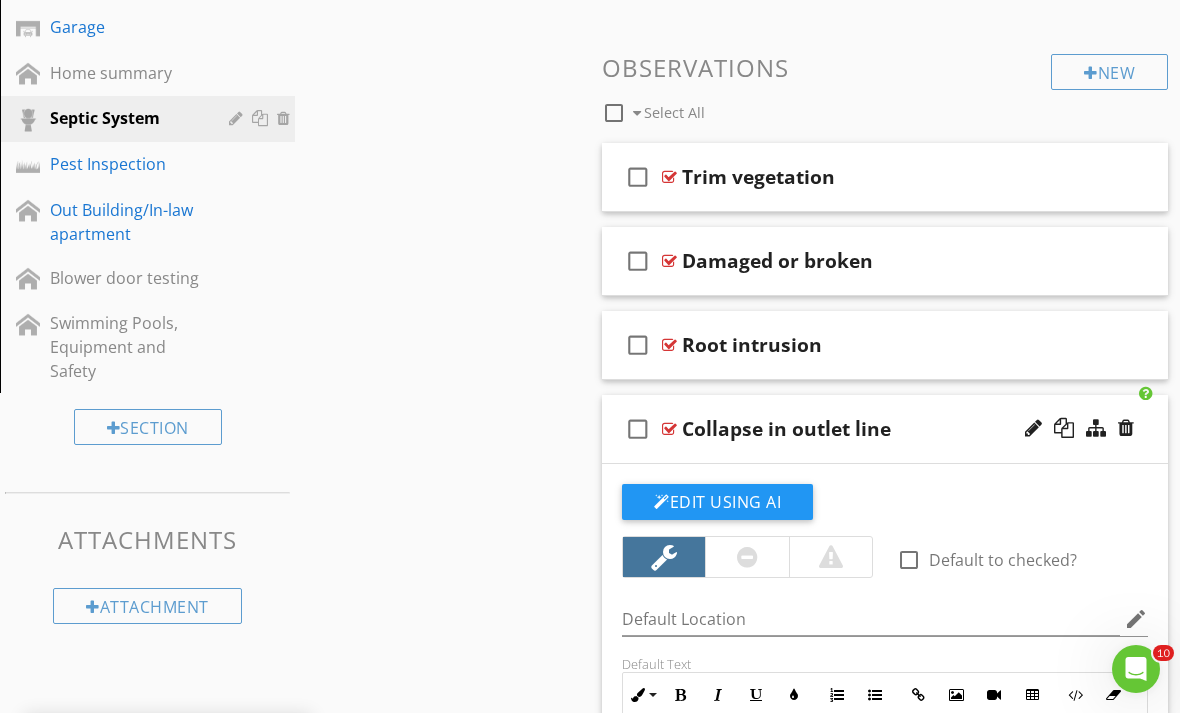 click on "Damaged or broken" at bounding box center [879, 261] 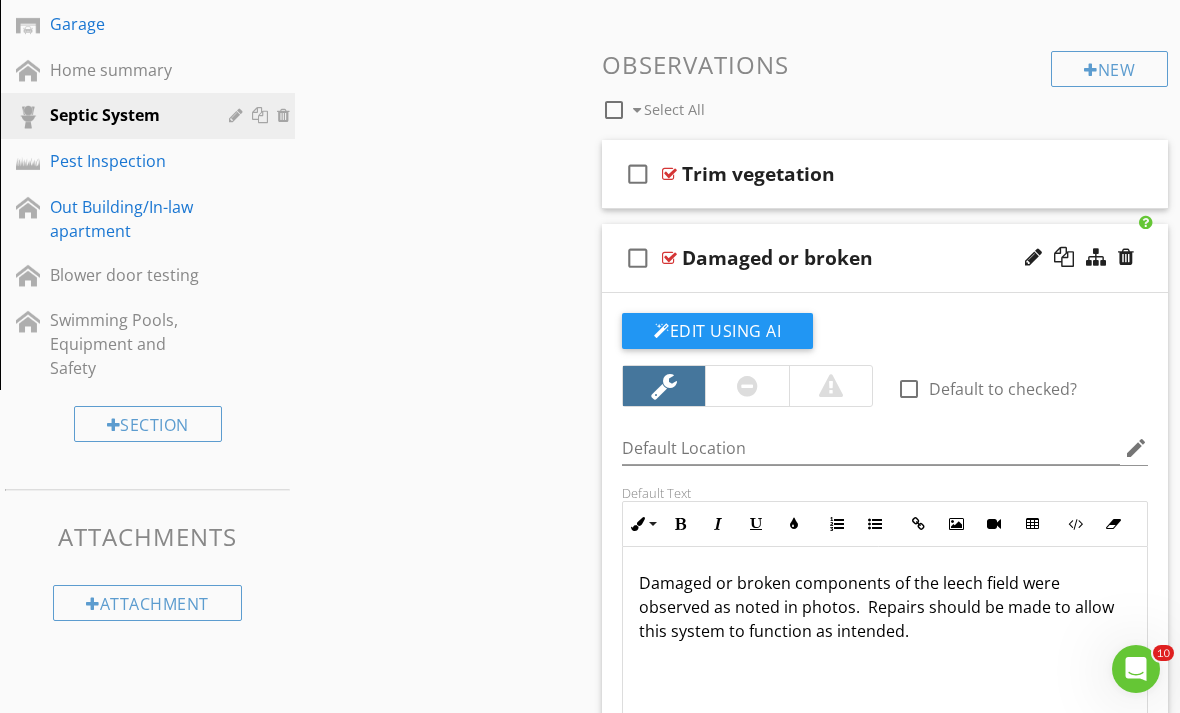 scroll, scrollTop: 695, scrollLeft: 0, axis: vertical 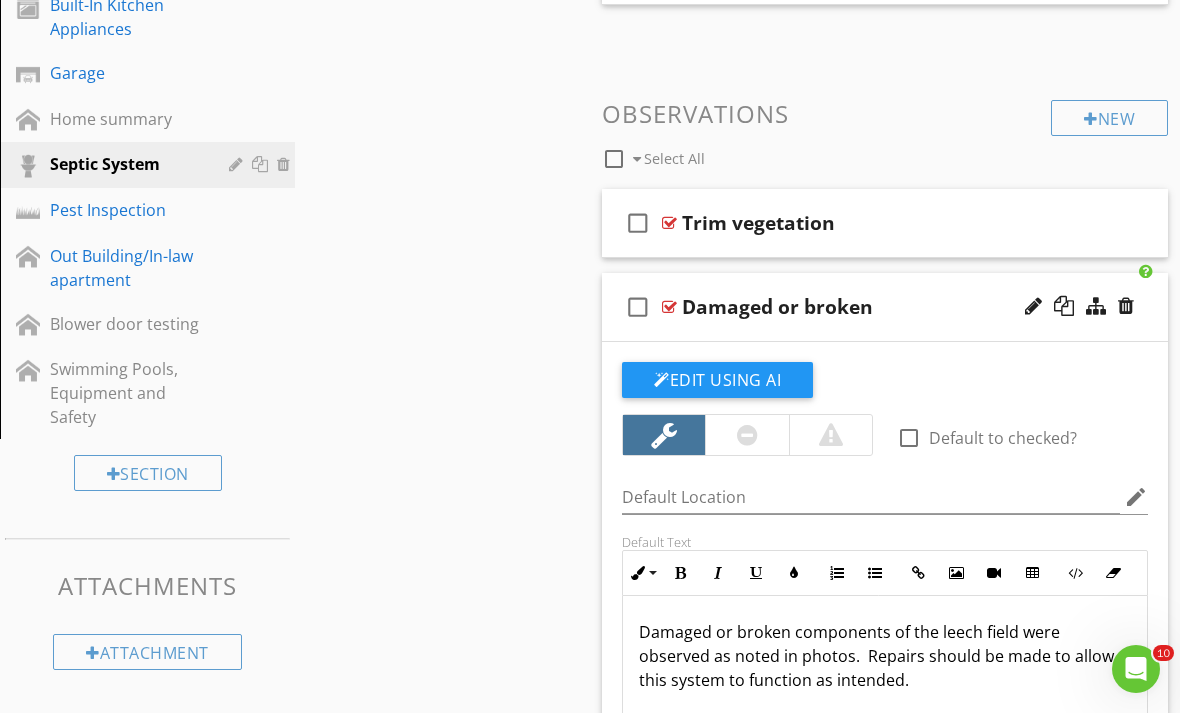 click on "Trim vegetation" at bounding box center (879, 223) 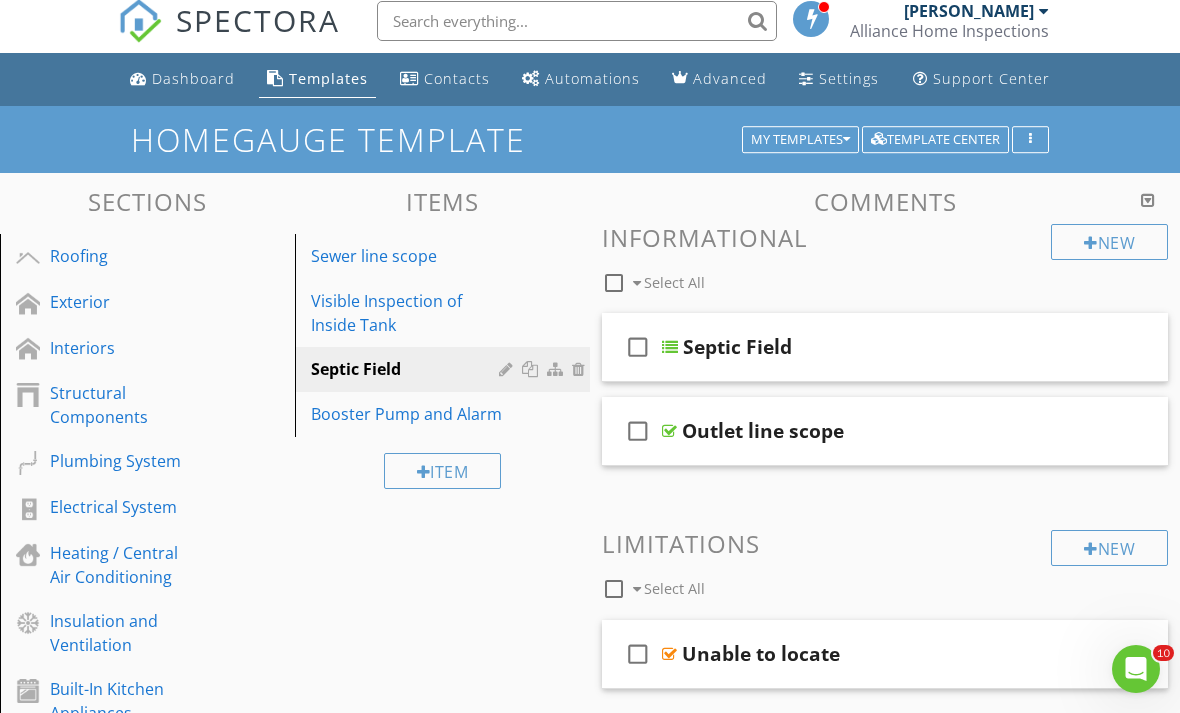 scroll, scrollTop: 0, scrollLeft: 0, axis: both 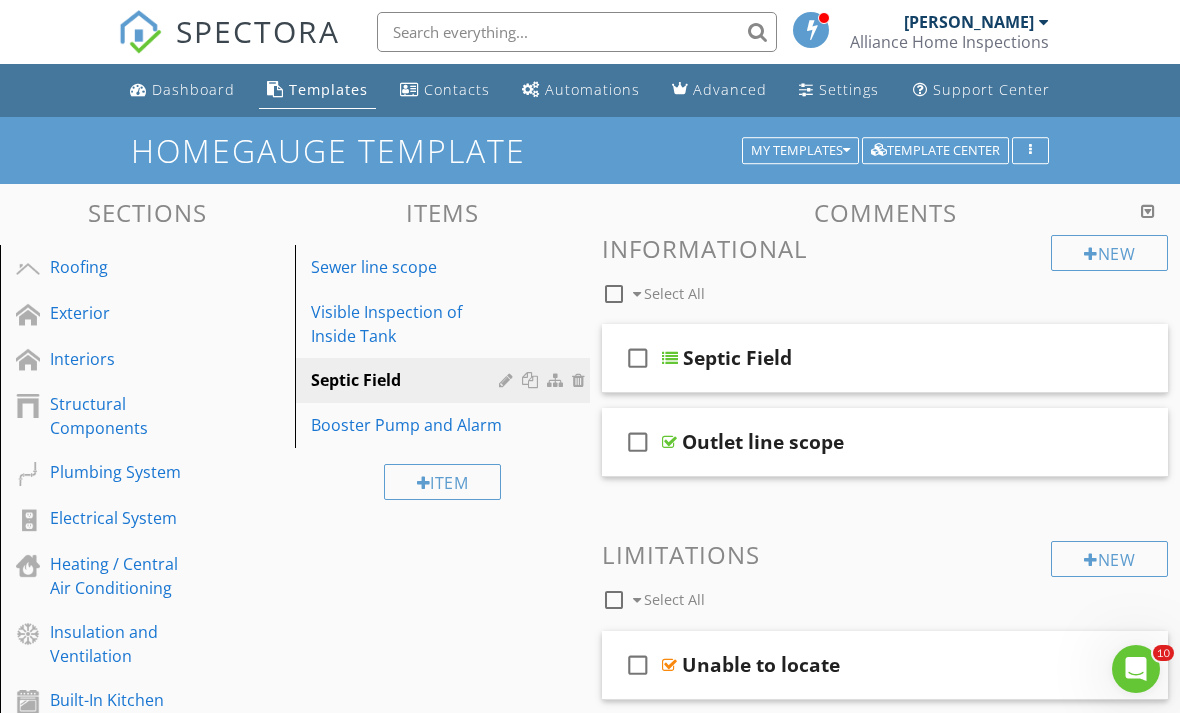 click on "Booster Pump and Alarm" at bounding box center (408, 425) 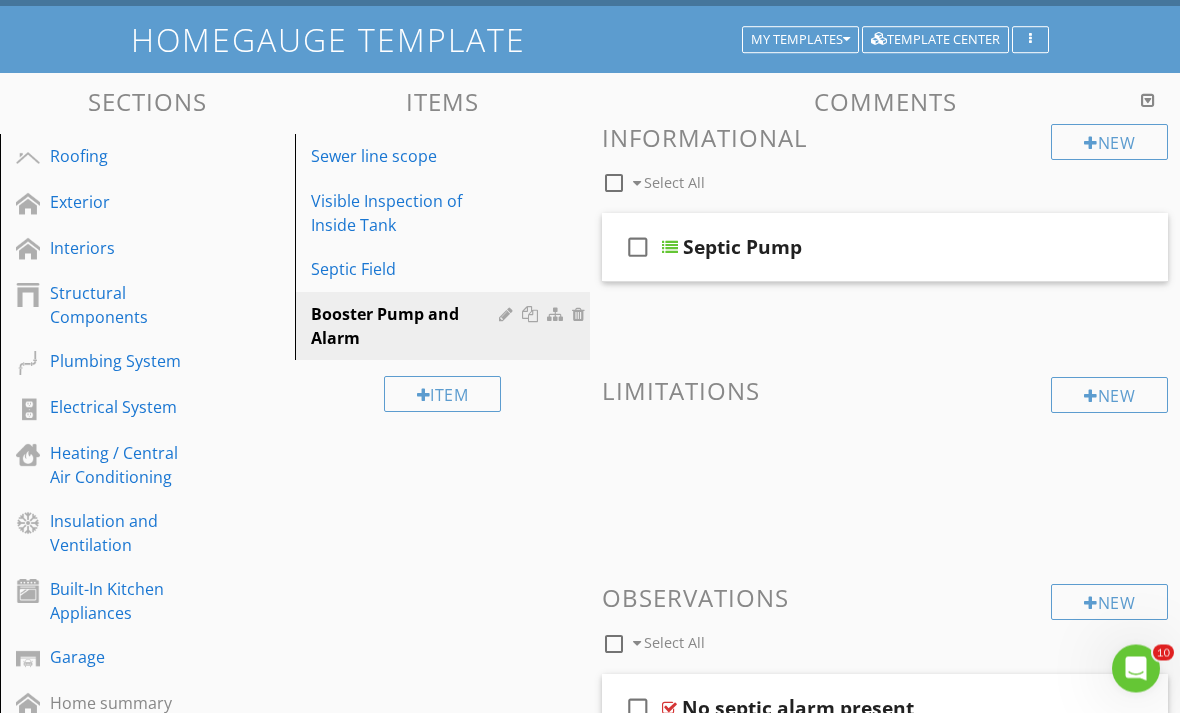 scroll, scrollTop: 0, scrollLeft: 0, axis: both 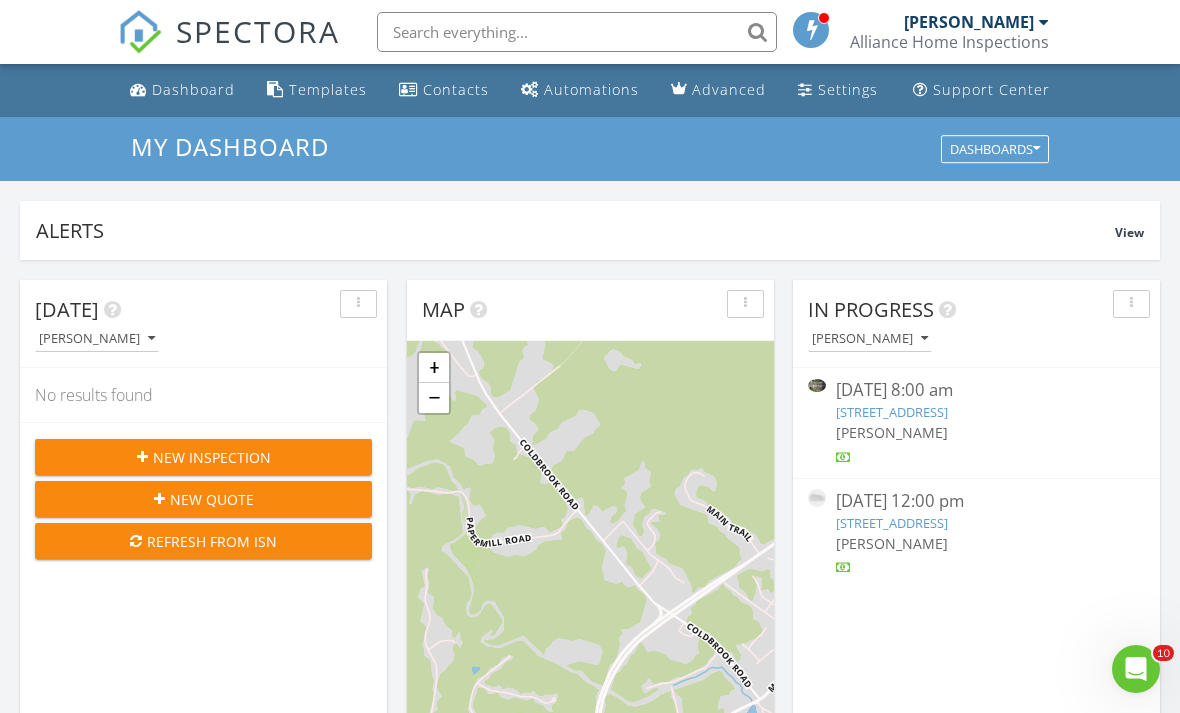 click on "31 Franklin St, Belfast, ME 04915" at bounding box center [892, 412] 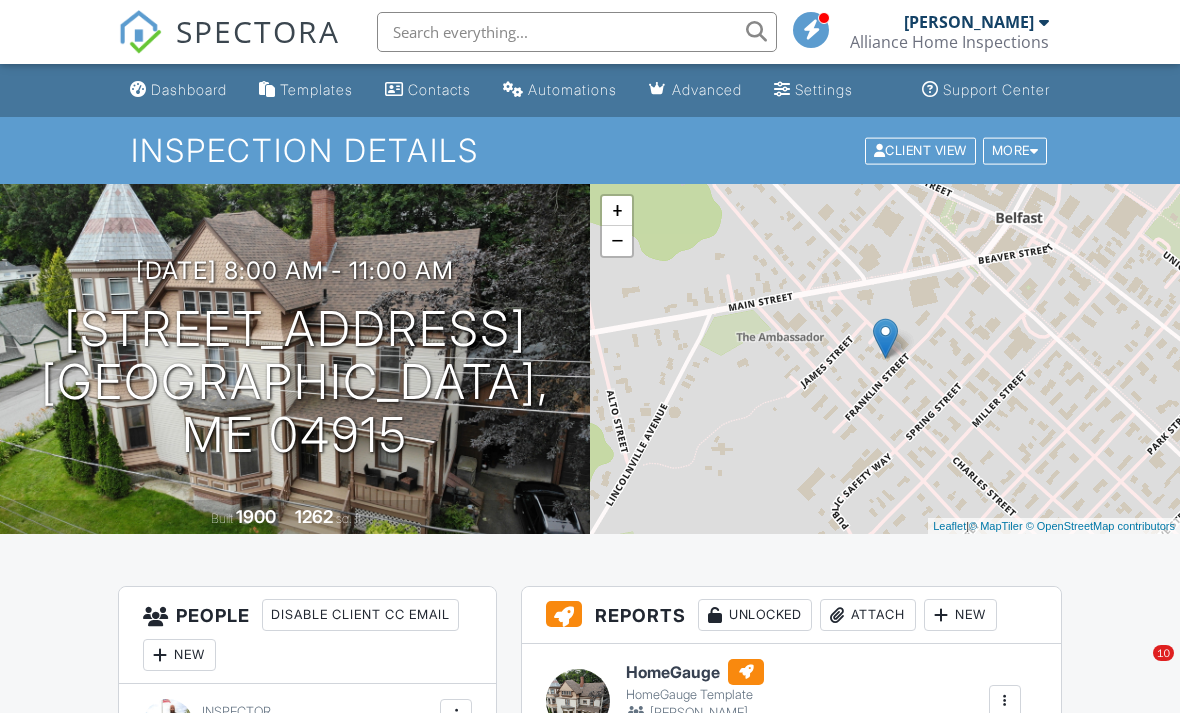 scroll, scrollTop: 0, scrollLeft: 0, axis: both 